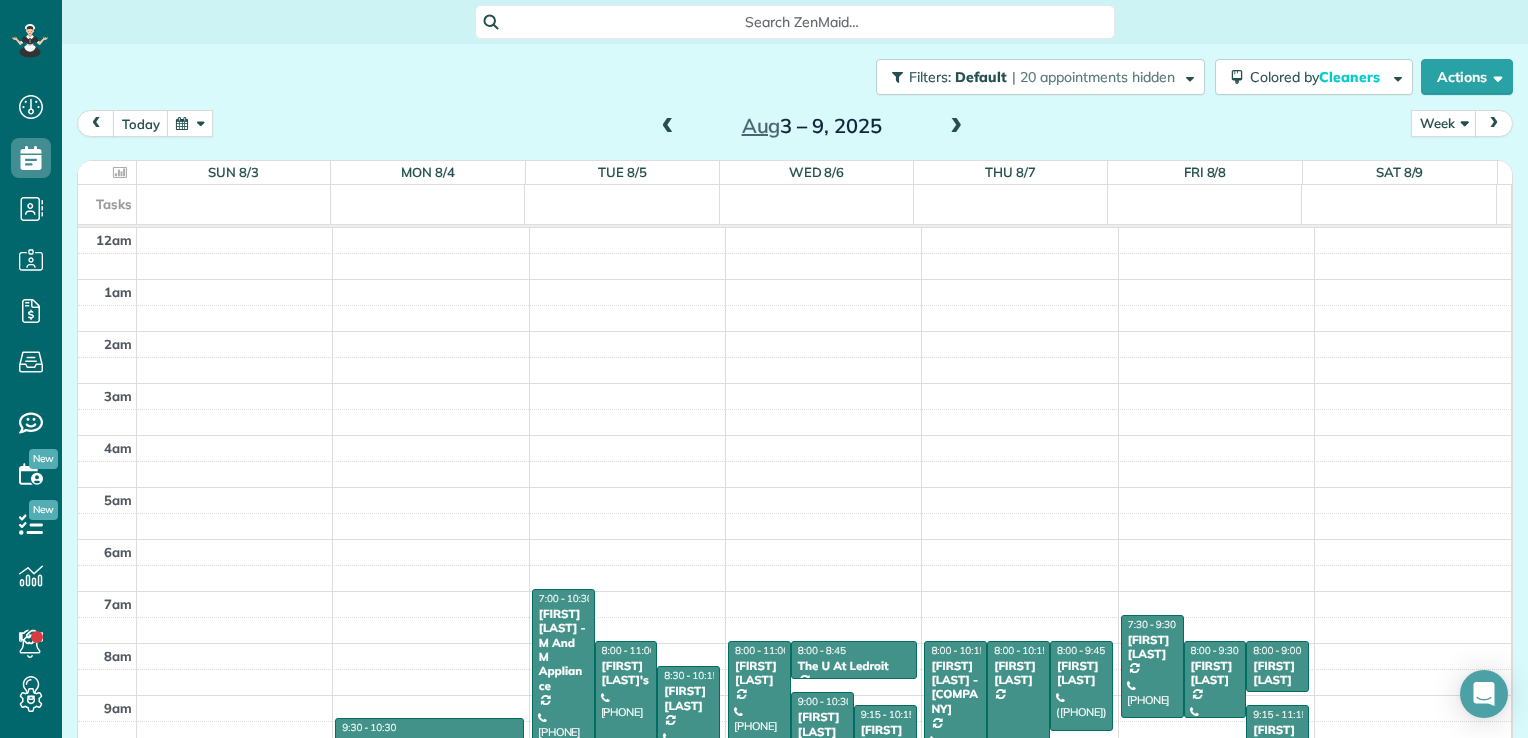 scroll, scrollTop: 0, scrollLeft: 0, axis: both 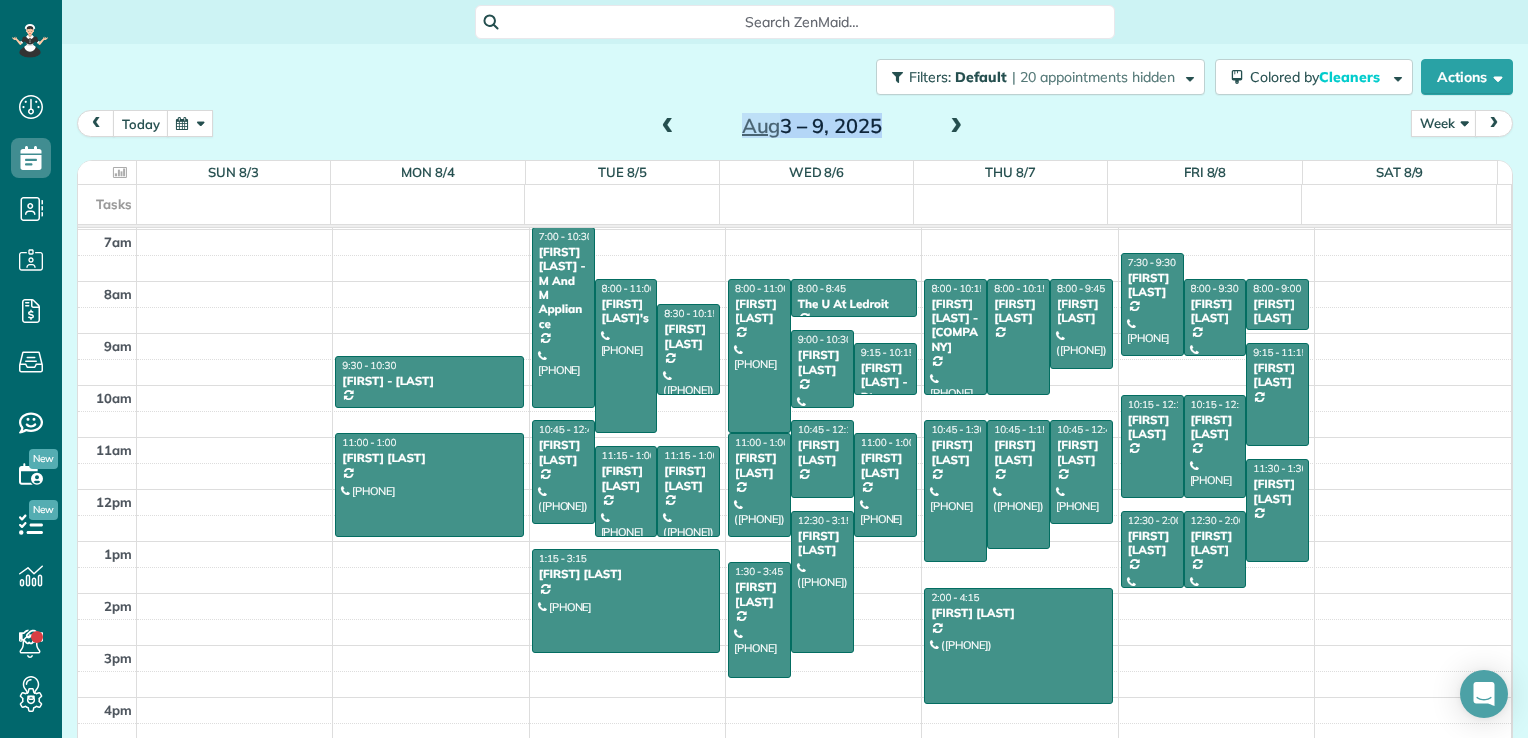 click on "12am 1am 2am 3am 4am 5am 6am 7am 8am 9am 10am 11am 12pm 1pm 2pm 3pm 4pm 5pm 9:30 - 10:30 [FIRST] - [STREET] ([PHONE]) [NUMBER] [STREET] [CITY], [STATE] [POSTAL_CODE] 11:00 - 1:00 [FIRST] [LAST] ([PHONE]) [NUMBER] [STREET] [CITY], [STATE] [POSTAL_CODE] 7:00 - 10:30 [FIRST] [LAST] - M And M Appliance ([PHONE]) [NUMBER] [STREET] [CITY], [STATE] [POSTAL_CODE] 8:00 - 11:00 [FIRST] [LAST]'s ([PHONE]) [NUMBER] [STREET] [CITY], [STATE] [POSTAL_CODE] 8:30 - 10:15 [FIRST] [LAST] ([PHONE]) [NUMBER] [STREET] [CITY], [STATE] [POSTAL_CODE] 10:45 - 12:45 [FIRST] [LAST] ([PHONE]) [NUMBER] [STREET] [CITY], [STATE] [POSTAL_CODE] 11:15 - 1:00 [FIRST] [LAST] ([PHONE]) [NUMBER] [STREET] [CITY], [STATE] [POSTAL_CODE] 11:15 - 1:00 [FIRST] [LAST] ([PHONE]) [NUMBER] [STREET] [CITY], [STATE] [POSTAL_CODE] 1:15 - 3:15 [FIRST] [LAST] ([PHONE]) [NUMBER] [STREET] [CITY], [STATE] [POSTAL_CODE] 8:00 - 11:00 [FIRST] [LAST] ([PHONE]) [NUMBER] [STREET] [CITY], [STATE] [POSTAL_CODE] 8:00 - 8:45 The U At Ledroit ([PHONE])" at bounding box center (794, 333) 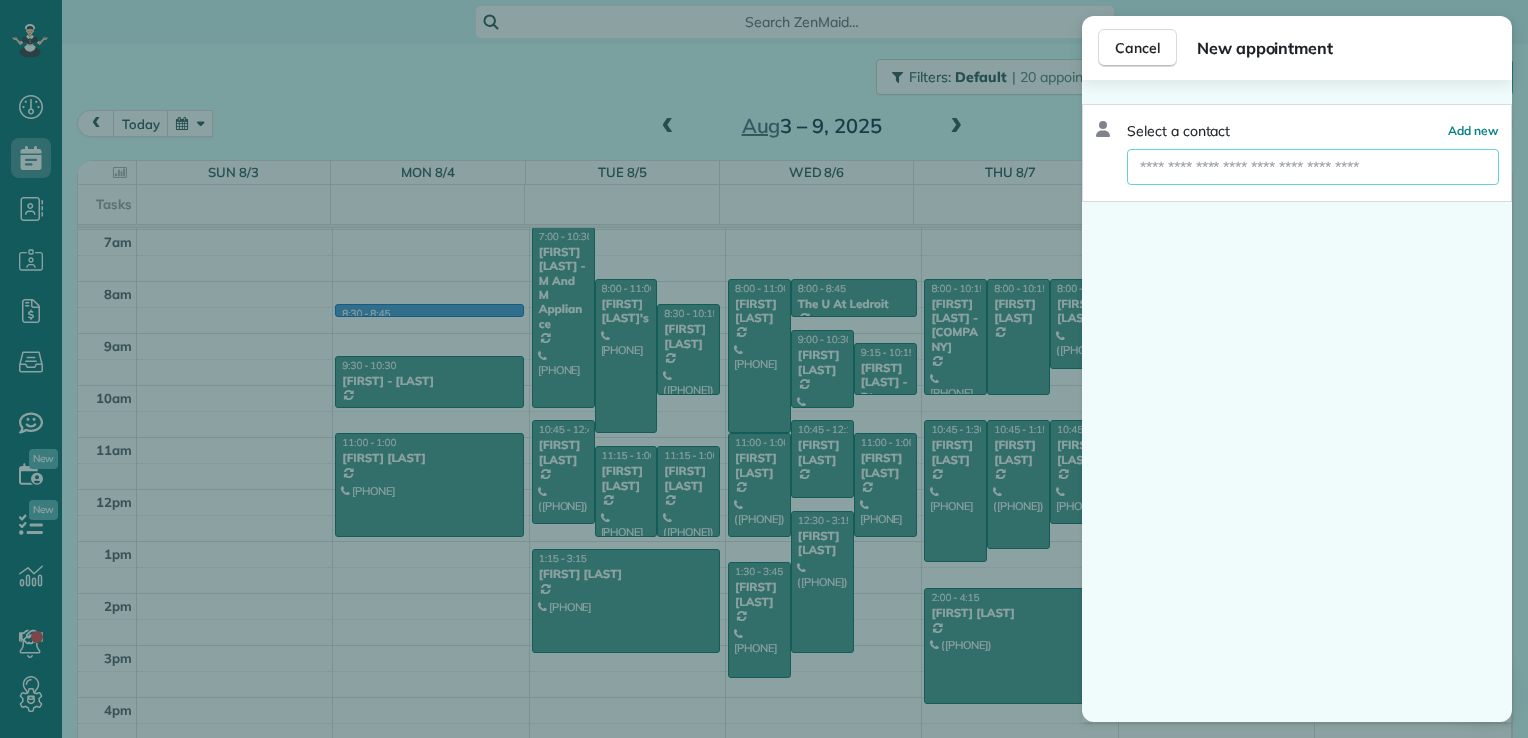 click at bounding box center [1313, 167] 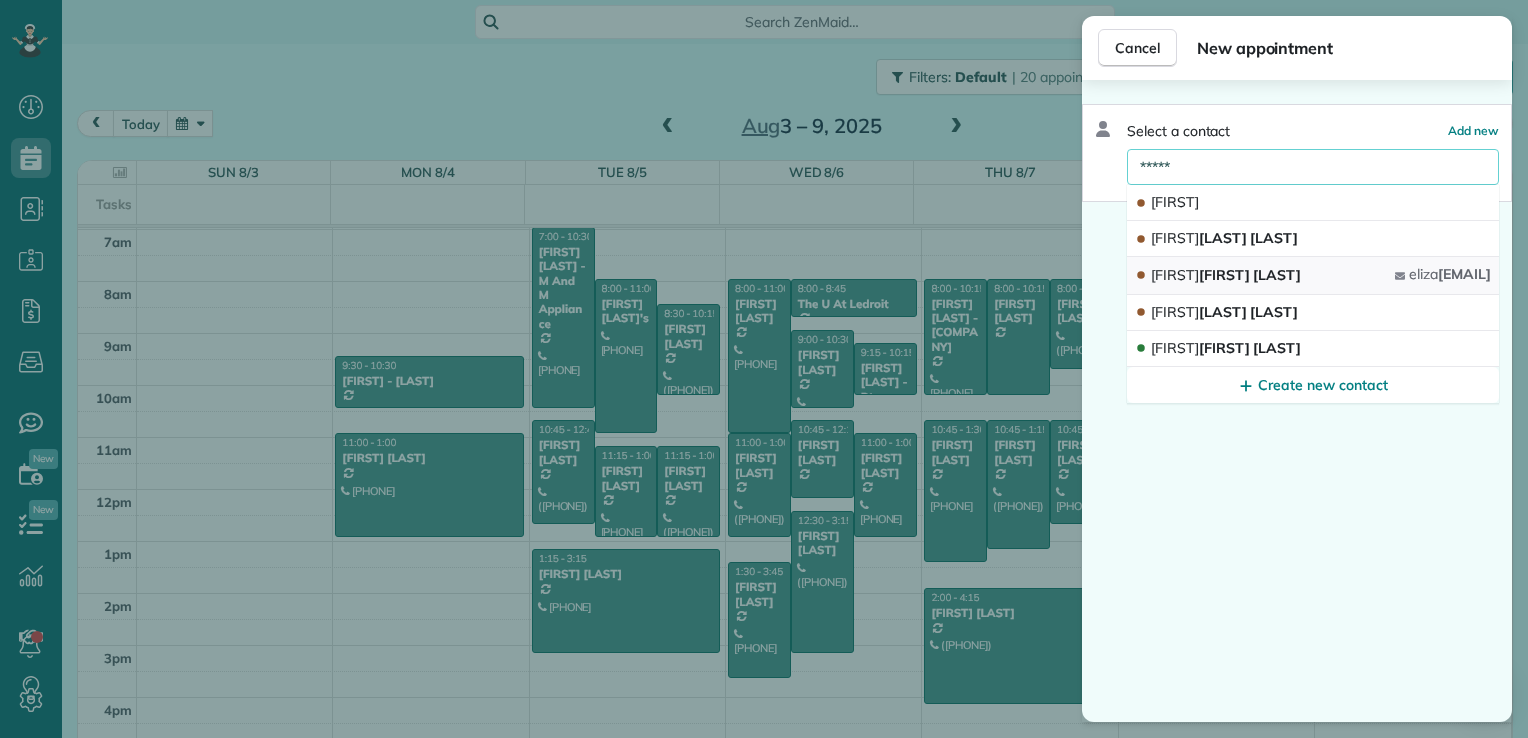 type on "*****" 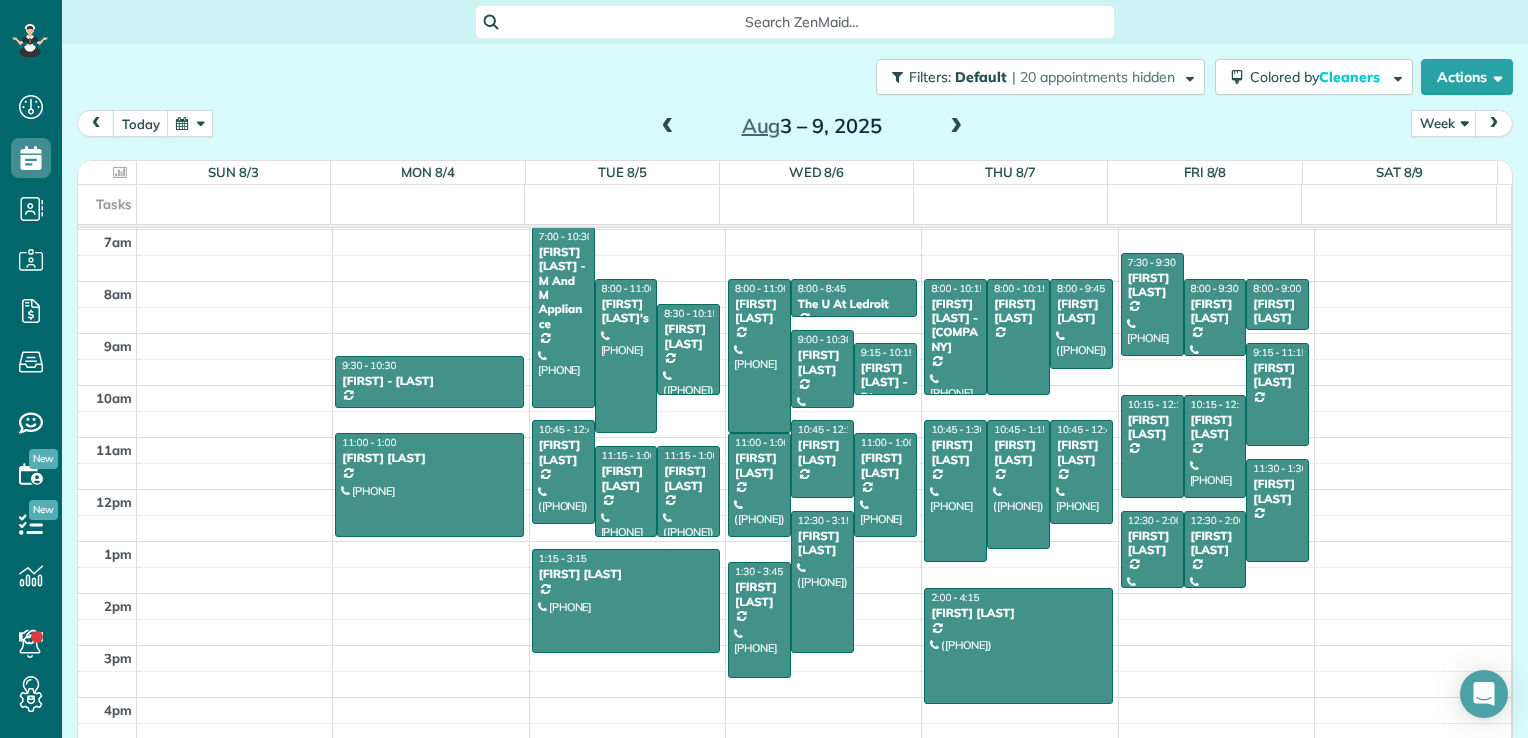 drag, startPoint x: 476, startPoint y: 386, endPoint x: 436, endPoint y: 373, distance: 42.059483 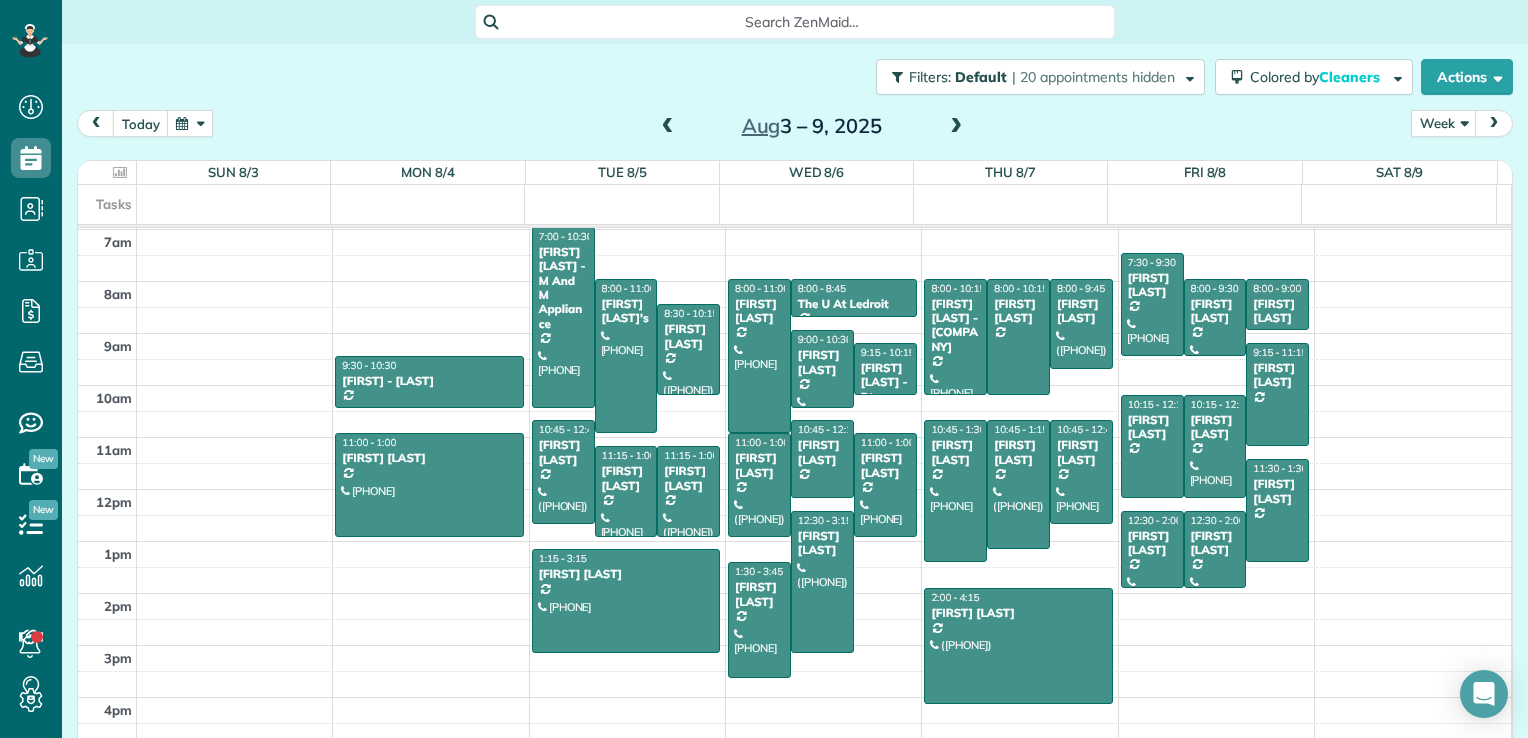 click on "Dashboard
Scheduling
Calendar View
List View
Dispatch View - Weekly scheduling (Beta)" at bounding box center (764, 369) 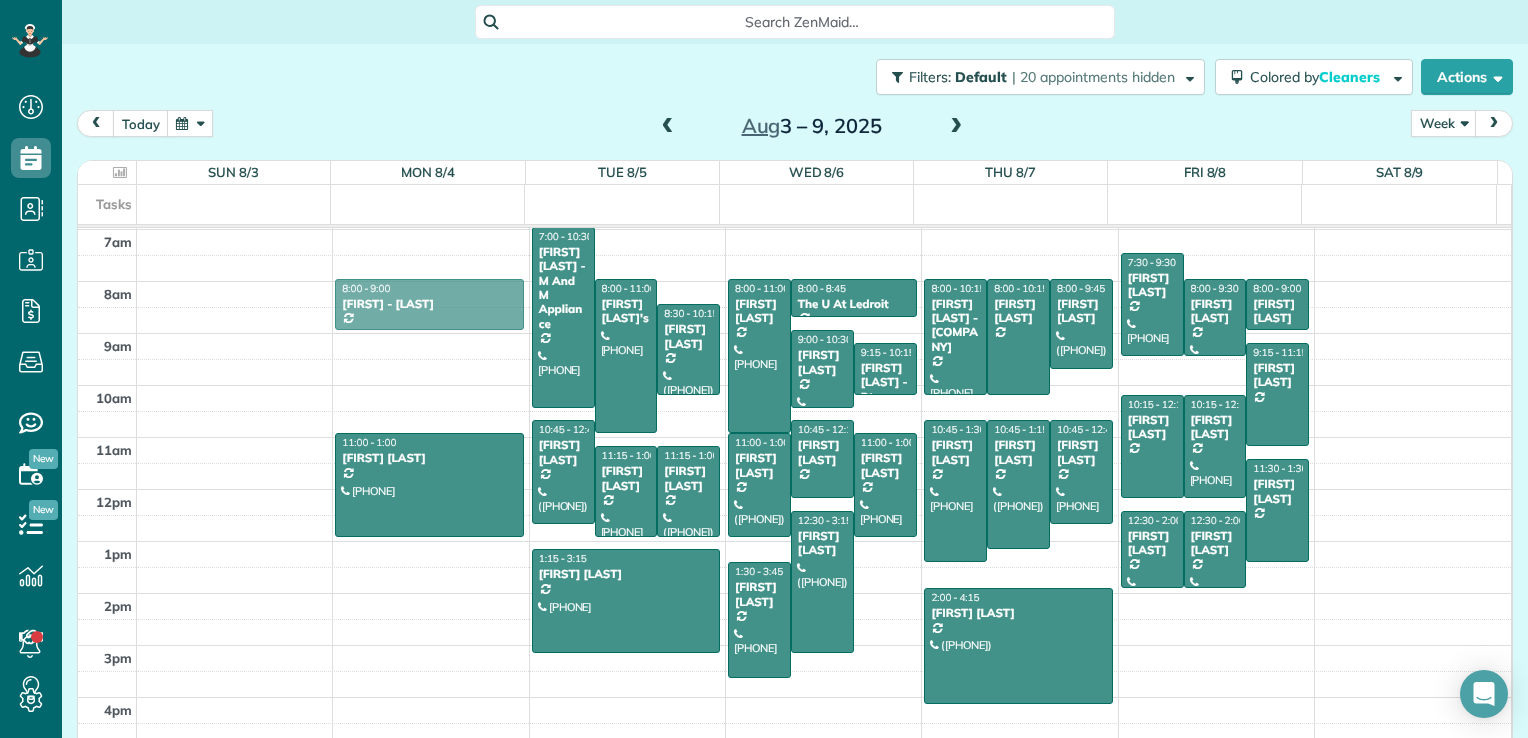 drag, startPoint x: 431, startPoint y: 375, endPoint x: 443, endPoint y: 298, distance: 77.92946 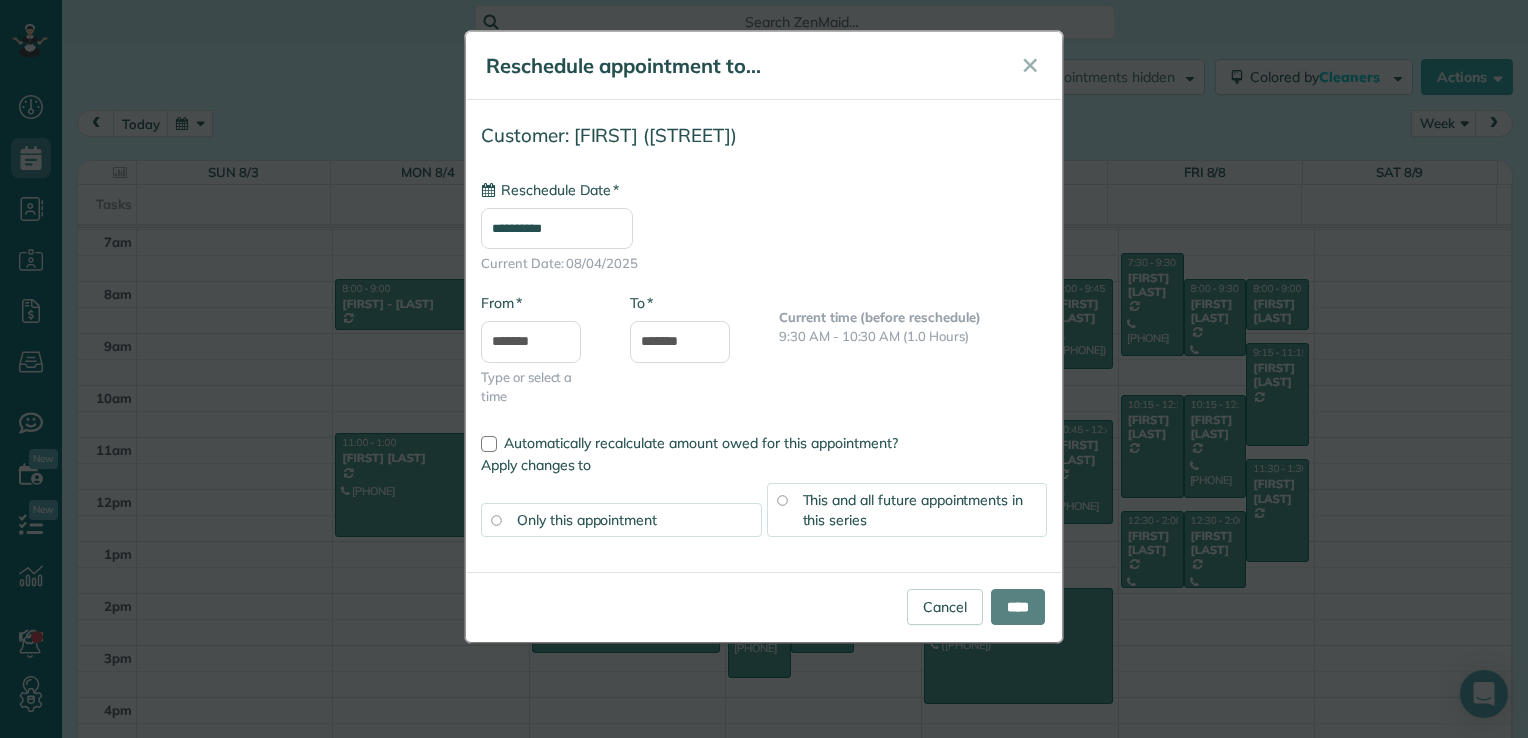 type on "**********" 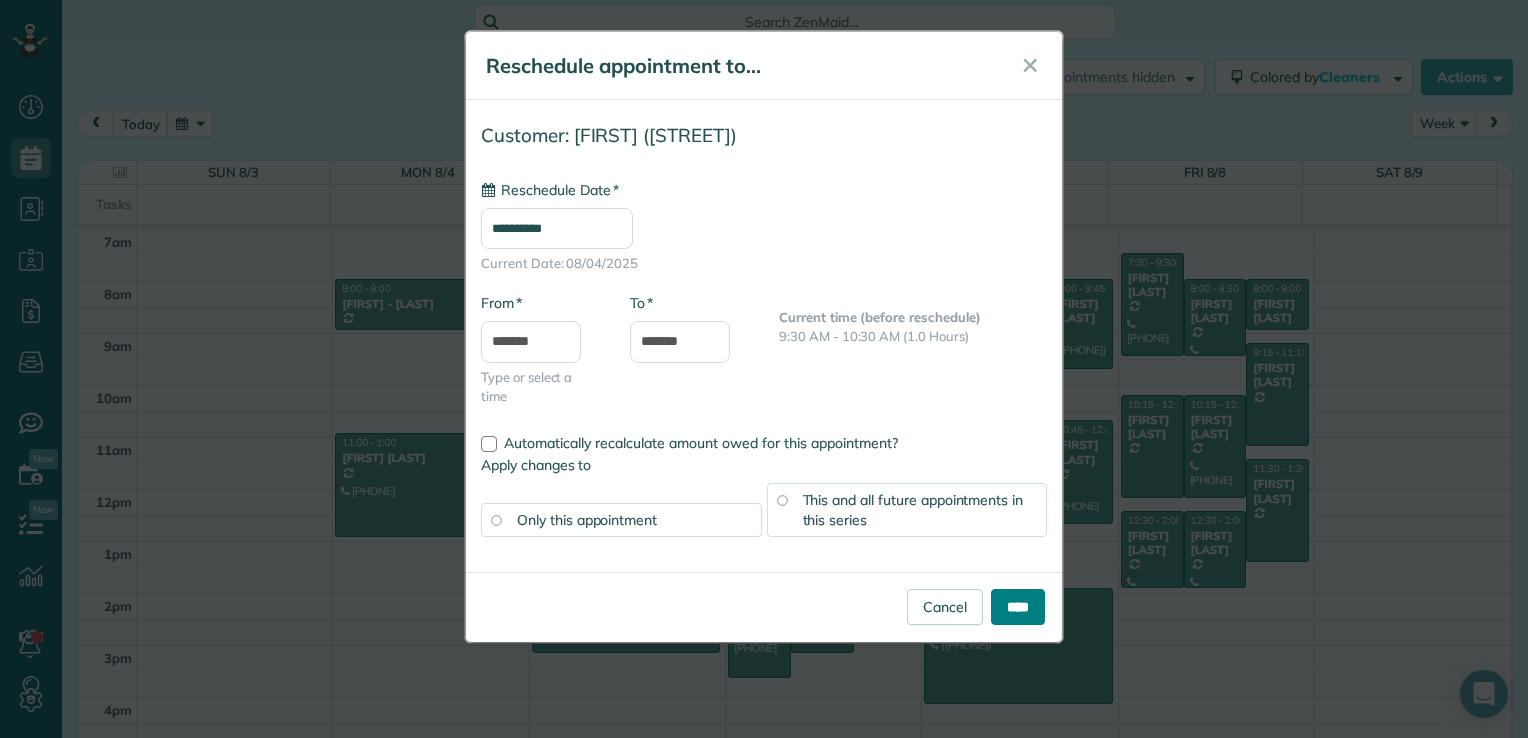 click on "****" at bounding box center (1018, 607) 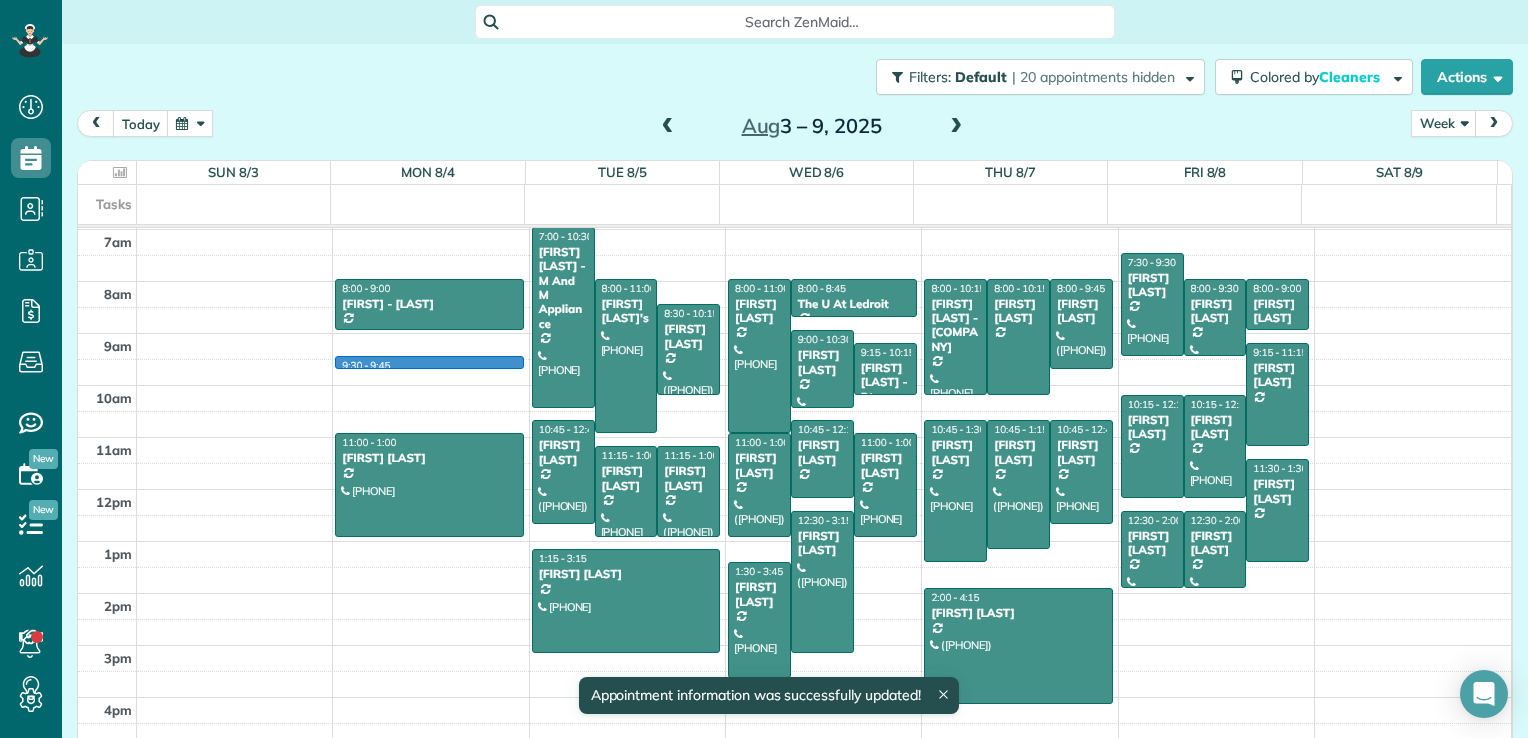 click on "12am 1am 2am 3am 4am 5am 6am 7am 8am 9am 10am 11am 12pm 1pm 2pm 3pm 4pm 5pm 9:30 - 9:45 8:00 - 9:00 [FIRST] - [LAST] ([PHONE]) [NUMBER] [STREET] [CITY], [STATE] [POSTAL_CODE] 11:00 - 1:00 [FIRST] [LAST] ([PHONE]) [NUMBER] [STREET] [CITY], [STATE] [POSTAL_CODE] 7:00 - 10:30 [FIRST] [LAST] - [COMPANY] ([PHONE]) [NUMBER] [STREET] [CITY], [STATE] [POSTAL_CODE] 8:00 - 11:00 [FIRST] [LAST]'s ([PHONE]) [STREET] [CITY], [STATE] [POSTAL_CODE] 8:30 - 10:15 [FIRST] [LAST] ([PHONE]) [NUMBER] [STREET] [CITY], [STATE] [POSTAL_CODE] 10:45 - 12:45 [FIRST] [LAST] ([PHONE]) [NUMBER] [STREET] [CITY], [STATE] [POSTAL_CODE] 11:15 - 1:00 [FIRST] [LAST] ([PHONE]) [NUMBER] [STREET] [CITY], [STATE] [POSTAL_CODE] 11:15 - 1:00 [FIRST] [LAST] ([PHONE]) [NUMBER] [STREET] [CITY], [STATE] [POSTAL_CODE] 1:15 - 3:15 [FIRST] [LAST] ([PHONE]) [NUMBER] [STREET] [CITY], [STATE] [POSTAL_CODE] 8:00 - 11:00 [FIRST] [LAST] ([PHONE]) [NUMBER] [STREET] [CITY], [STATE] [POSTAL_CODE] 8:00 - 8:45 The U At Ledroit [FIRST] [LAST]" at bounding box center (794, 333) 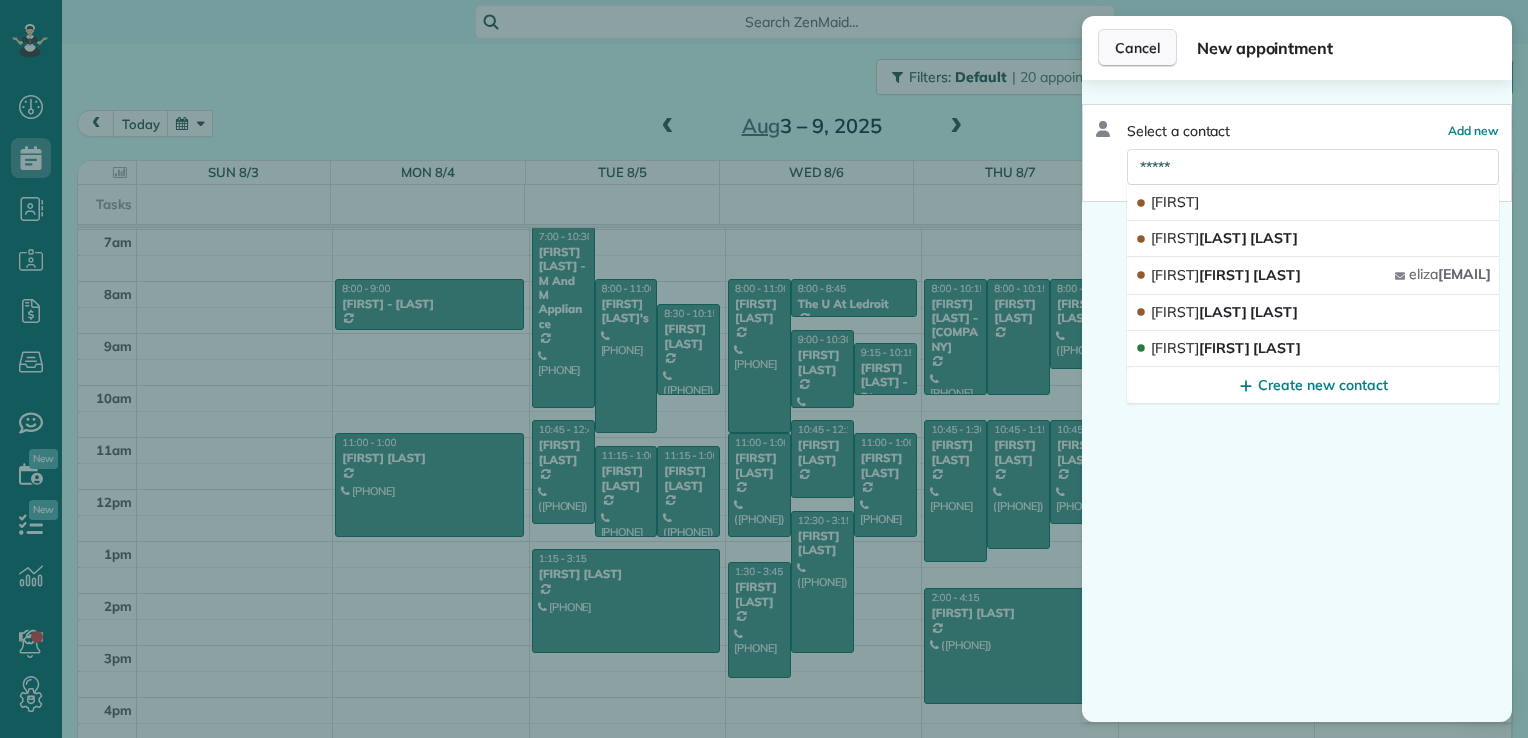 click on "Cancel" at bounding box center [1137, 48] 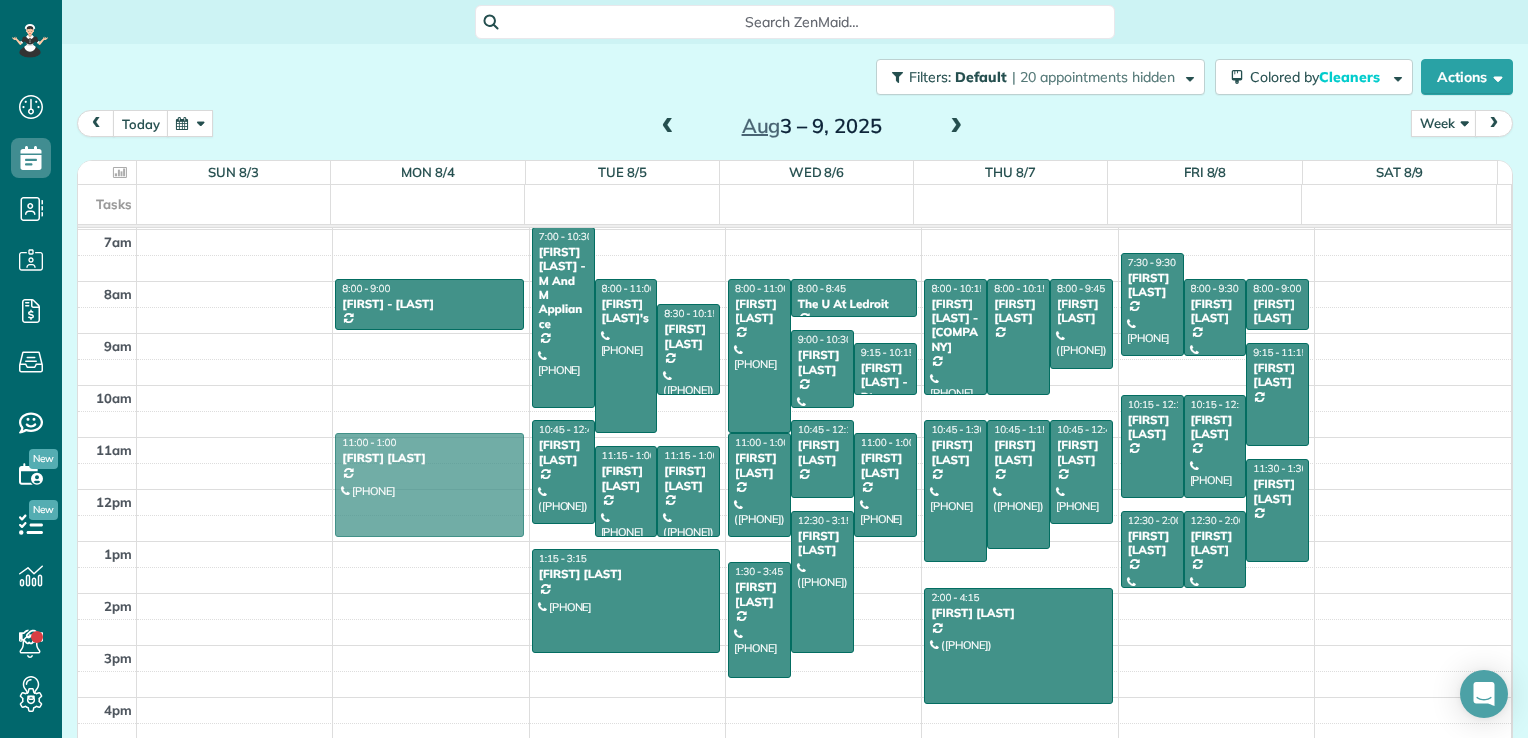 drag, startPoint x: 384, startPoint y: 503, endPoint x: 402, endPoint y: 502, distance: 18.027756 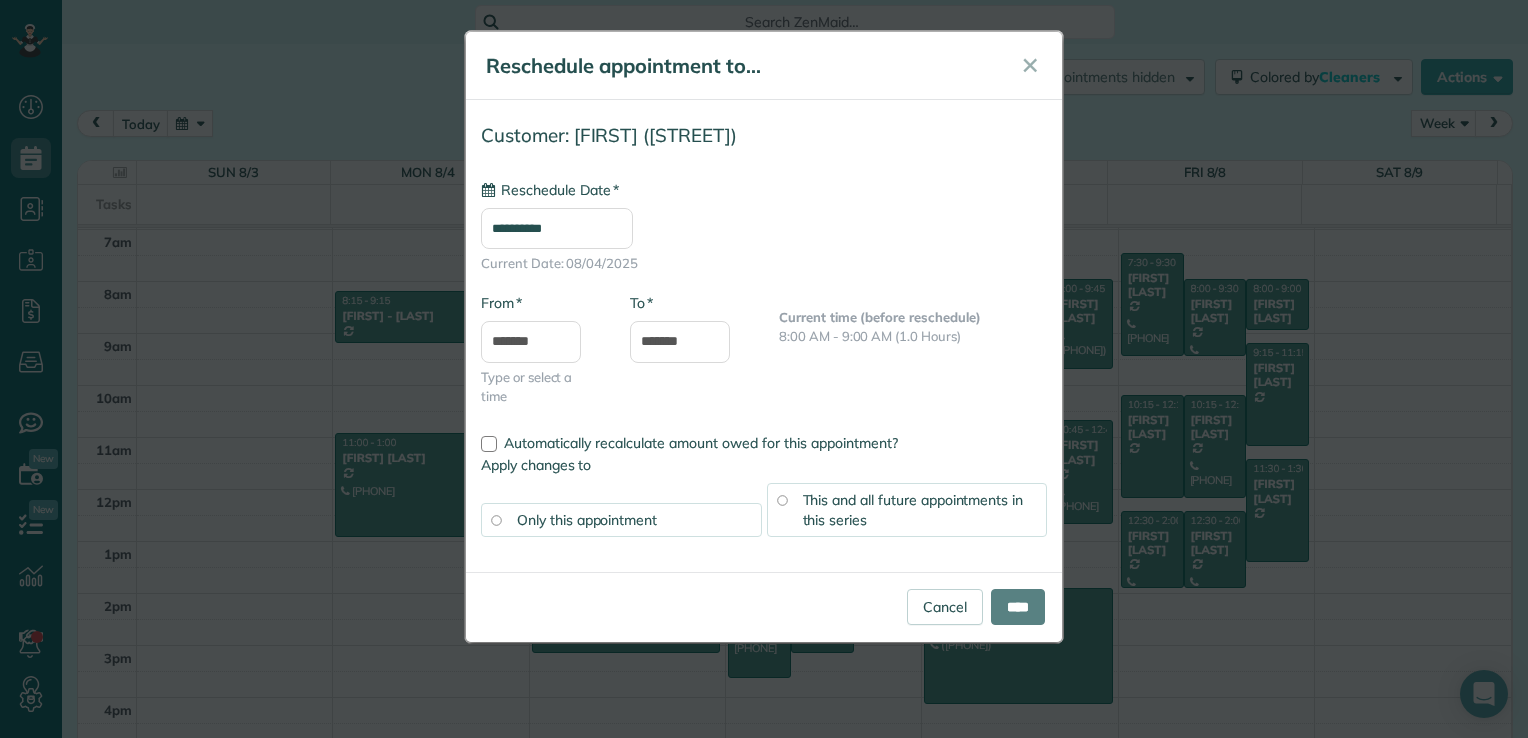 type on "**********" 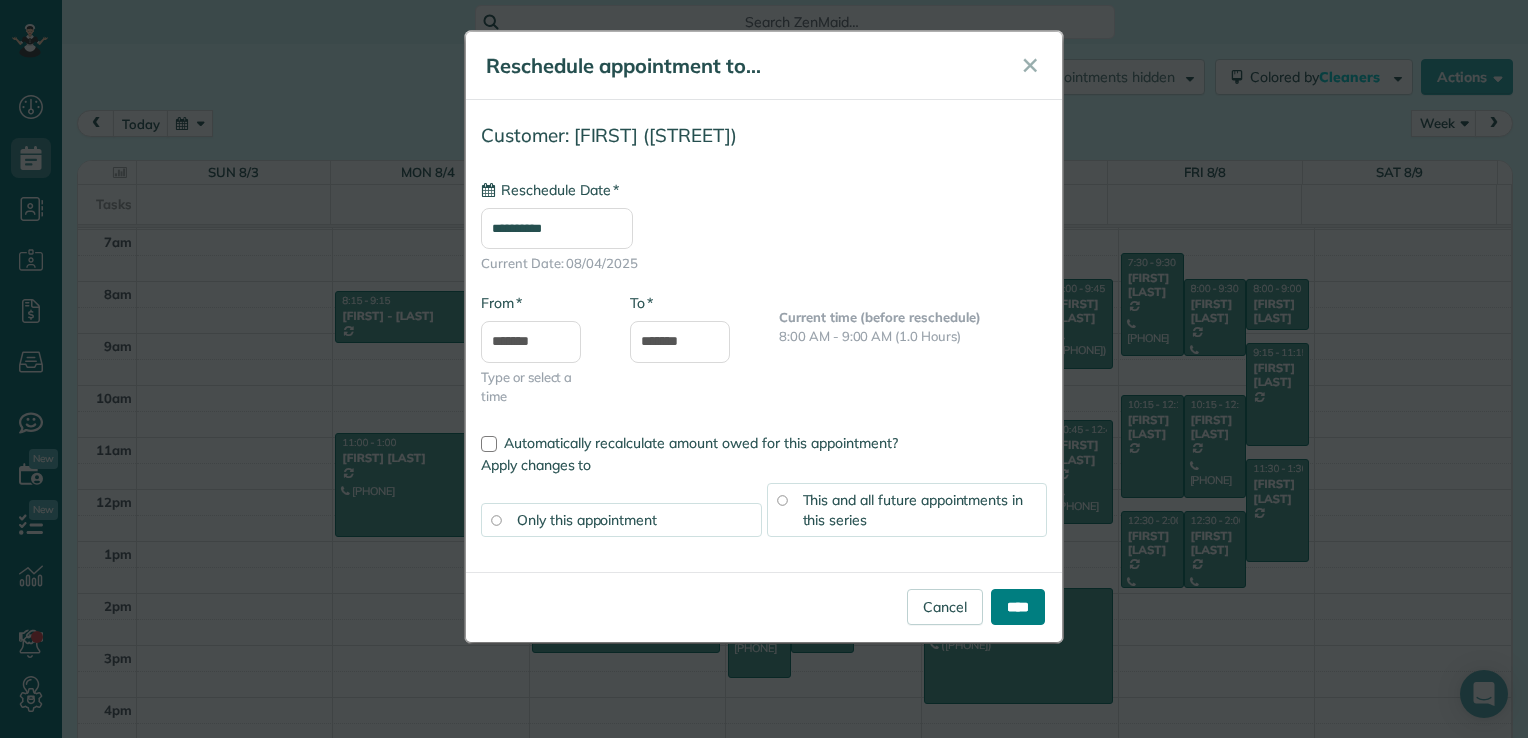 drag, startPoint x: 1001, startPoint y: 607, endPoint x: 962, endPoint y: 626, distance: 43.382023 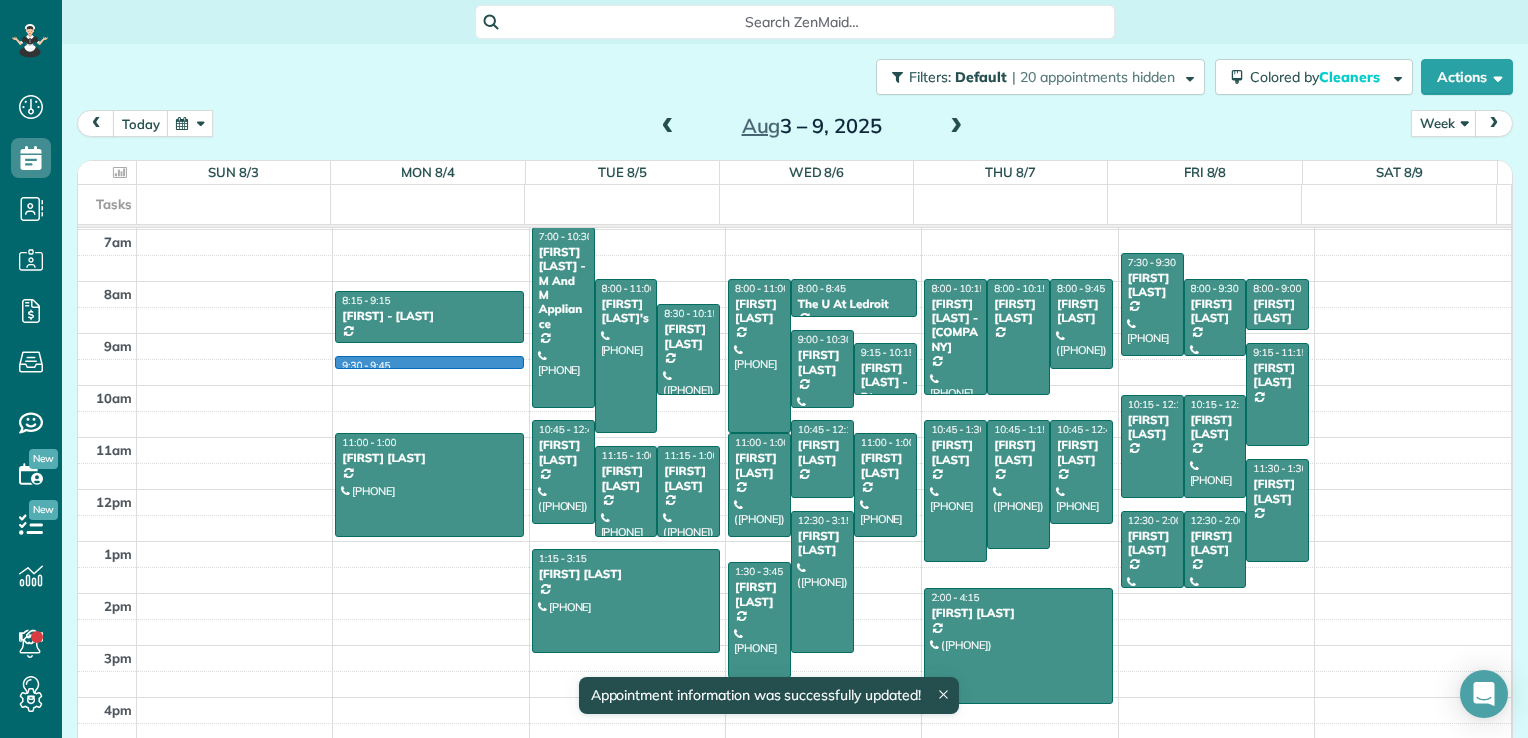 click on "12am 1am 2am 3am 4am 5am 6am 7am 8am 9am 10am 11am 12pm 1pm 2pm 3pm 4pm 5pm 9:30 - 9:45 8:15 - 9:15 [FIRST] - [STREET] ([PHONE]) [NUMBER] [STREET] [CITY], [STATE] [POSTAL_CODE] 11:00 - 1:00 [FIRST] [LAST] ([PHONE]) [NUMBER] [STREET] [CITY], [STATE] [POSTAL_CODE] 7:00 - 10:30 [FIRST] [LAST] - M And M Appliance ([PHONE]) [NUMBER] [STREET] [CITY], [STATE] [POSTAL_CODE] 8:00 - 11:00 [FIRST] [LAST]'s ([PHONE]) [NUMBER] [STREET] [CITY], [STATE] [POSTAL_CODE] 8:30 - 10:15 [FIRST] [LAST] ([PHONE]) [NUMBER] [STREET] [CITY], [STATE] [POSTAL_CODE] 10:45 - 12:45 [FIRST] [LAST] ([PHONE]) [NUMBER] [STREET] [CITY], [STATE] [POSTAL_CODE] 11:15 - 1:00 [FIRST] [LAST] ([PHONE]) [NUMBER] [STREET] [CITY], [STATE] [POSTAL_CODE] 11:15 - 1:00 [FIRST] [LAST] ([PHONE]) [NUMBER] [STREET] [CITY], [STATE] [POSTAL_CODE] 1:15 - 3:15 [FIRST] [LAST] ([PHONE]) [NUMBER] [STREET] [CITY], [STATE] [POSTAL_CODE] 8:00 - 11:00 [FIRST] [LAST] ([PHONE]) [NUMBER] [STREET] [CITY], [STATE] [POSTAL_CODE] 8:00 - 8:45 The U At Ledroit [FIRST] [LAST]" at bounding box center (794, 333) 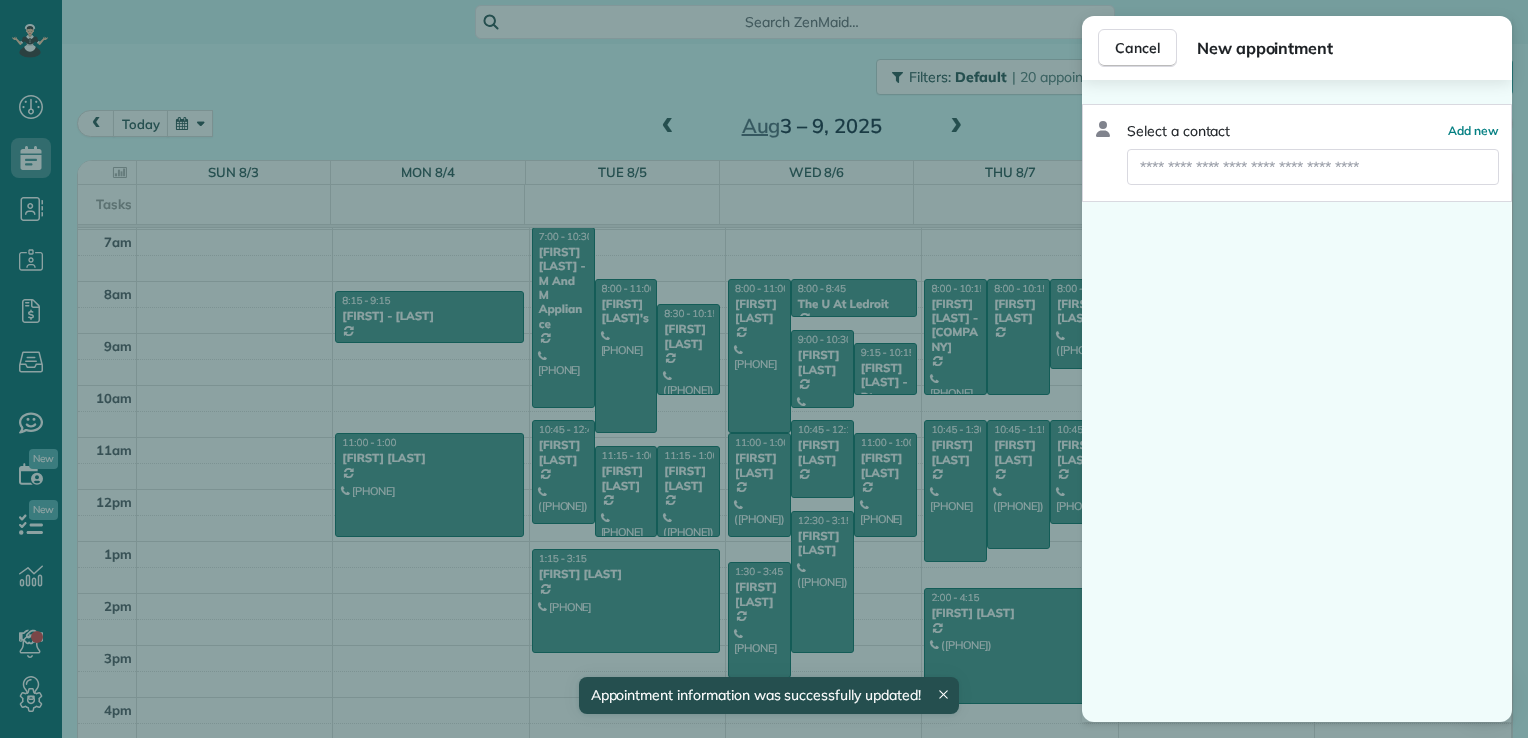 click on "Cancel New appointment Select a contact Add new" at bounding box center [764, 369] 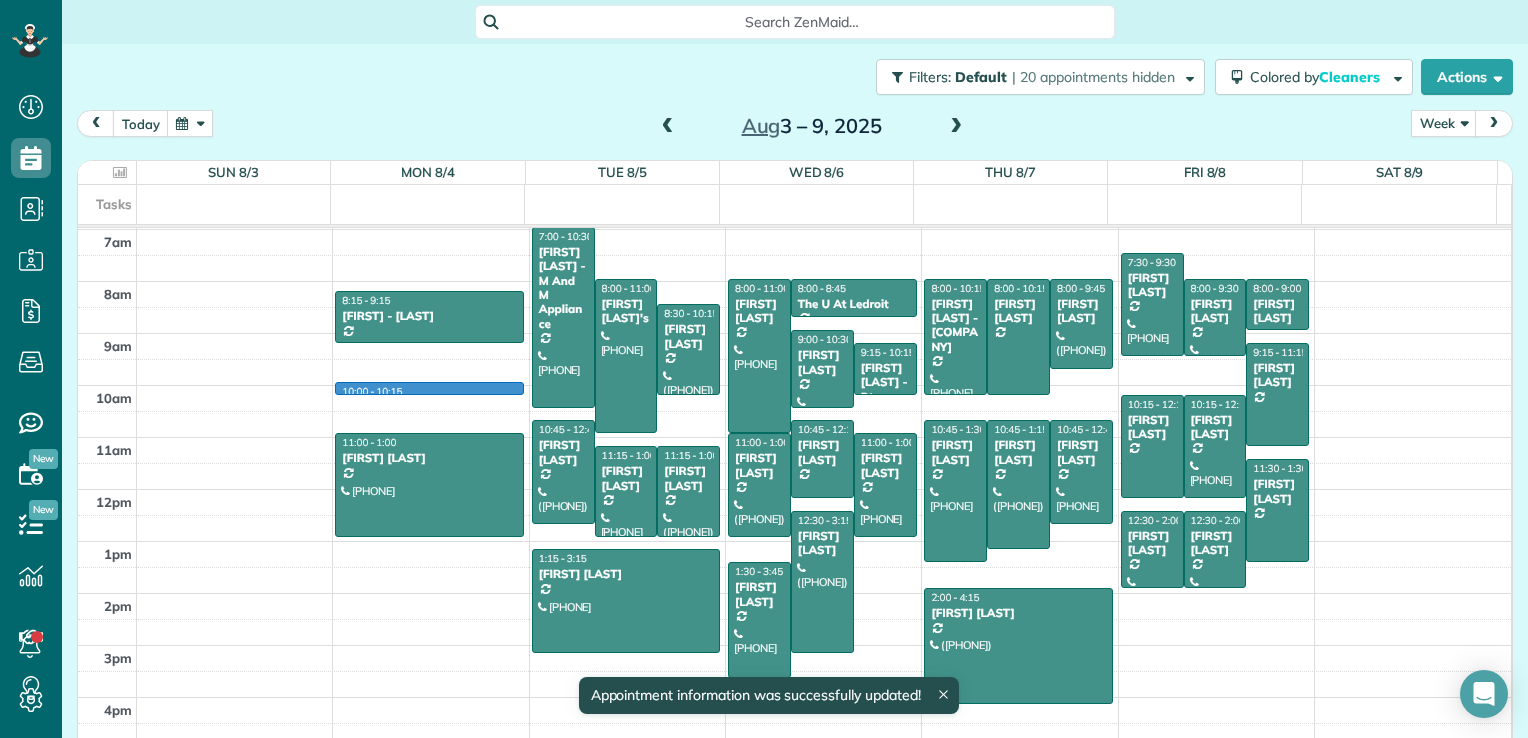 click on "12am 1am 2am 3am 4am 5am 6am 7am 8am 9am 10am 11am 12pm 1pm 2pm 3pm 4pm 5pm 10:00 - 10:15 8:15 - 9:15 [FIRST] - [STREET] ([PHONE]) [NUMBER] [STREET] [CITY], [STATE] [POSTAL_CODE] 11:00 - 1:00 [FIRST] [LAST] ([PHONE]) [NUMBER] [STREET] [CITY], [STATE] [POSTAL_CODE] 7:00 - 10:30 [FIRST] [LAST] - M And M Appliance ([PHONE]) [NUMBER] [STREET] [CITY], [STATE] [POSTAL_CODE] 8:00 - 11:00 [FIRST] [LAST]'s ([PHONE]) [NUMBER] [STREET] [CITY], [STATE] [POSTAL_CODE] 8:30 - 10:15 [FIRST] [LAST] ([PHONE]) [NUMBER] [STREET] [CITY], [STATE] [POSTAL_CODE] 10:45 - 12:45 [FIRST] [LAST] ([PHONE]) [NUMBER] [STREET] [CITY], [STATE] [POSTAL_CODE] 11:15 - 1:00 [FIRST] [LAST] ([PHONE]) [NUMBER] [STREET] [CITY], [STATE] [POSTAL_CODE] 11:15 - 1:00 [FIRST] [LAST] ([PHONE]) [NUMBER] [STREET] [CITY], [STATE] [POSTAL_CODE] 1:15 - 3:15 [FIRST] [LAST] ([PHONE]) [NUMBER] [STREET] [CITY], [STATE] [POSTAL_CODE] 8:00 - 11:00 [FIRST] [LAST] ([PHONE]) [NUMBER] [STREET] [CITY], [STATE] [POSTAL_CODE] 8:00 - 8:45 The U At Ledroit [FIRST] [LAST]" at bounding box center [794, 333] 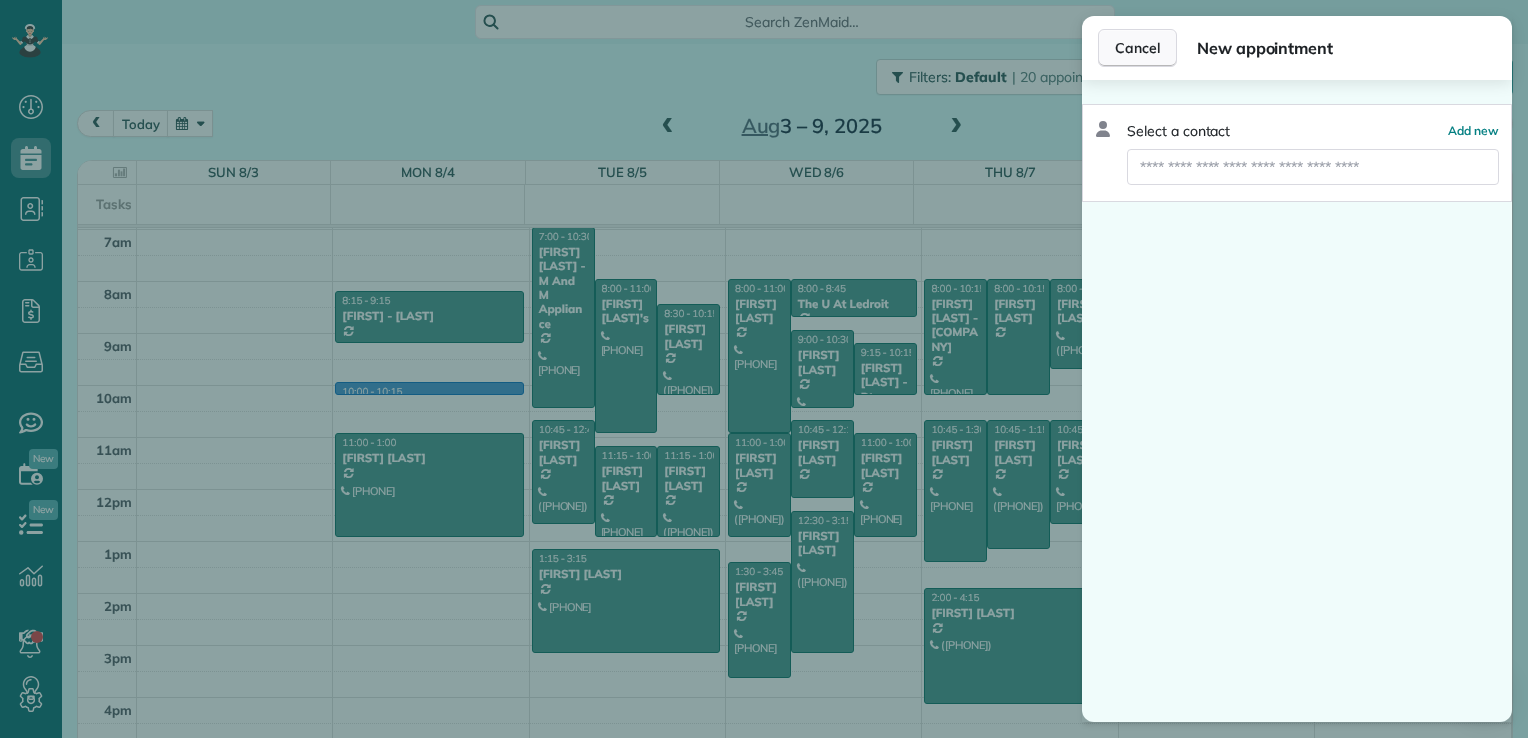 click on "Cancel" at bounding box center (1137, 48) 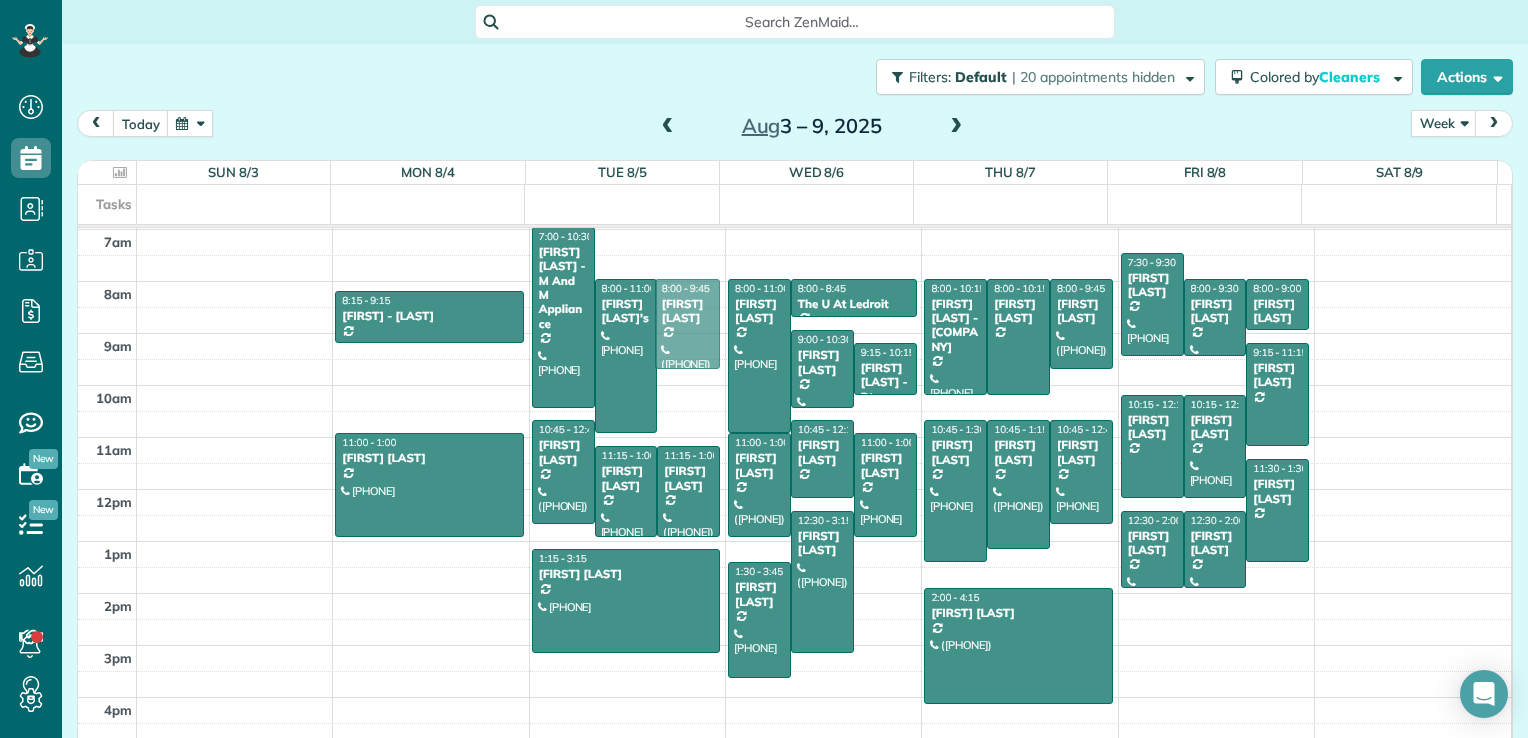 drag, startPoint x: 682, startPoint y: 362, endPoint x: 690, endPoint y: 342, distance: 21.540659 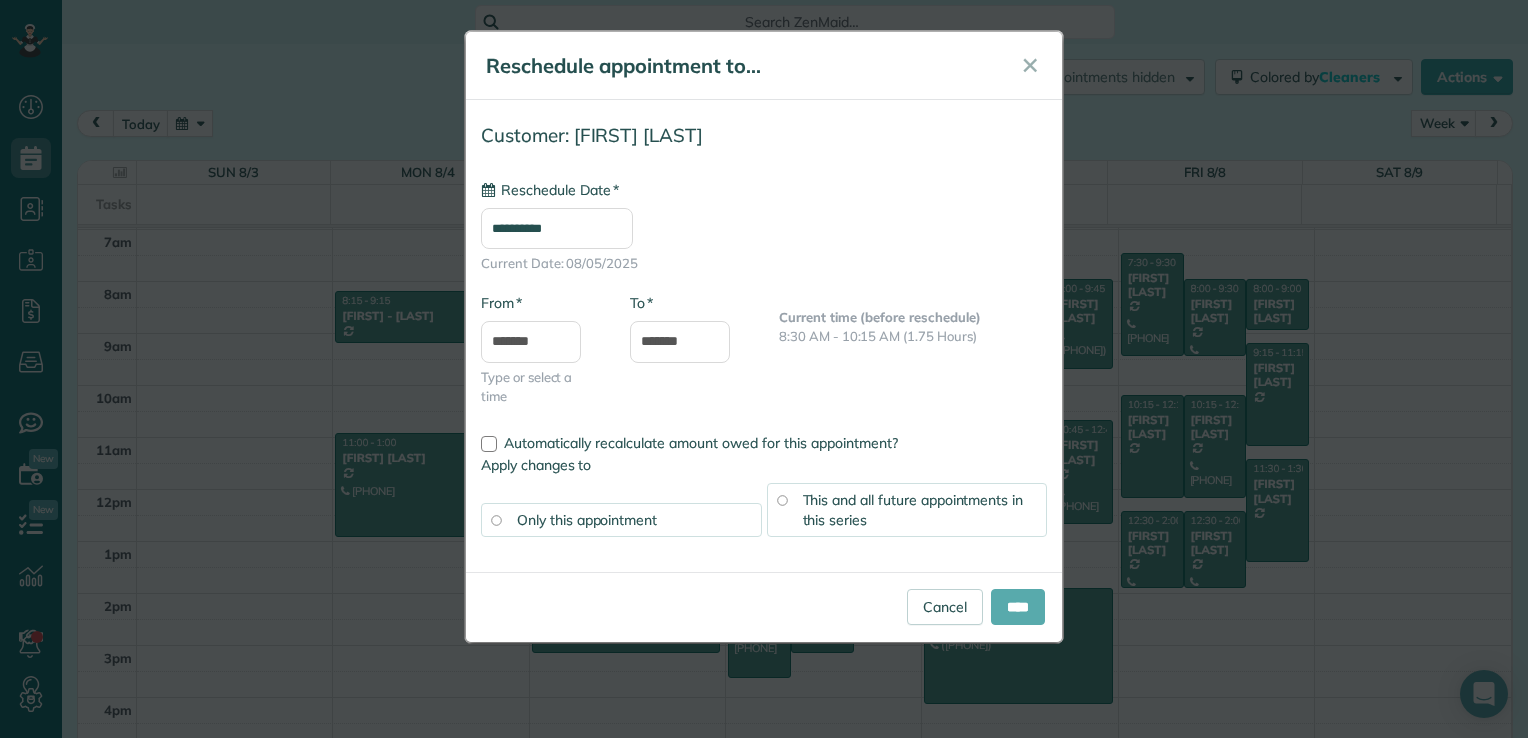 type on "**********" 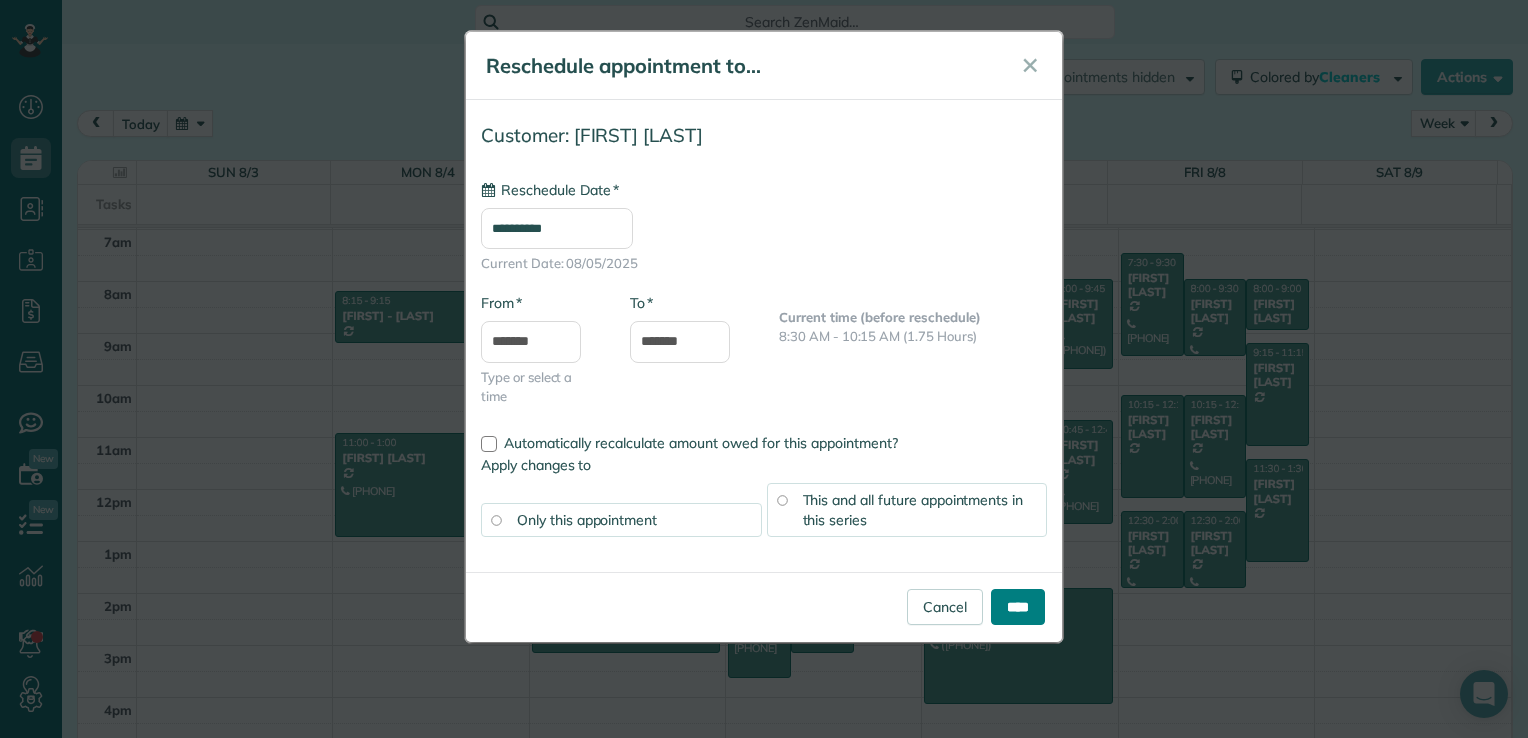 drag, startPoint x: 992, startPoint y: 596, endPoint x: 921, endPoint y: 569, distance: 75.96052 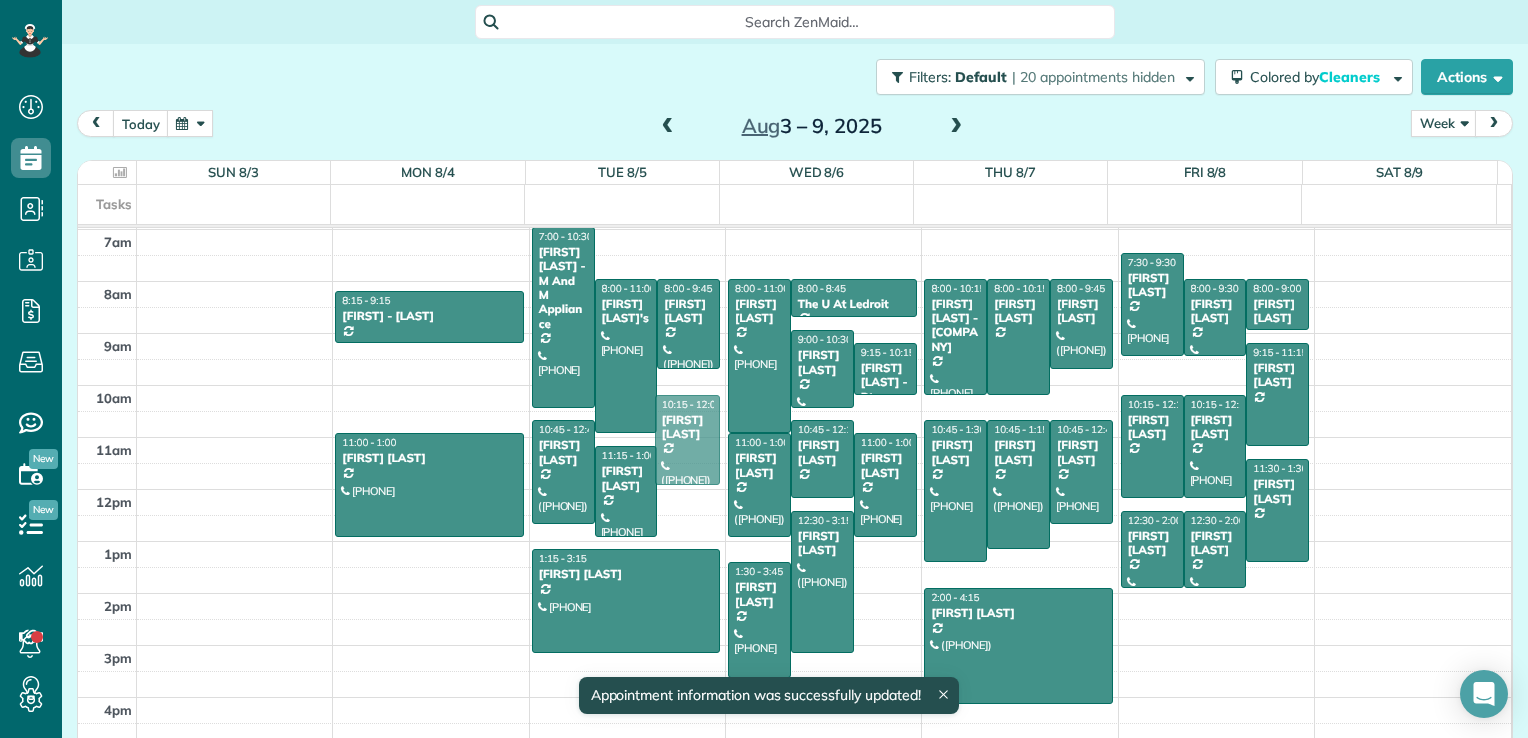drag, startPoint x: 671, startPoint y: 488, endPoint x: 672, endPoint y: 442, distance: 46.010868 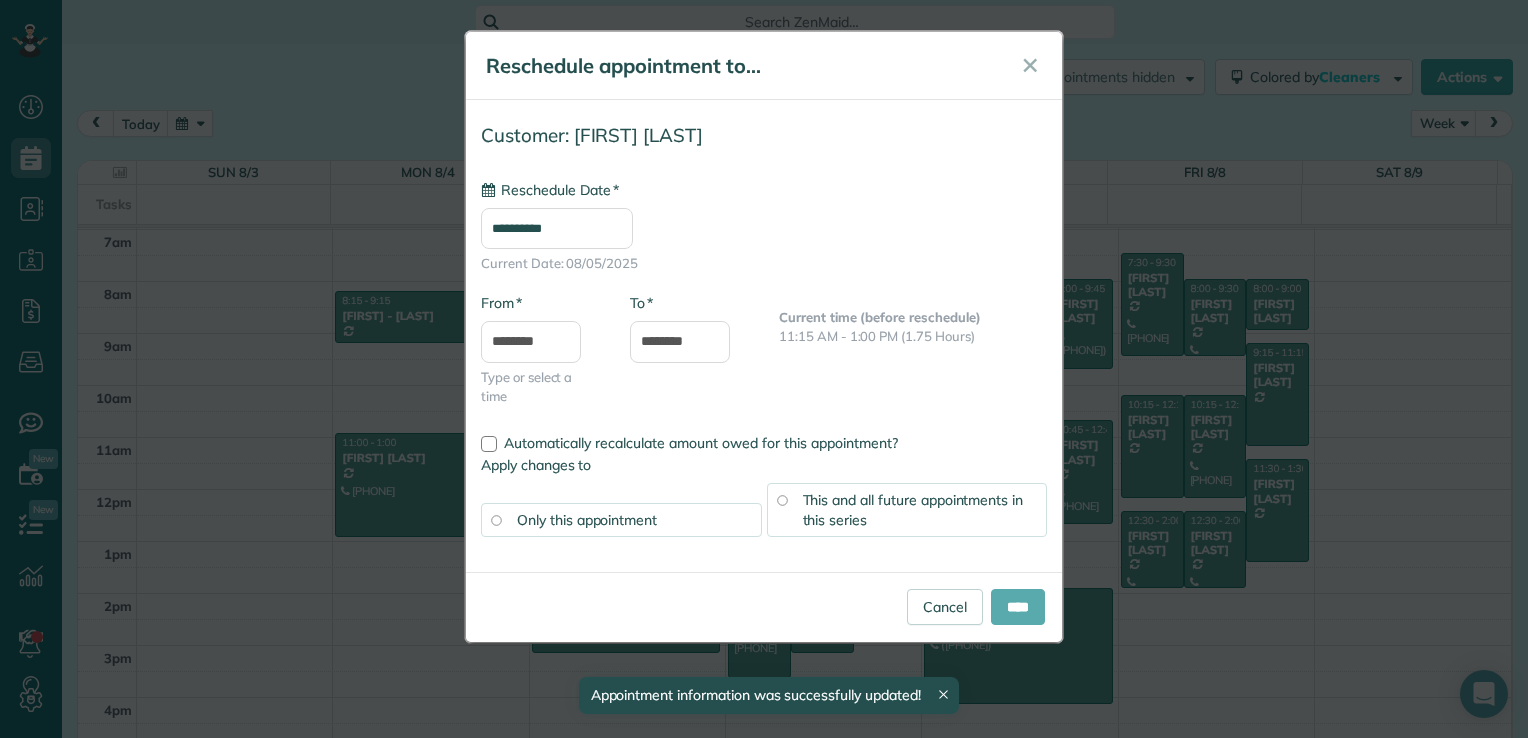 type on "**********" 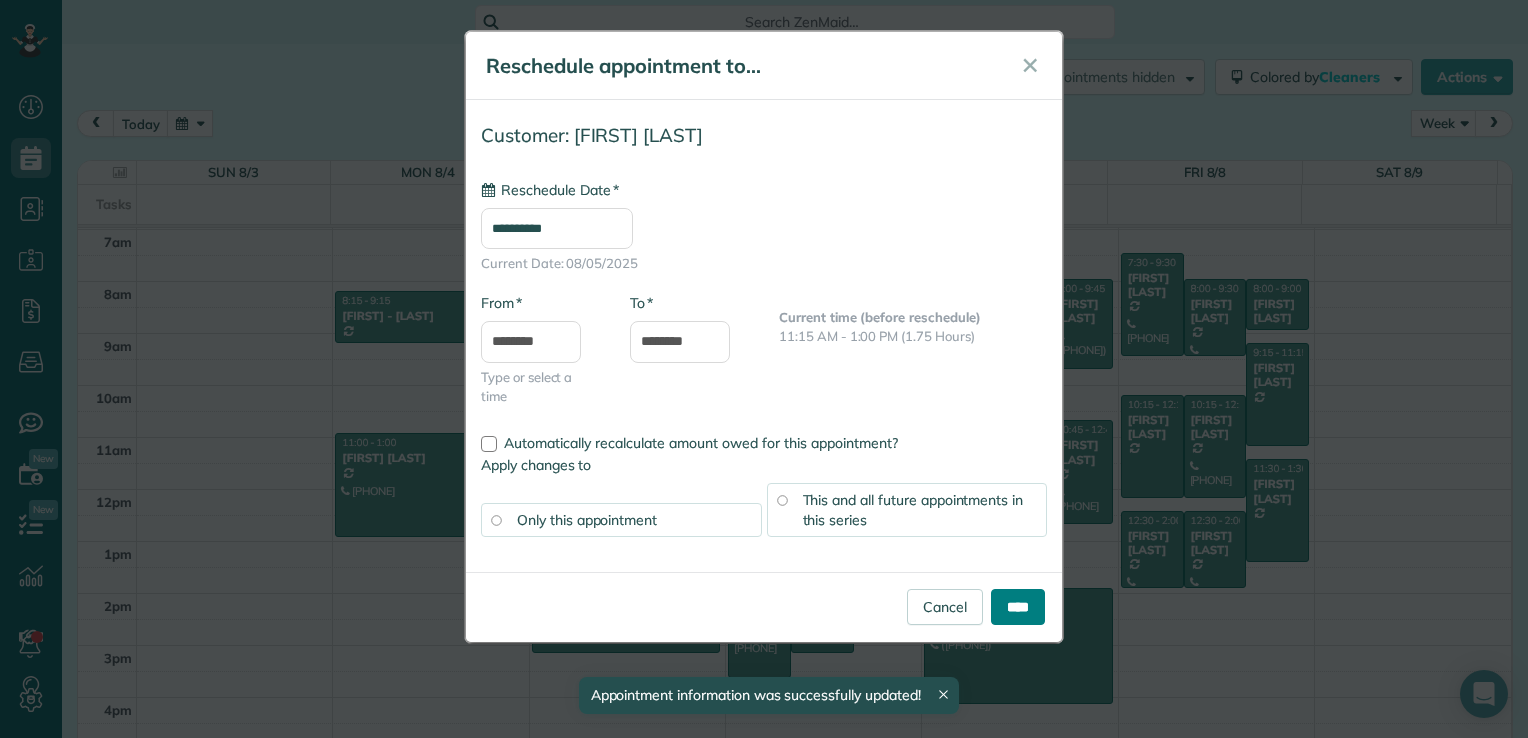click on "****" at bounding box center (1018, 607) 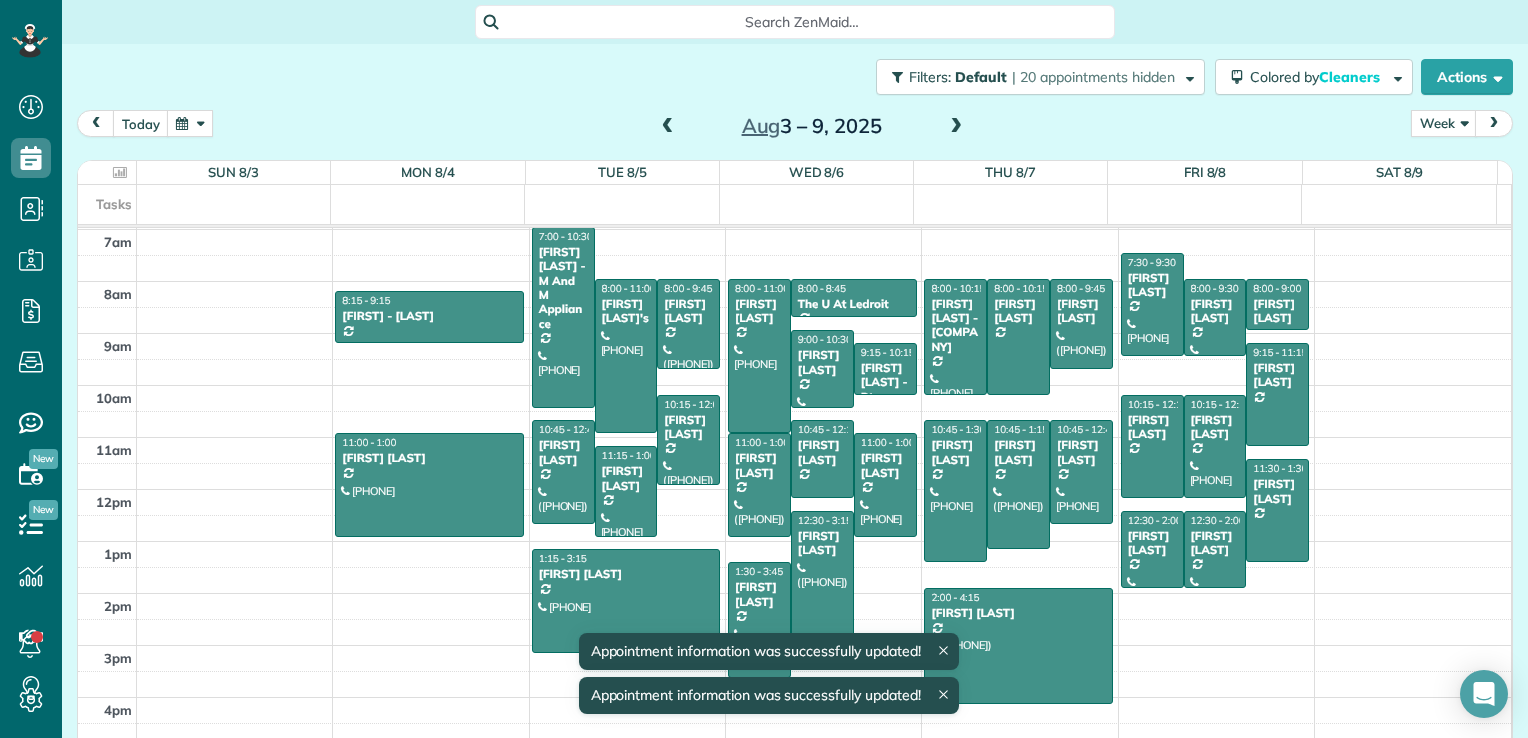 click on "12am 1am 2am 3am 4am 5am 6am 7am 8am 9am 10am 11am 12pm 1pm 2pm 3pm 4pm 5pm 8:15 - 9:15 [FIRST] - [STREET] ([PHONE]) [NUMBER] [STREET] [CITY], [STATE] [POSTAL_CODE] 11:00 - 1:00 [FIRST] [LAST] ([PHONE]) [NUMBER] [STREET] [CITY], [STATE] [POSTAL_CODE] 7:00 - 10:30 [FIRST] [LAST] - M And M Appliance ([PHONE]) [NUMBER] [STREET] [CITY], [STATE] [POSTAL_CODE] 8:00 - 11:00 [FIRST] [LAST]'s ([PHONE]) [NUMBER] [STREET] [CITY], [STATE] [POSTAL_CODE] 8:00 - 9:45 [FIRST] [LAST] ([PHONE]) [NUMBER] [STREET] [CITY], [STATE] [POSTAL_CODE] 10:15 - 12:00 [FIRST] [LAST] ([PHONE]) [NUMBER] [STREET] [CITY], [STATE] [POSTAL_CODE] 10:45 - 12:45 [FIRST] [LAST] ([PHONE]) [NUMBER] [STREET] [CITY], [STATE] [POSTAL_CODE] 11:15 - 1:00 [FIRST] [LAST] ([PHONE]) [NUMBER] [STREET] [CITY], [STATE] [POSTAL_CODE] 1:15 - 3:15 [FIRST] [LAST] ([PHONE]) [NUMBER] [STREET] [CITY], [STATE] [POSTAL_CODE] 8:00 - 11:00 [FIRST] [LAST] ([PHONE]) [NUMBER] [STREET] [CITY], [STATE] [POSTAL_CODE] 8:00 - 8:45 The U At Ledroit ([PHONE])" at bounding box center [794, 333] 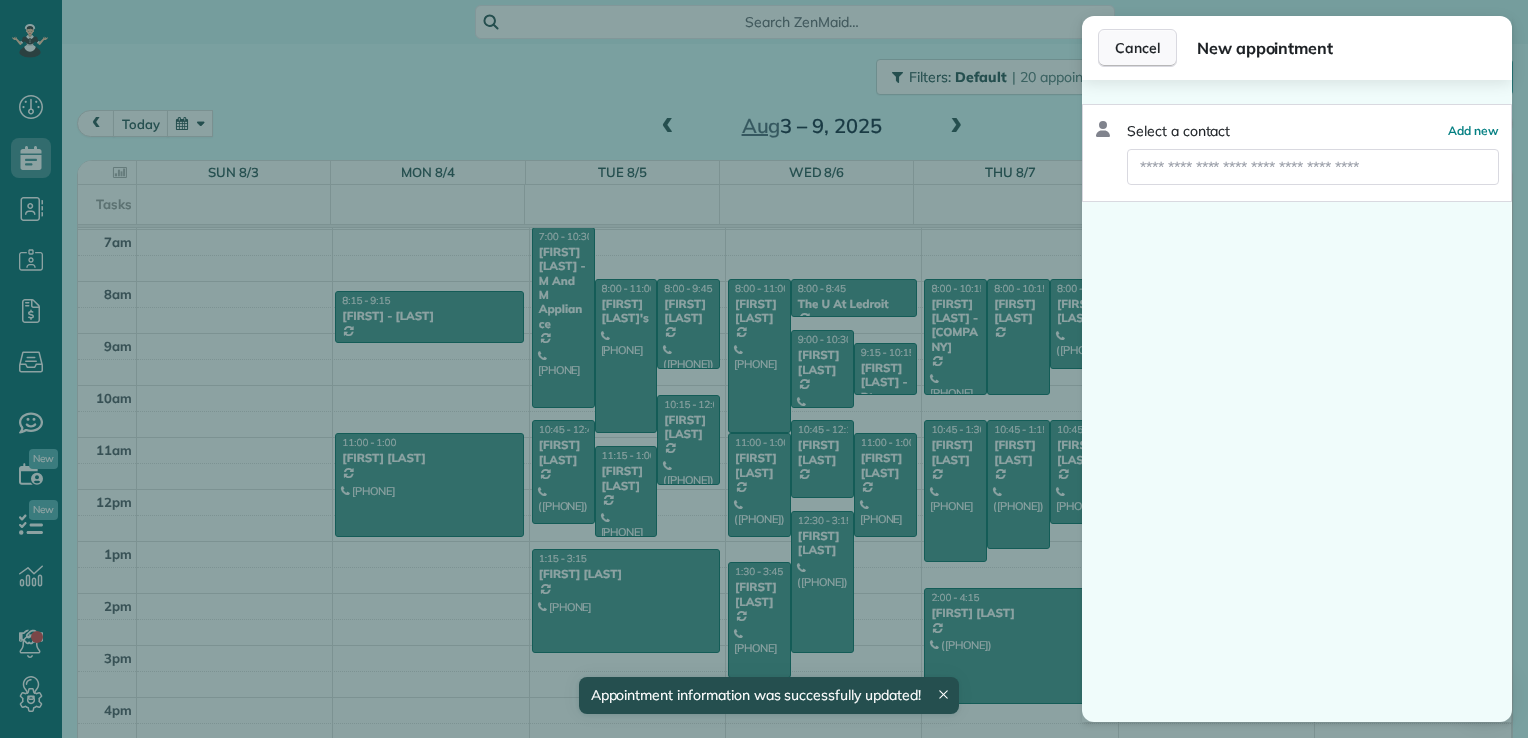 click on "Cancel" at bounding box center [1137, 48] 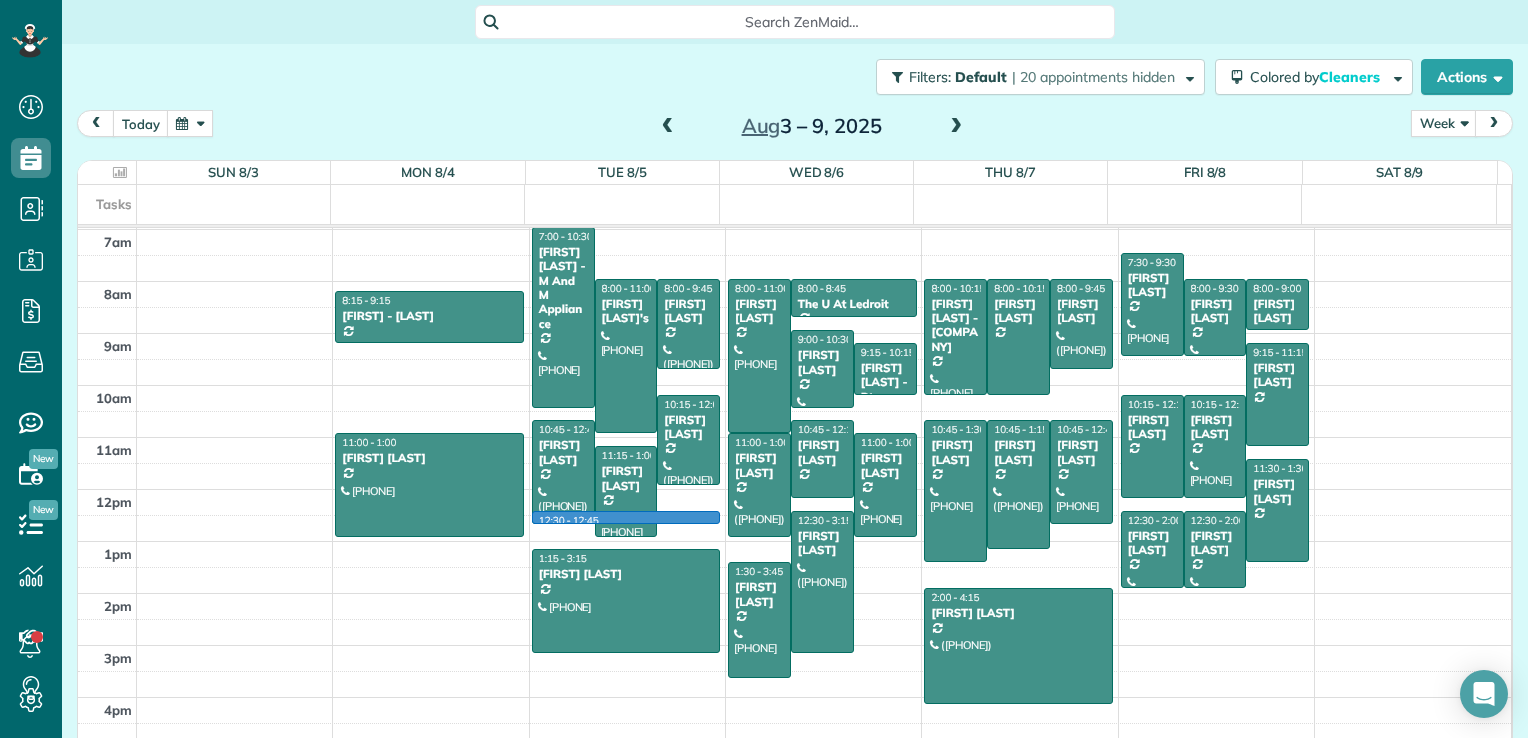 click on "12am 1am 2am 3am 4am 5am 6am 7am 8am 9am 10am 11am 12pm 1pm 2pm 3pm 4pm 5pm 8:15 - 9:15 [FIRST] - [LAST] ([PHONE]) [NUMBER] [STREET] [CITY], [STATE] [POSTAL_CODE] 11:00 - 1:00 [FIRST] [LAST] ([PHONE]) [NUMBER] [STREET] [CITY], [STATE] [POSTAL_CODE] 12:30 - 12:45 7:00 - 10:30 [FIRST] [LAST] - [COMPANY] ([PHONE]) [NUMBER] [STREET] [CITY], [STATE] [POSTAL_CODE] 8:00 - 11:00 [FIRST] [LAST]'s ([PHONE]) [STREET] [CITY], [STATE] [POSTAL_CODE] 8:00 - 9:45 [FIRST] [LAST] ([PHONE]) [NUMBER] [STREET] [CITY], [STATE] [POSTAL_CODE] 10:15 - 12:00 [FIRST] [LAST] ([PHONE]) [NUMBER] [STREET] [CITY], [STATE] [POSTAL_CODE] 10:45 - 12:45 [FIRST] [LAST] ([PHONE]) [NUMBER] [STREET] [CITY], [STATE] [POSTAL_CODE] 11:15 - 1:00 [FIRST] [LAST] ([PHONE]) [NUMBER] [STREET] [CITY], [STATE] [POSTAL_CODE] 1:15 - 3:15 [FIRST] [LAST] ([PHONE]) [NUMBER] [STREET] [CITY], [STATE] [POSTAL_CODE] 8:00 - 11:00 [FIRST] [LAST] ([PHONE]) [NUMBER] [STREET] [CITY], [STATE] [POSTAL_CODE] 8:00 - 8:45 The U At Ledroit [FIRST] [LAST]" at bounding box center [794, 333] 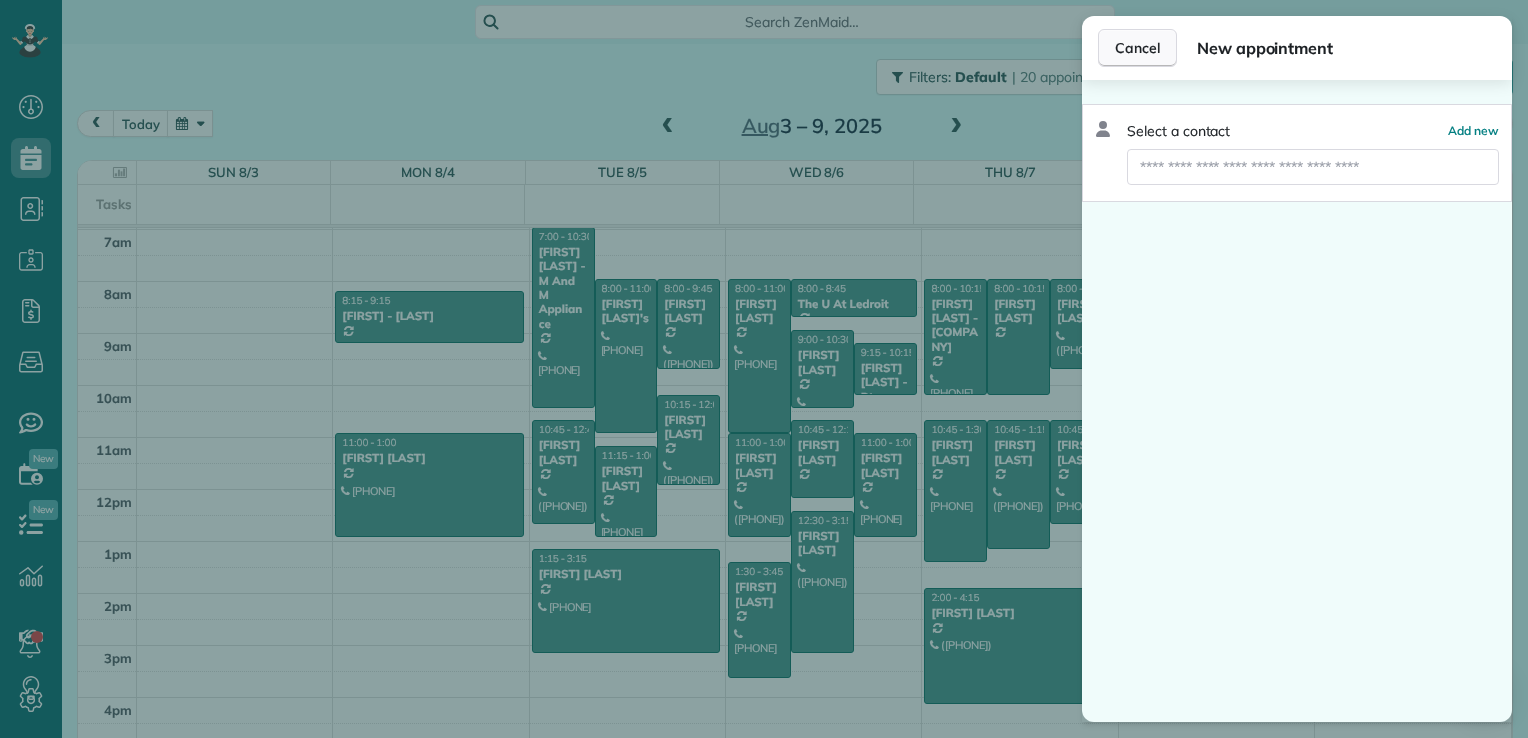 click on "Cancel" at bounding box center [1137, 48] 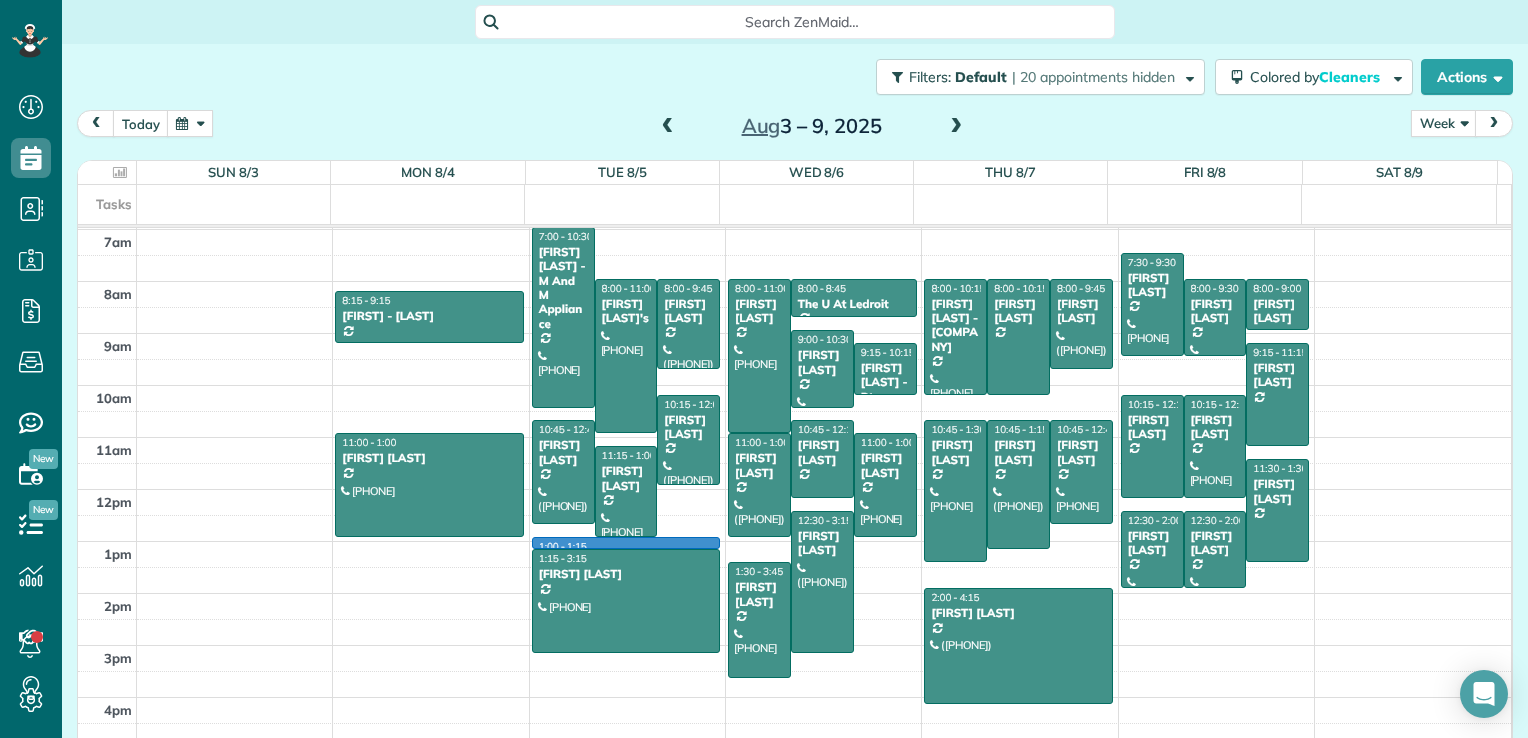 click on "12am 1am 2am 3am 4am 5am 6am 7am 8am 9am 10am 11am 12pm 1pm 2pm 3pm 4pm 5pm 8:15 - 9:15 [FIRST] - [STREET] ([PHONE]) [NUMBER] [STREET] [CITY], [STATE] [POSTAL_CODE] 11:00 - 1:00 [FIRST] [LAST] ([PHONE]) [NUMBER] [STREET] [CITY], [STATE] [POSTAL_CODE] 1:00 - 1:15 7:00 - 10:30 [FIRST] [LAST] - M And M Appliance ([PHONE]) [NUMBER] [STREET] [CITY], [STATE] [POSTAL_CODE] 8:00 - 11:00 [FIRST] [LAST]'s ([PHONE]) [NUMBER] [STREET] [CITY], [STATE] [POSTAL_CODE] 8:00 - 9:45 [FIRST] [LAST] ([PHONE]) [NUMBER] [STREET] [CITY], [STATE] [POSTAL_CODE] 10:15 - 12:00 [FIRST] [LAST] ([PHONE]) [NUMBER] [STREET] [CITY], [STATE] [POSTAL_CODE] 10:45 - 12:45 [FIRST] [LAST] ([PHONE]) [NUMBER] [STREET] [CITY], [STATE] [POSTAL_CODE] 11:15 - 1:00 [FIRST] [LAST] ([PHONE]) [NUMBER] [STREET] [CITY], [STATE] [POSTAL_CODE] 1:15 - 3:15 [FIRST] [LAST] ([PHONE]) [NUMBER] [STREET] [CITY], [STATE] [POSTAL_CODE] 8:00 - 11:00 [FIRST] [LAST] ([PHONE]) [NUMBER] [STREET] [CITY], [STATE] [POSTAL_CODE] 8:00 - 8:45 The U At Ledroit [FIRST] [LAST]" at bounding box center (794, 333) 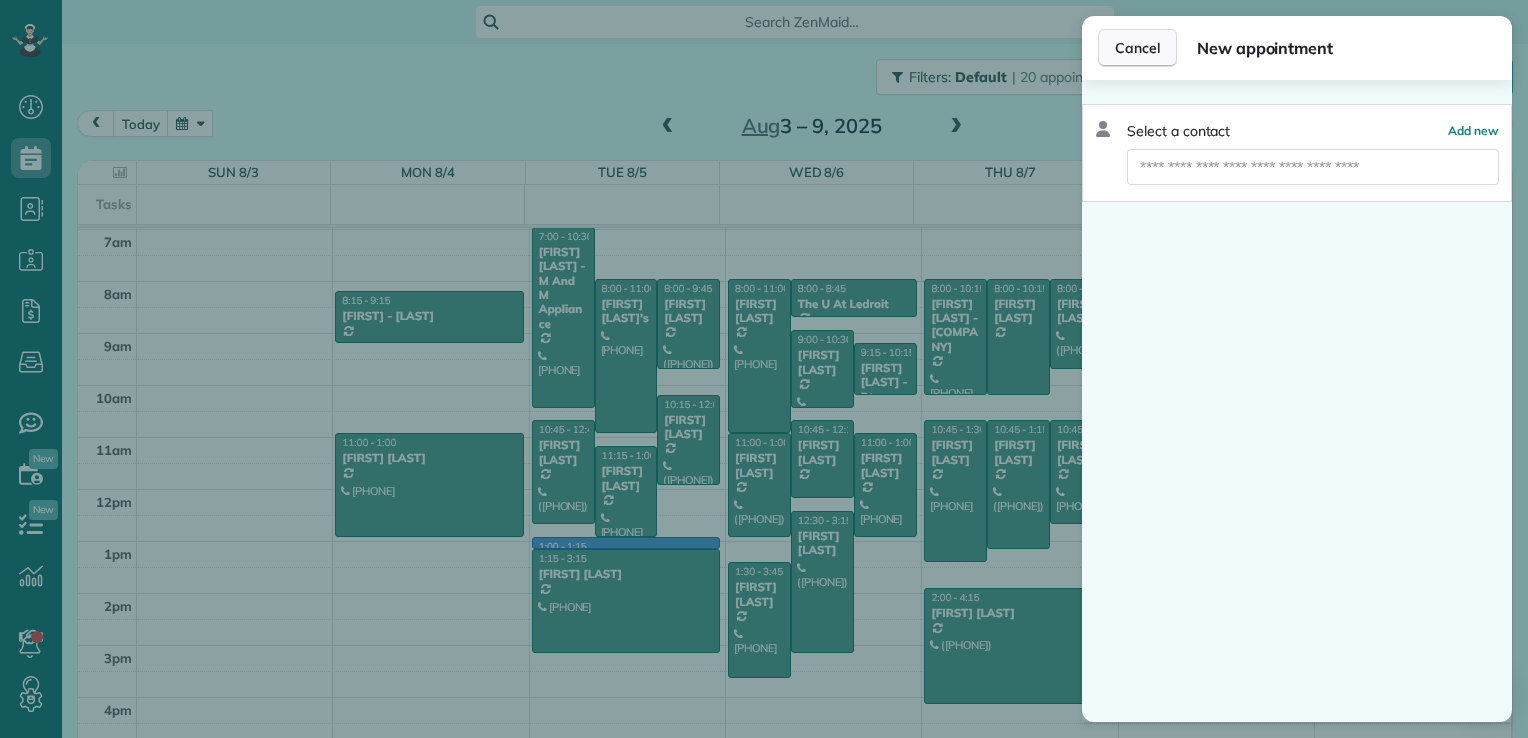 click on "Cancel" at bounding box center [1137, 48] 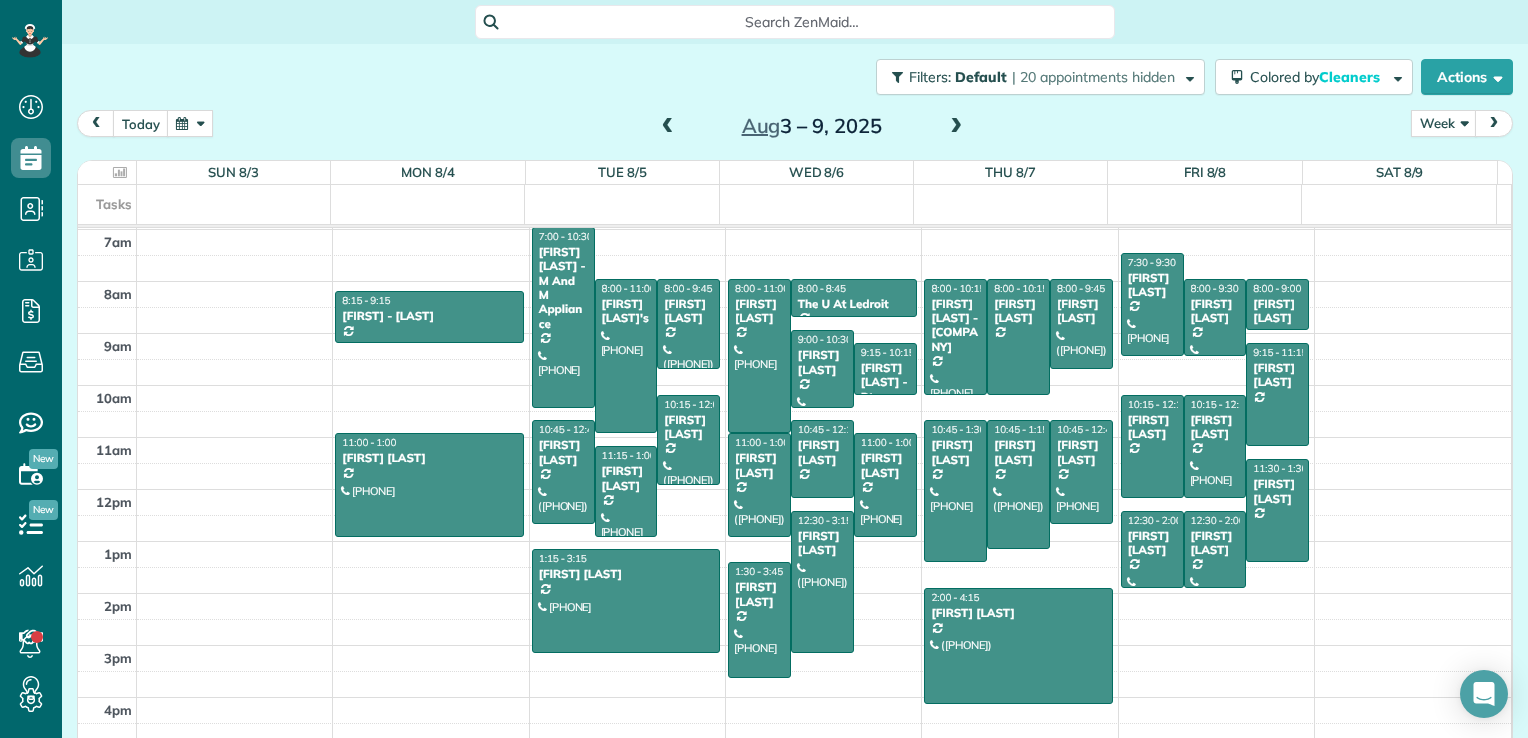 click on "12am 1am 2am 3am 4am 5am 6am 7am 8am 9am 10am 11am 12pm 1pm 2pm 3pm 4pm 5pm 8:15 - 9:15 [FIRST] - [STREET] ([PHONE]) [NUMBER] [STREET] [CITY], [STATE] [POSTAL_CODE] 11:00 - 1:00 [FIRST] [LAST] ([PHONE]) [NUMBER] [STREET] [CITY], [STATE] [POSTAL_CODE] 7:00 - 10:30 [FIRST] [LAST] - M And M Appliance ([PHONE]) [NUMBER] [STREET] [CITY], [STATE] [POSTAL_CODE] 8:00 - 11:00 [FIRST] [LAST]'s ([PHONE]) [NUMBER] [STREET] [CITY], [STATE] [POSTAL_CODE] 8:00 - 9:45 [FIRST] [LAST] ([PHONE]) [NUMBER] [STREET] [CITY], [STATE] [POSTAL_CODE] 10:15 - 12:00 [FIRST] [LAST] ([PHONE]) [NUMBER] [STREET] [CITY], [STATE] [POSTAL_CODE] 10:45 - 12:45 [FIRST] [LAST] ([PHONE]) [NUMBER] [STREET] [CITY], [STATE] [POSTAL_CODE] 11:15 - 1:00 [FIRST] [LAST] ([PHONE]) [NUMBER] [STREET] [CITY], [STATE] [POSTAL_CODE] 1:15 - 3:15 [FIRST] [LAST] ([PHONE]) [NUMBER] [STREET] [CITY], [STATE] [POSTAL_CODE] 8:00 - 11:00 [FIRST] [LAST] ([PHONE]) [NUMBER] [STREET] [CITY], [STATE] [POSTAL_CODE] 8:00 - 8:45 The U At Ledroit ([PHONE])" at bounding box center (794, 333) 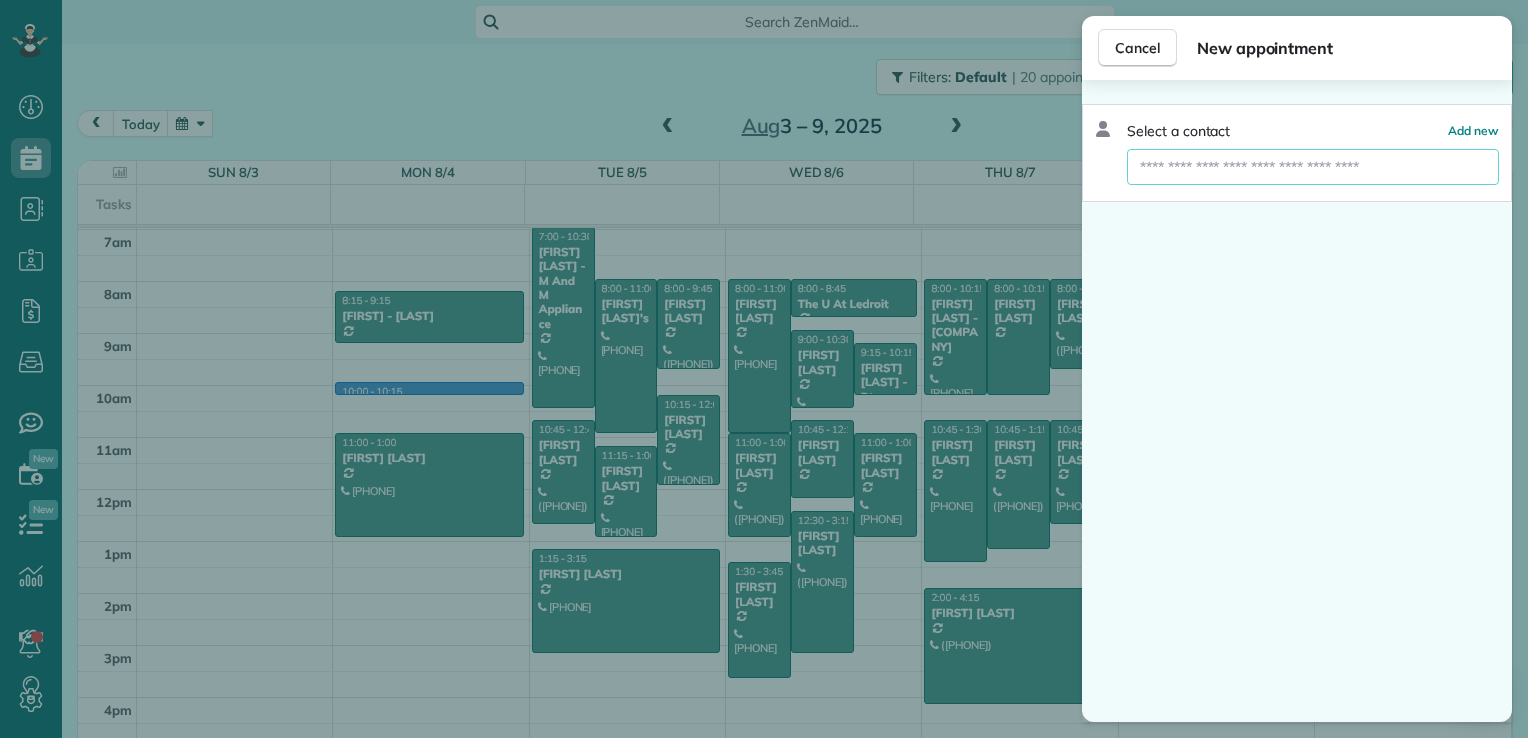 click at bounding box center (1313, 167) 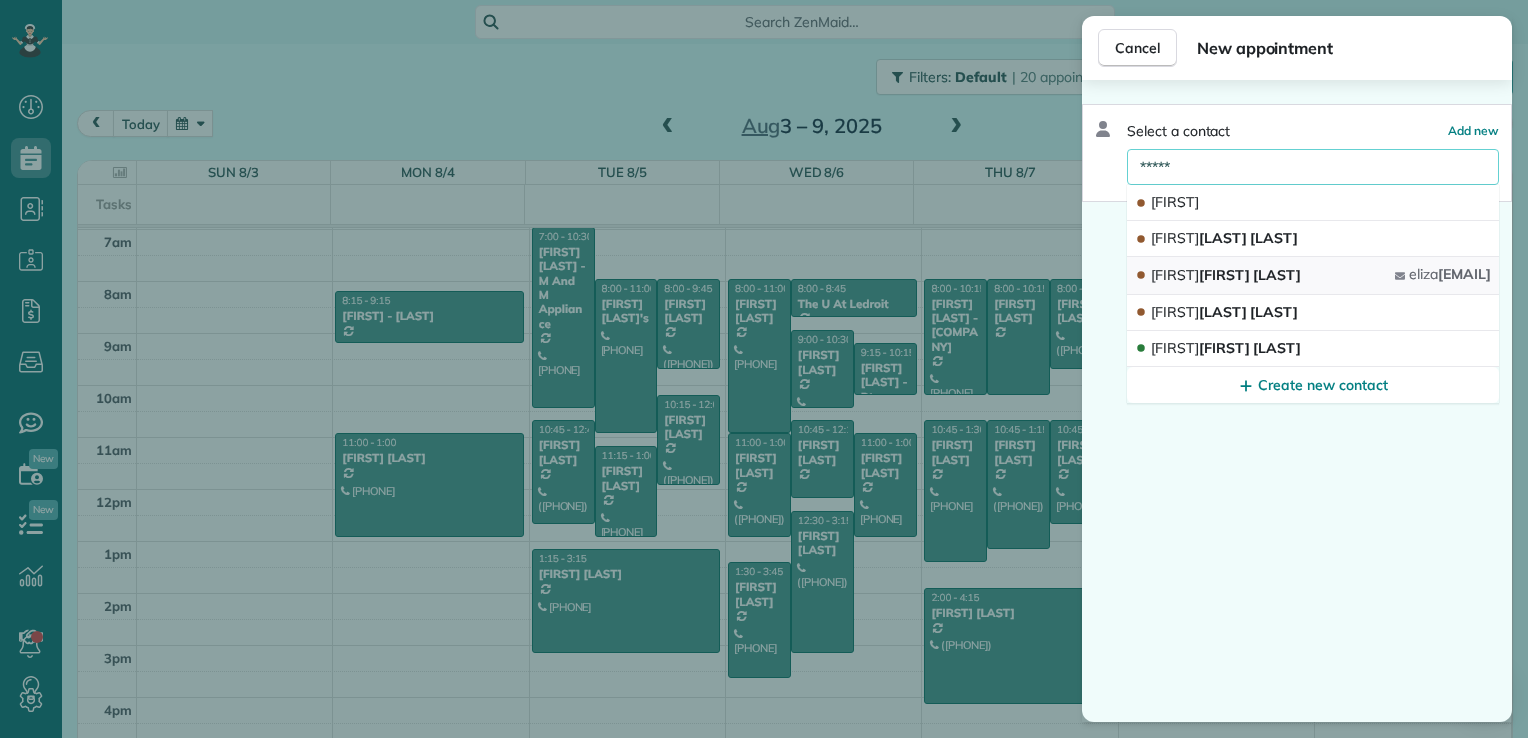 type on "*****" 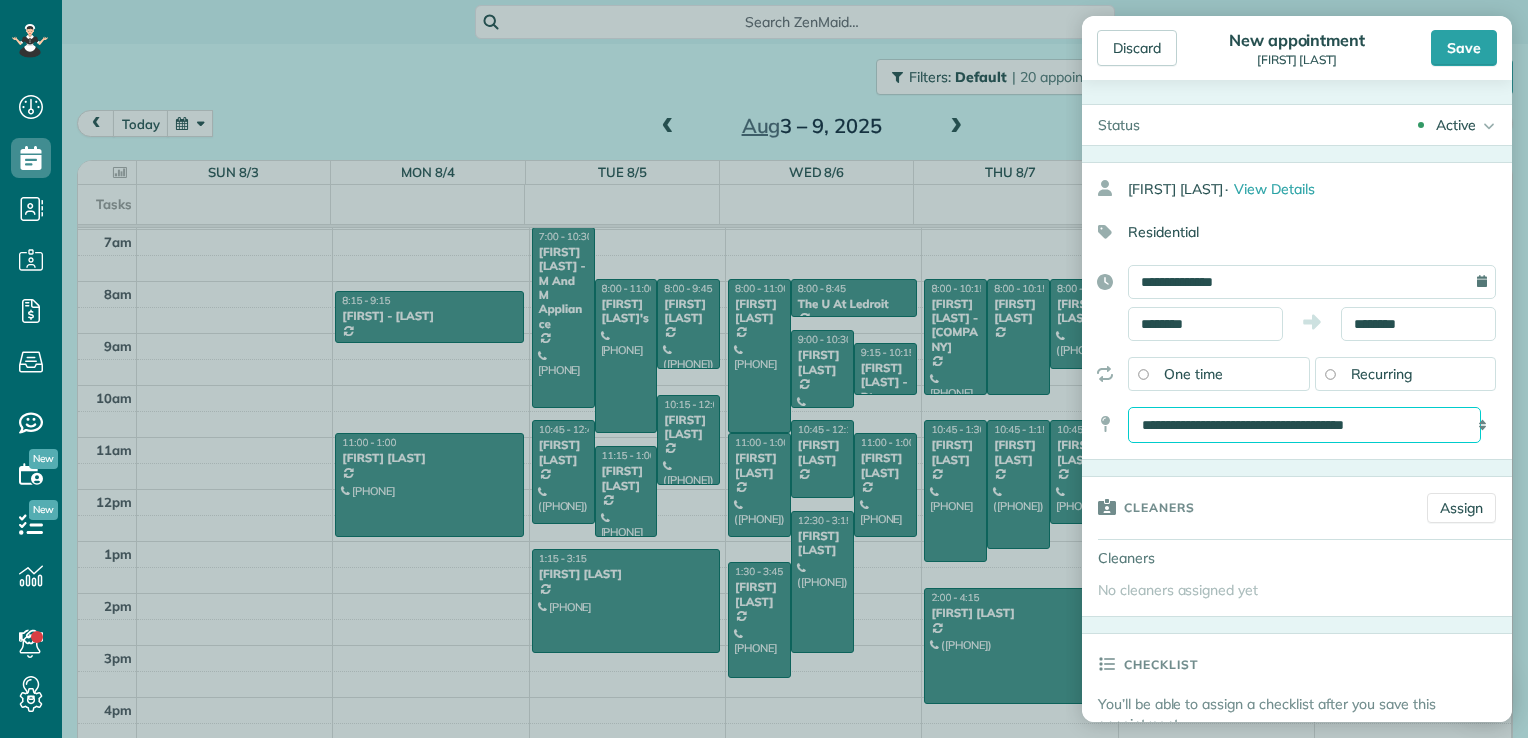 click on "**********" at bounding box center (1304, 425) 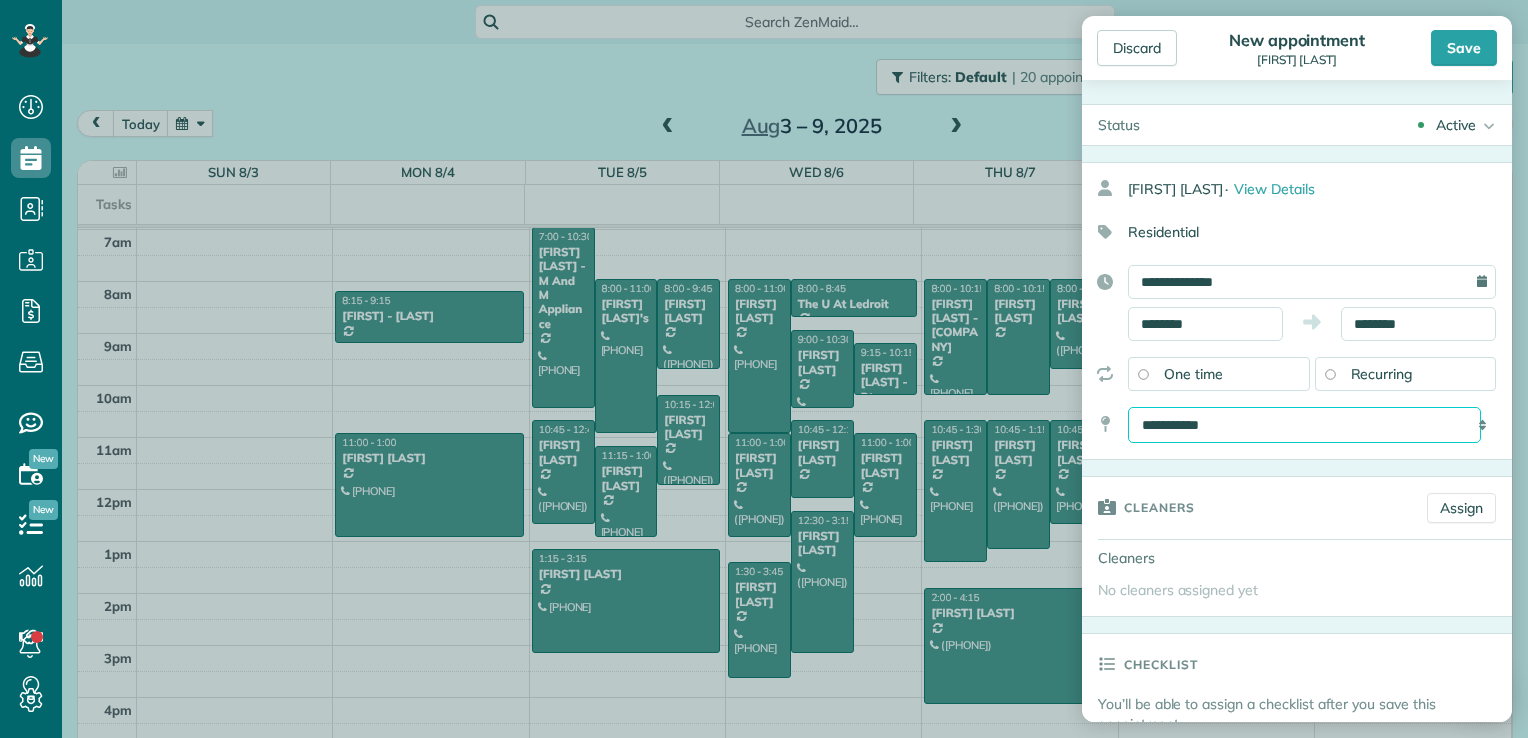 click on "**********" at bounding box center [1304, 425] 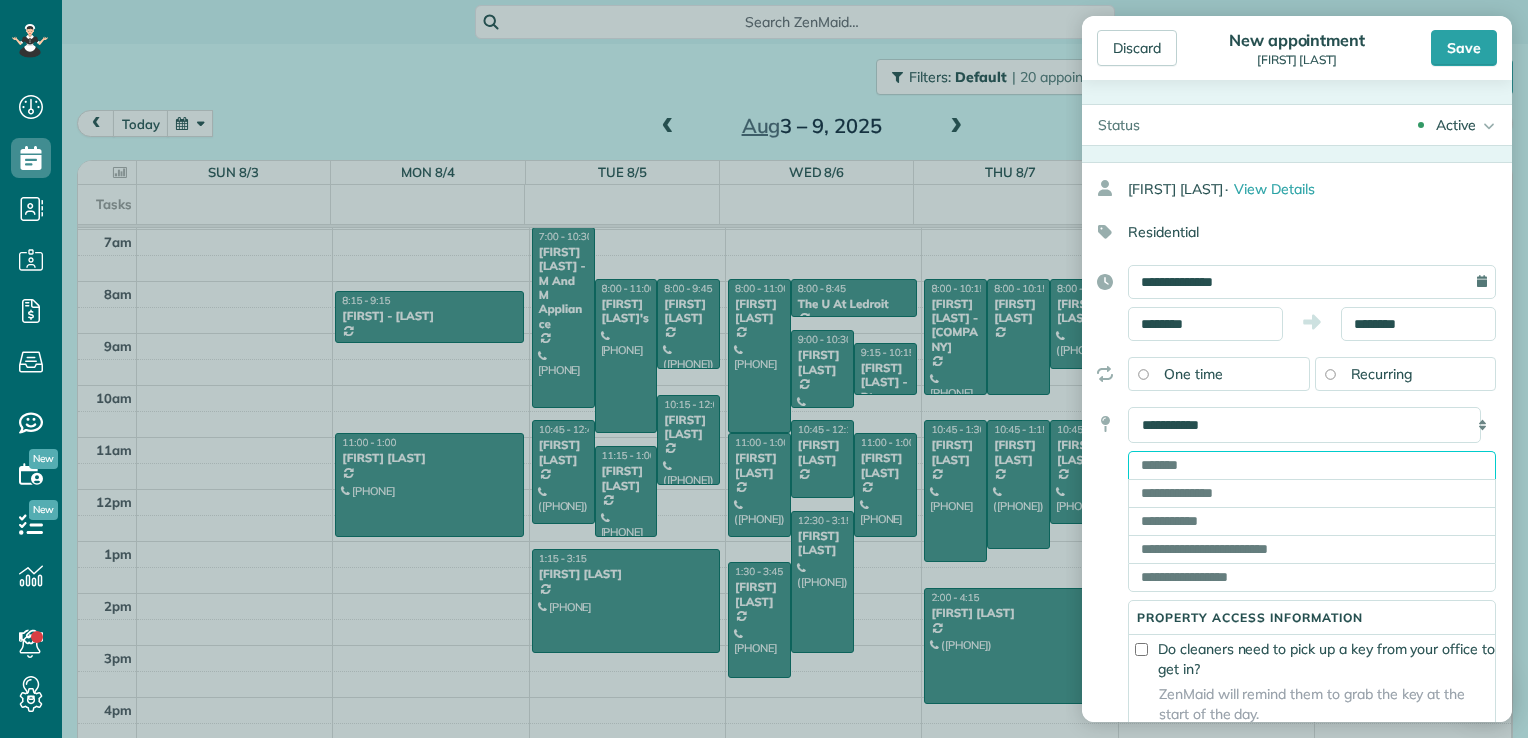 click at bounding box center (1312, 465) 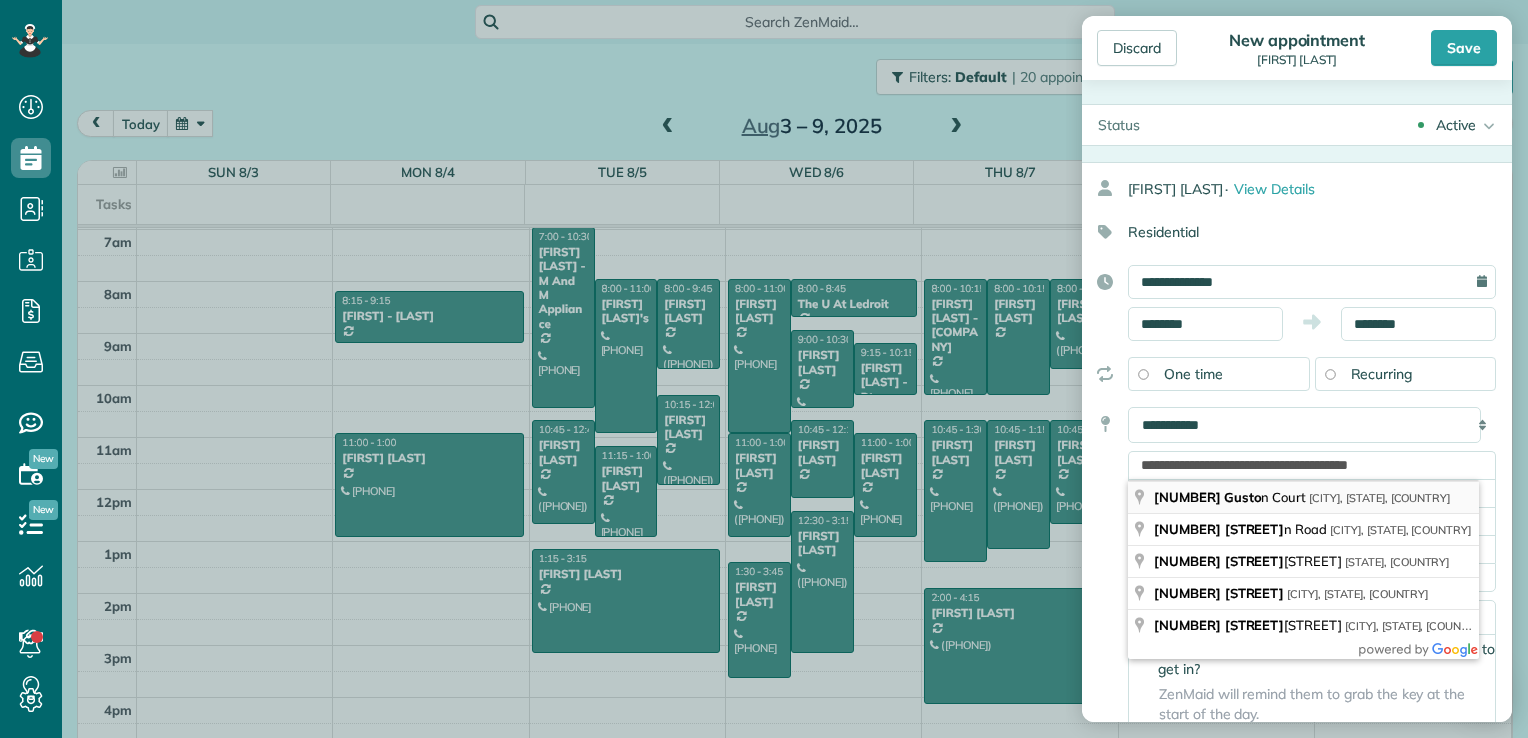 type on "**********" 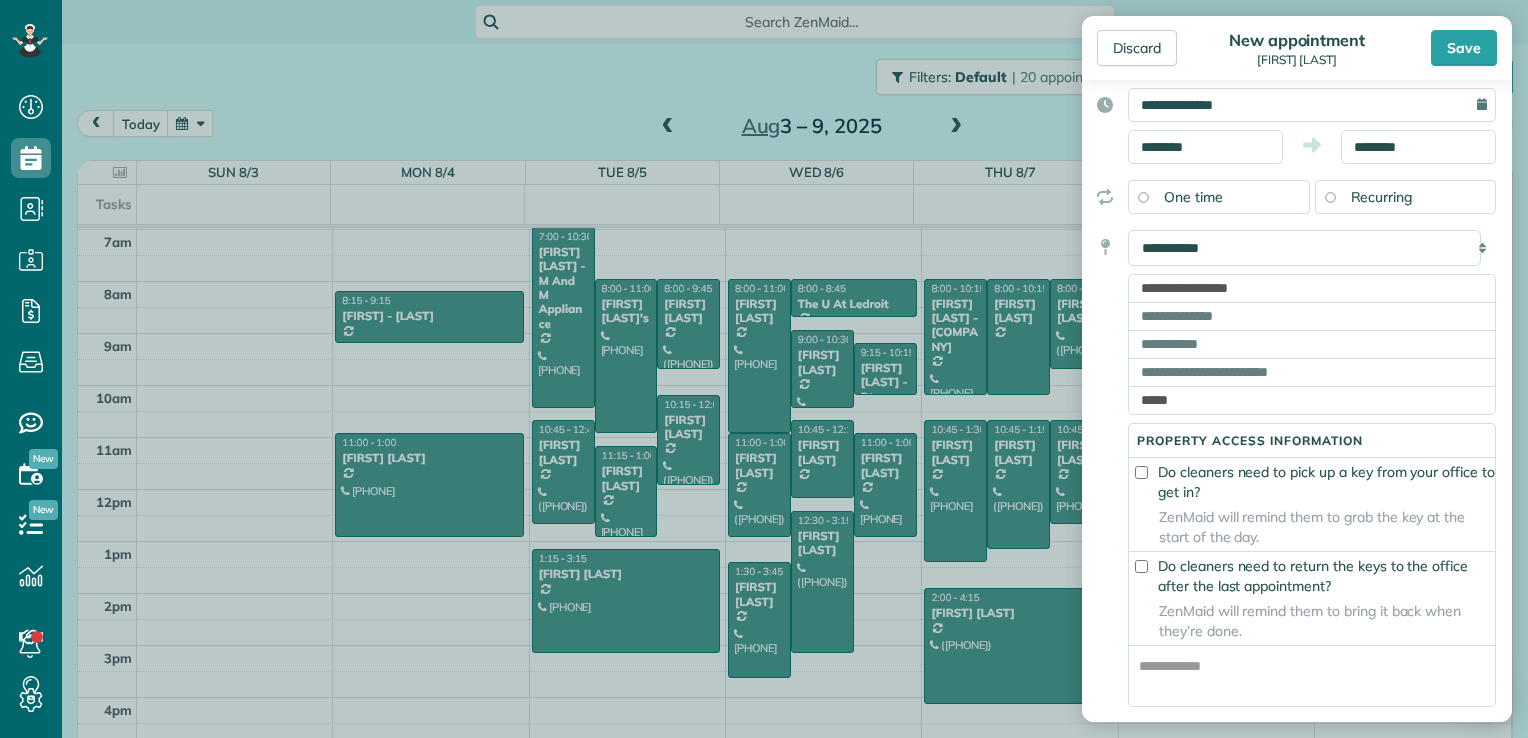 scroll, scrollTop: 200, scrollLeft: 0, axis: vertical 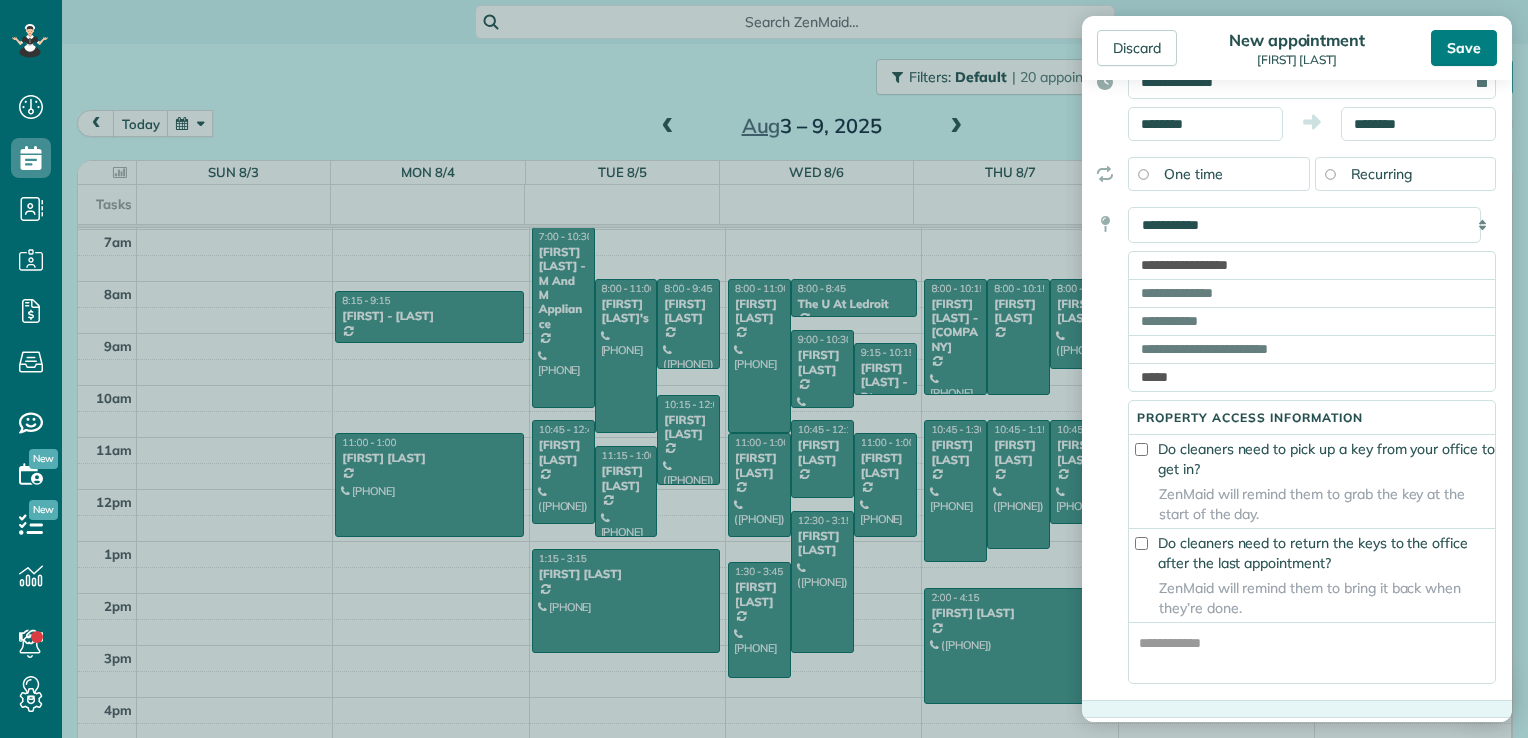 click on "Save" at bounding box center [1464, 48] 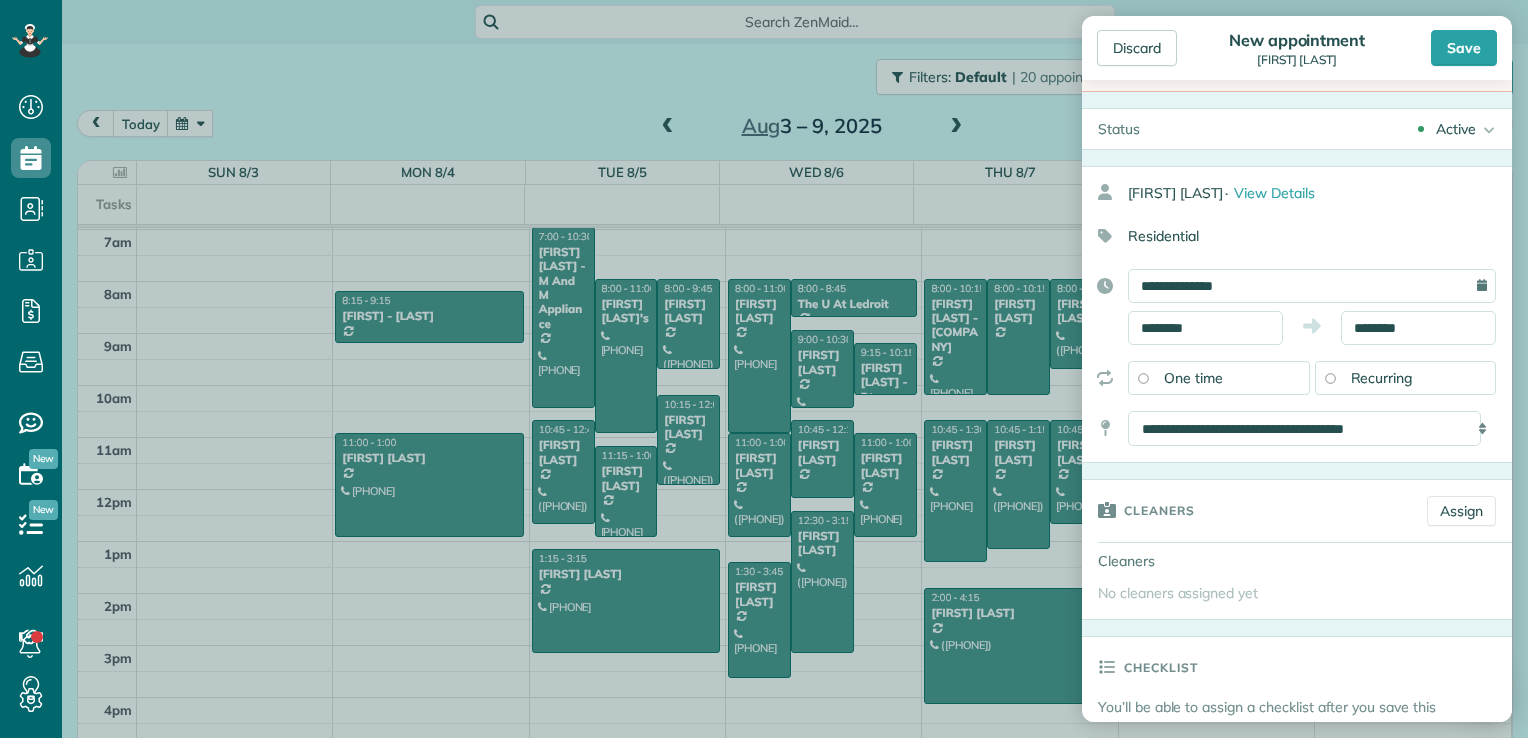 scroll, scrollTop: 200, scrollLeft: 0, axis: vertical 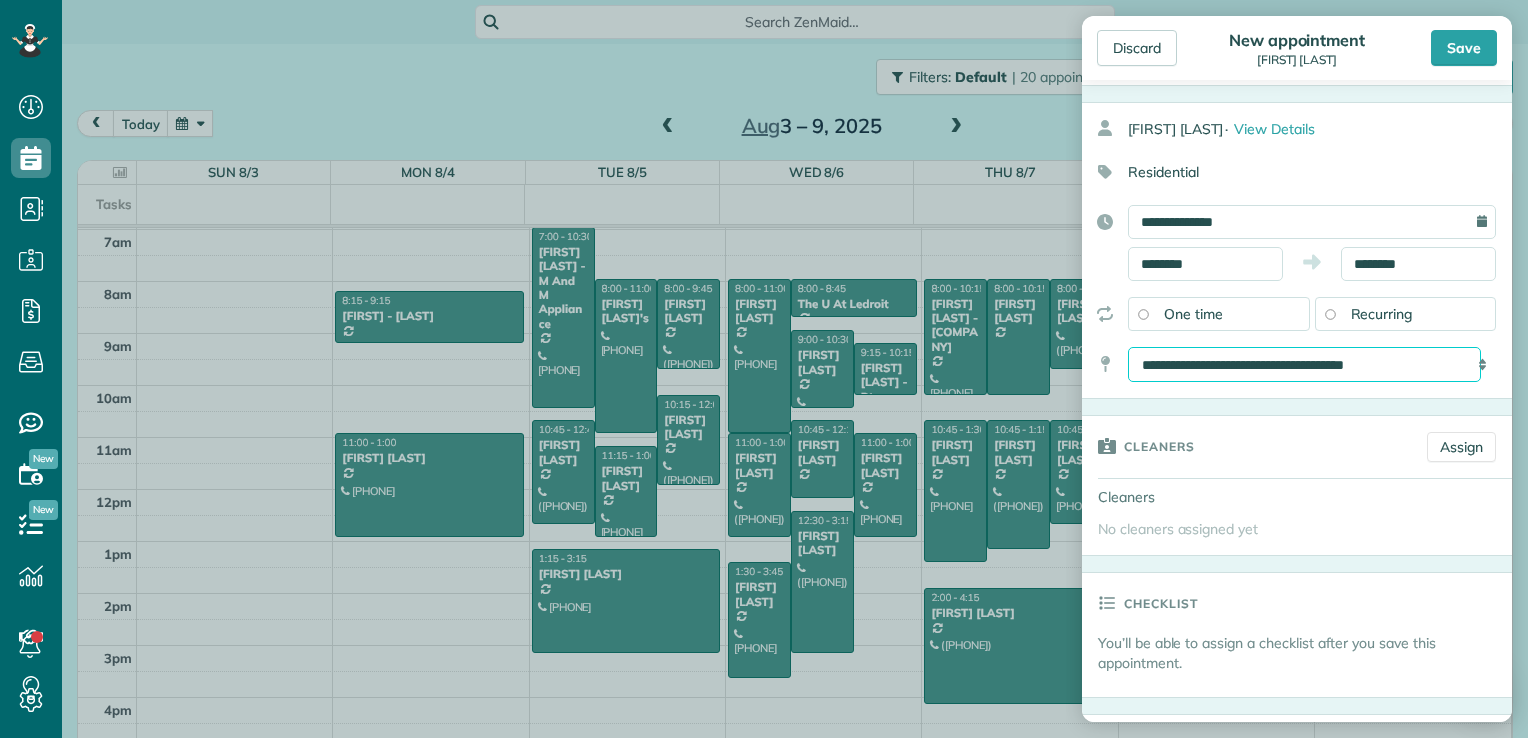 click on "**********" at bounding box center [1304, 365] 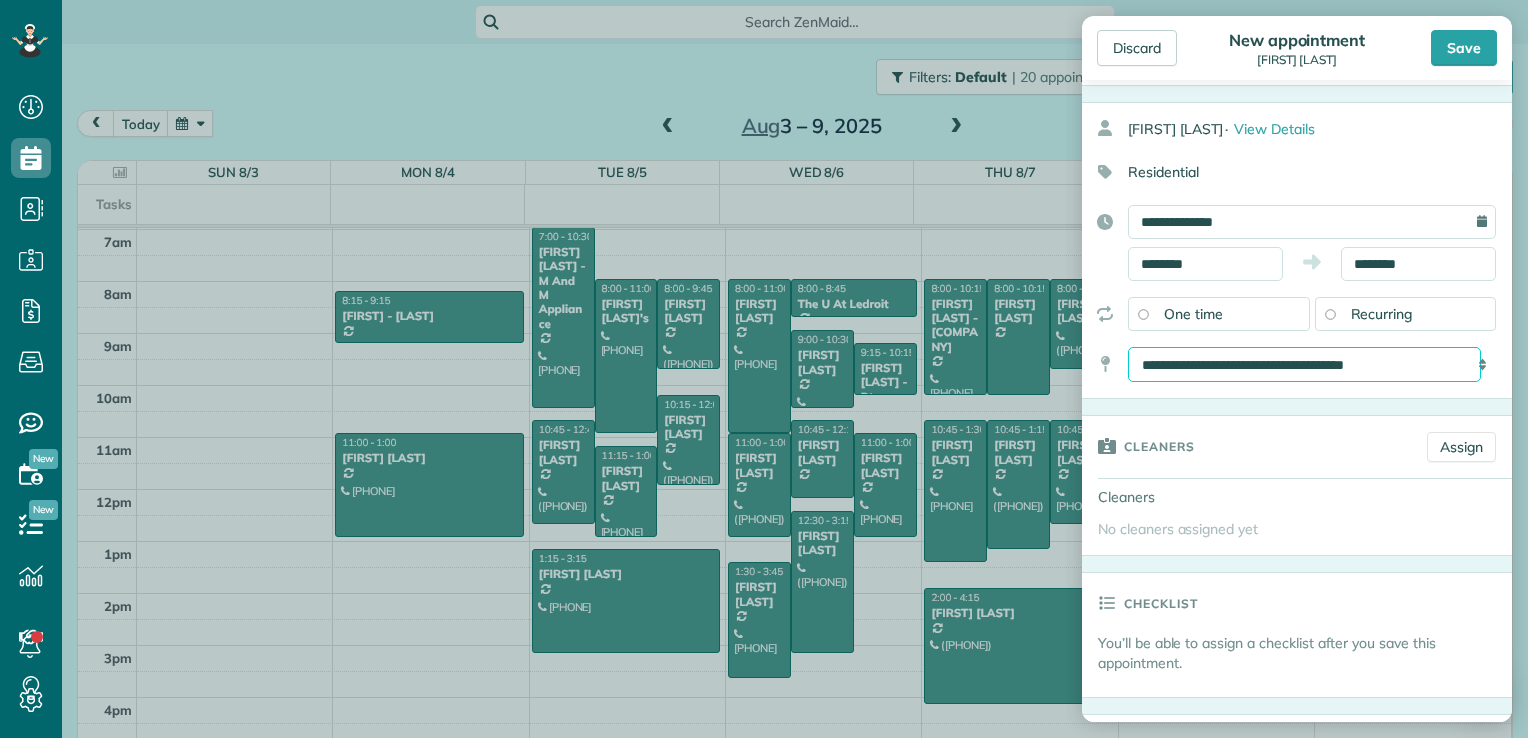 select on "*" 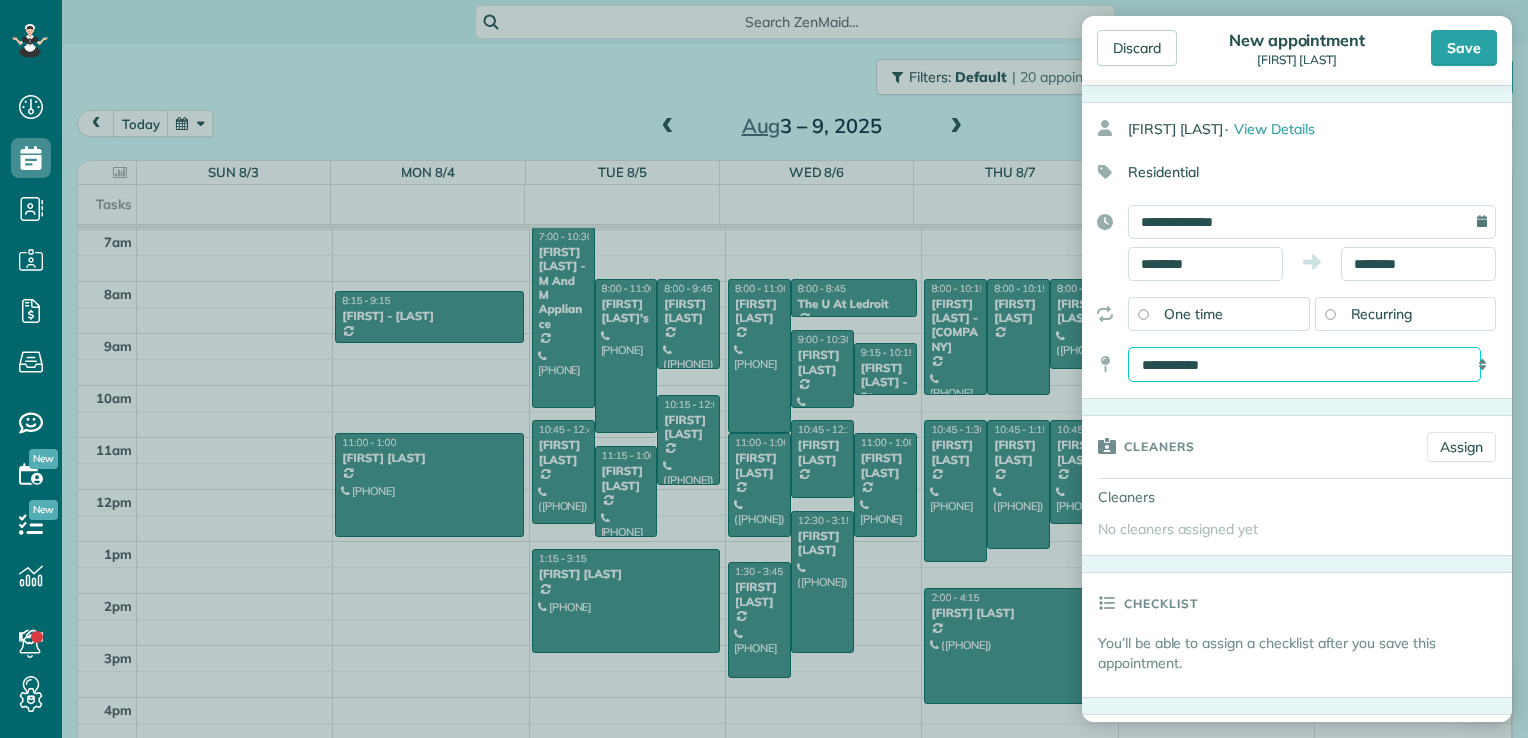 click on "**********" at bounding box center (1304, 365) 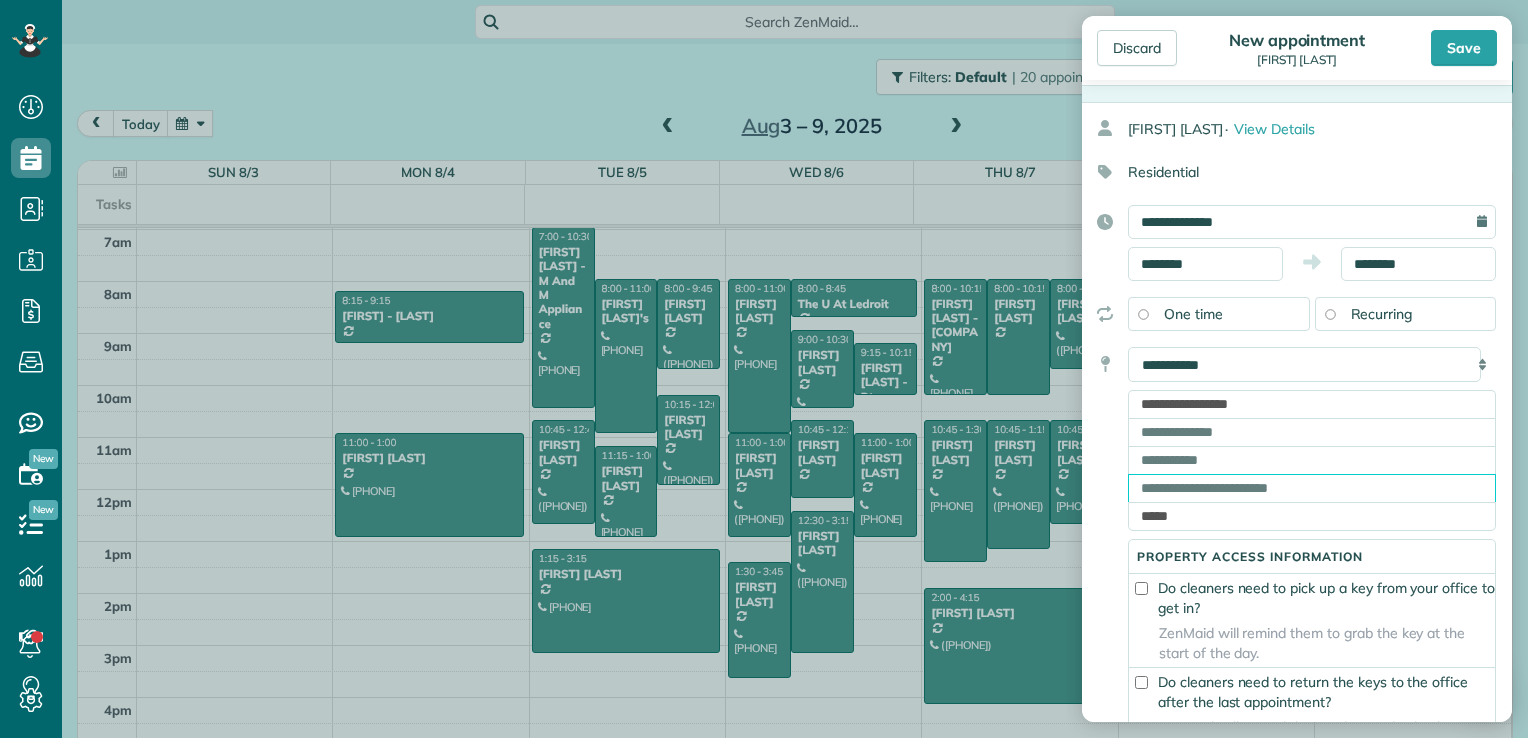 click at bounding box center [1312, 488] 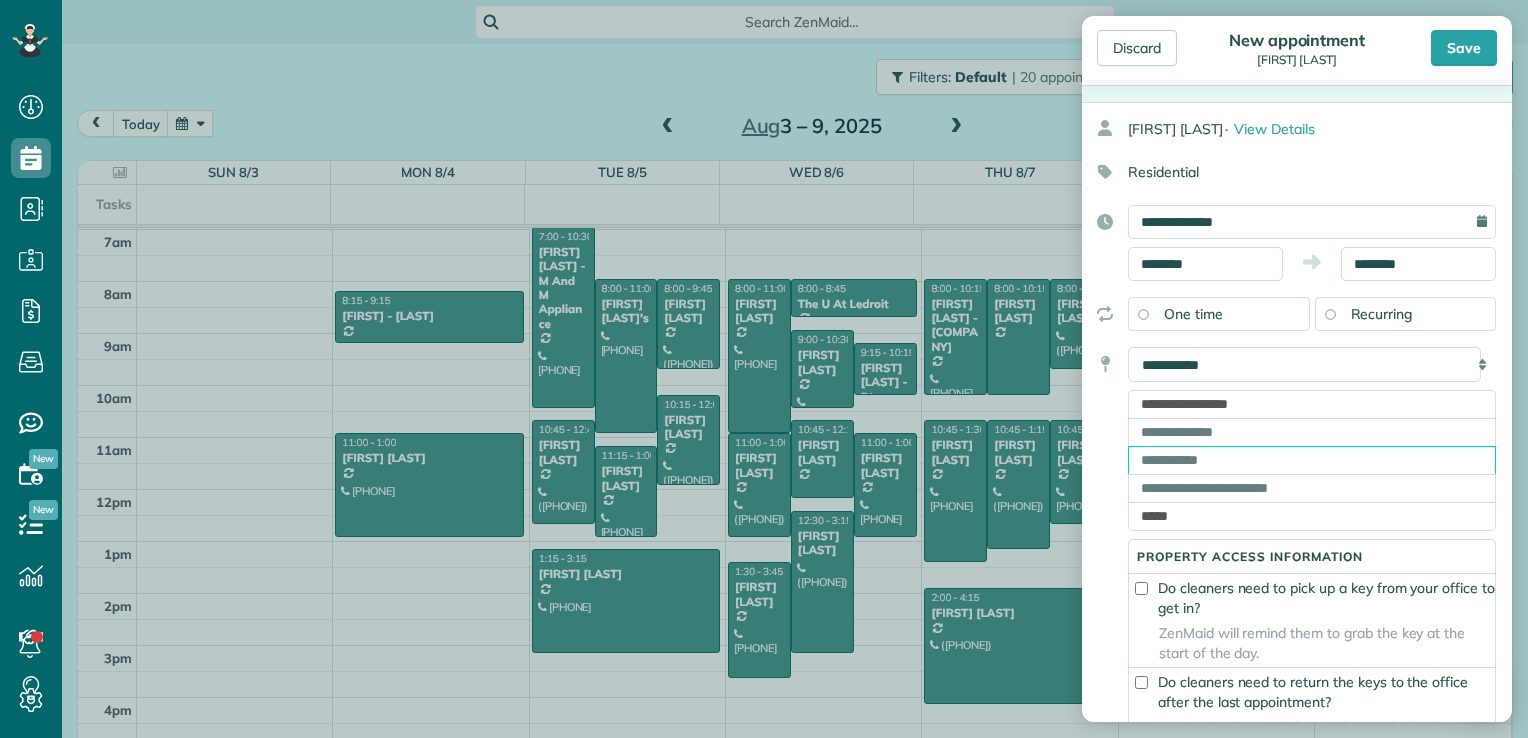 click at bounding box center (1312, 460) 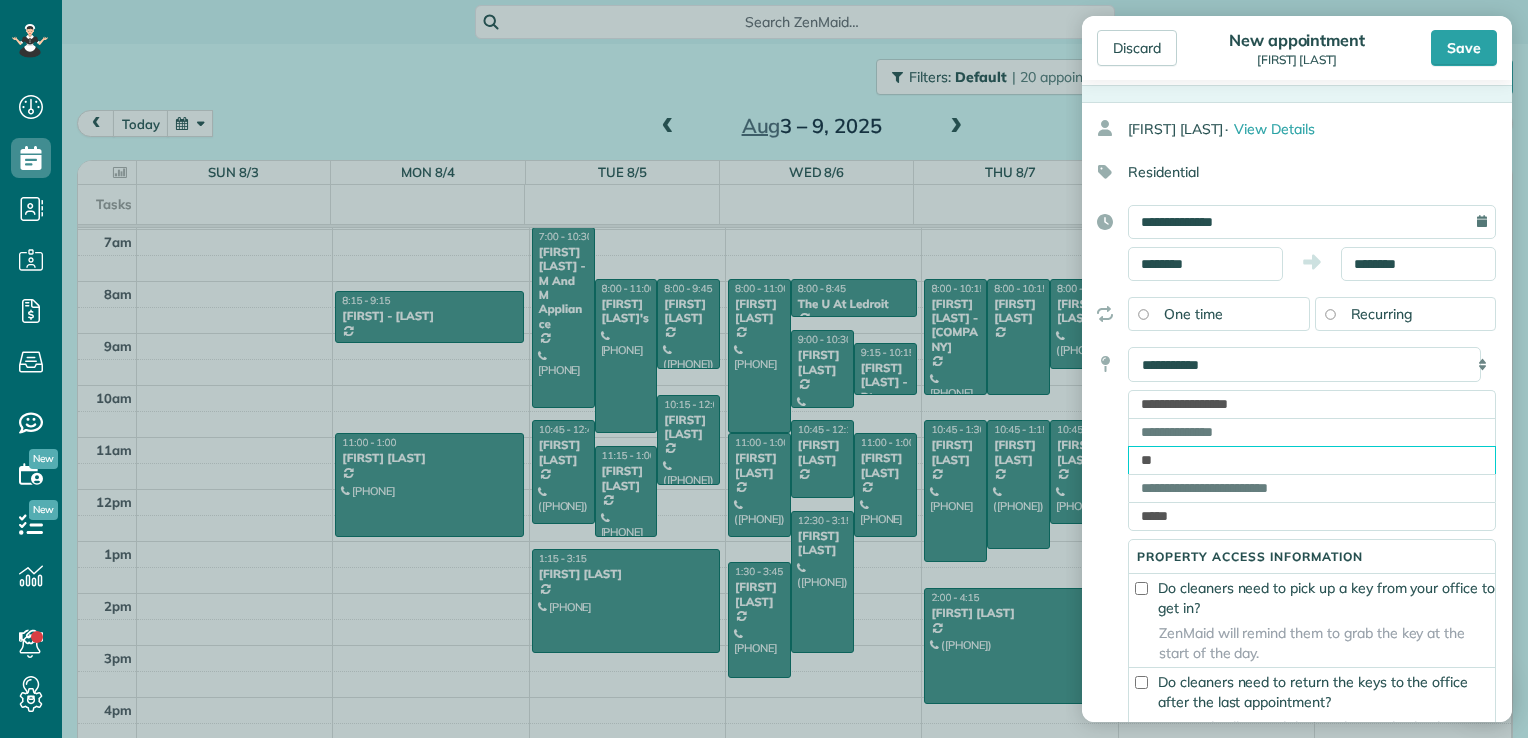 type on "*" 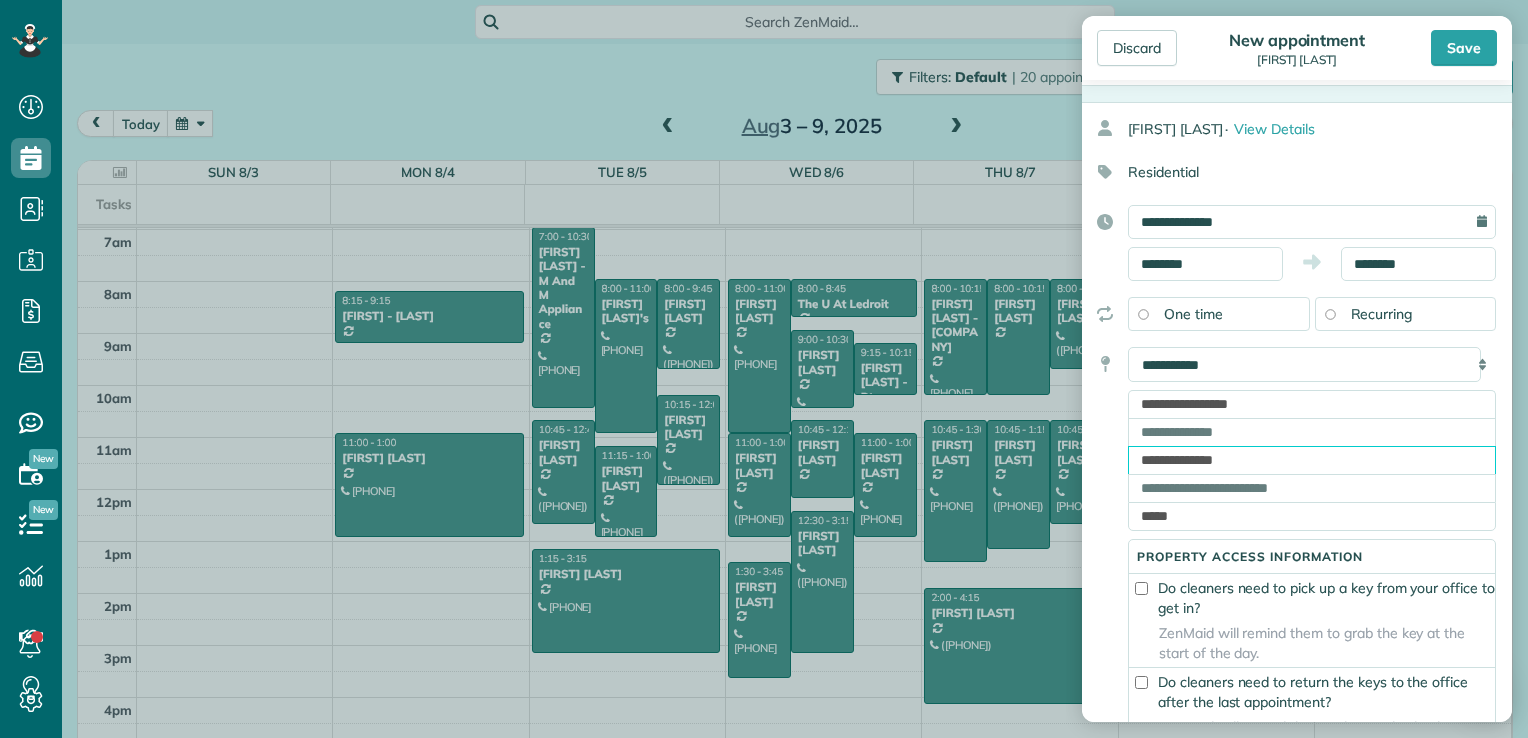 type on "**********" 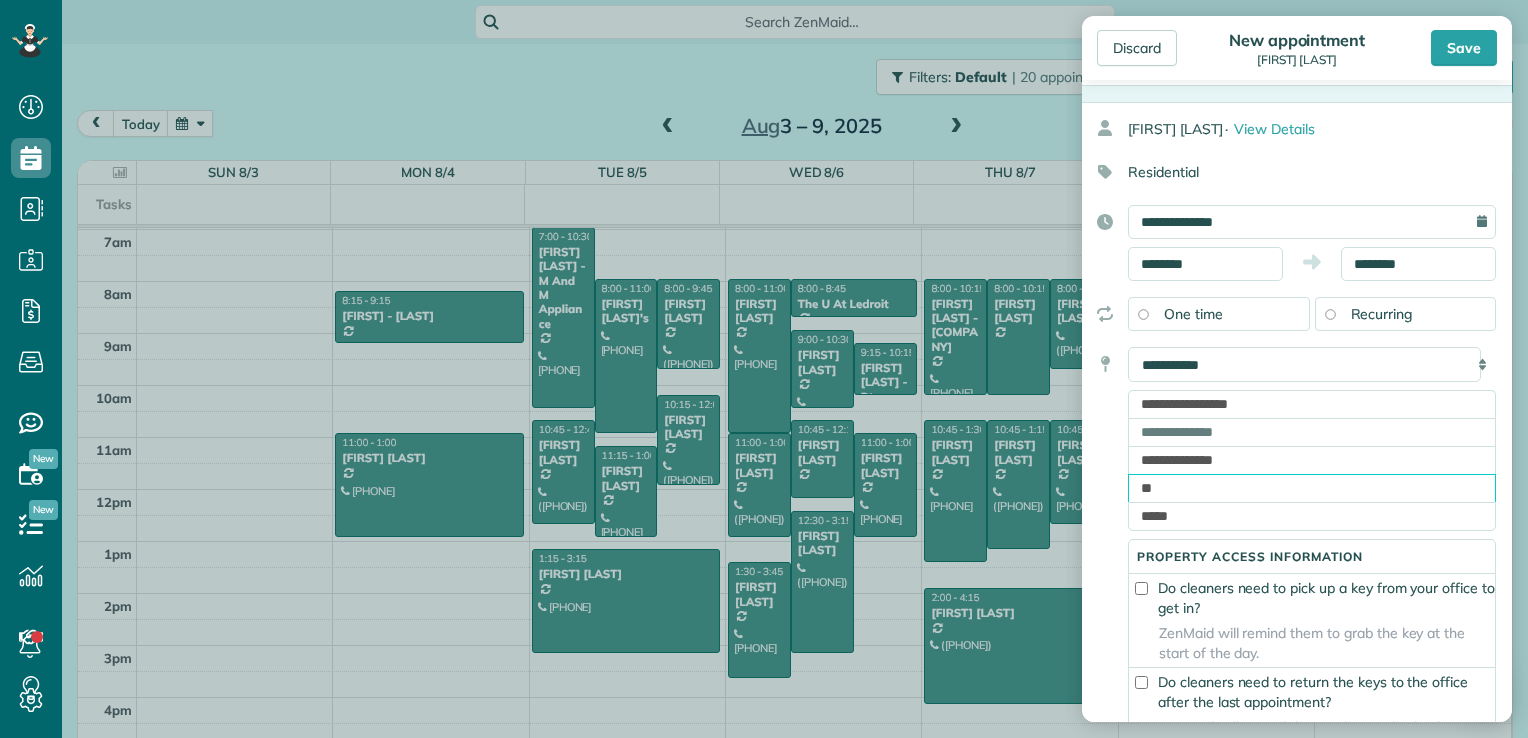 type on "**" 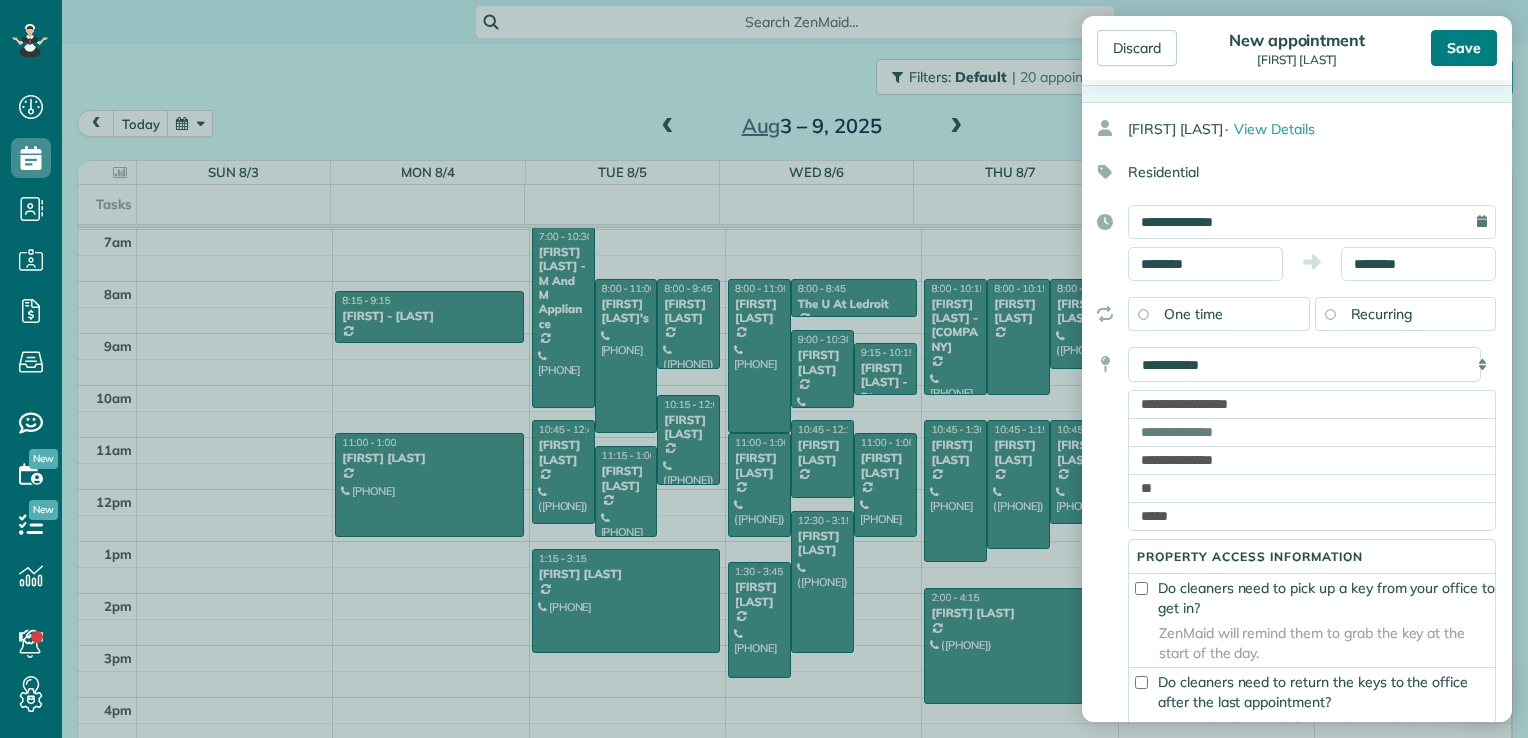 click on "Save" at bounding box center [1464, 48] 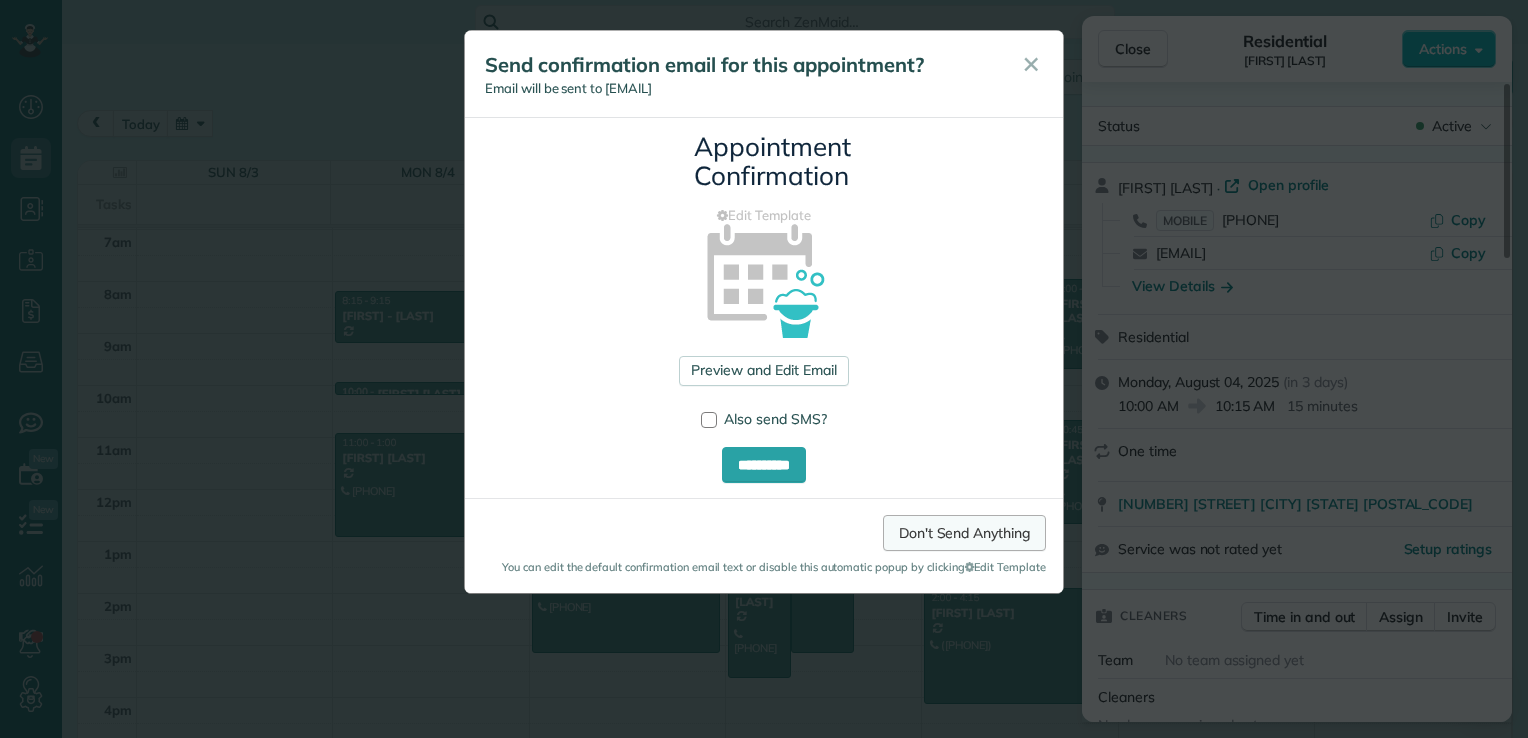 click on "Don't Send Anything" at bounding box center [964, 533] 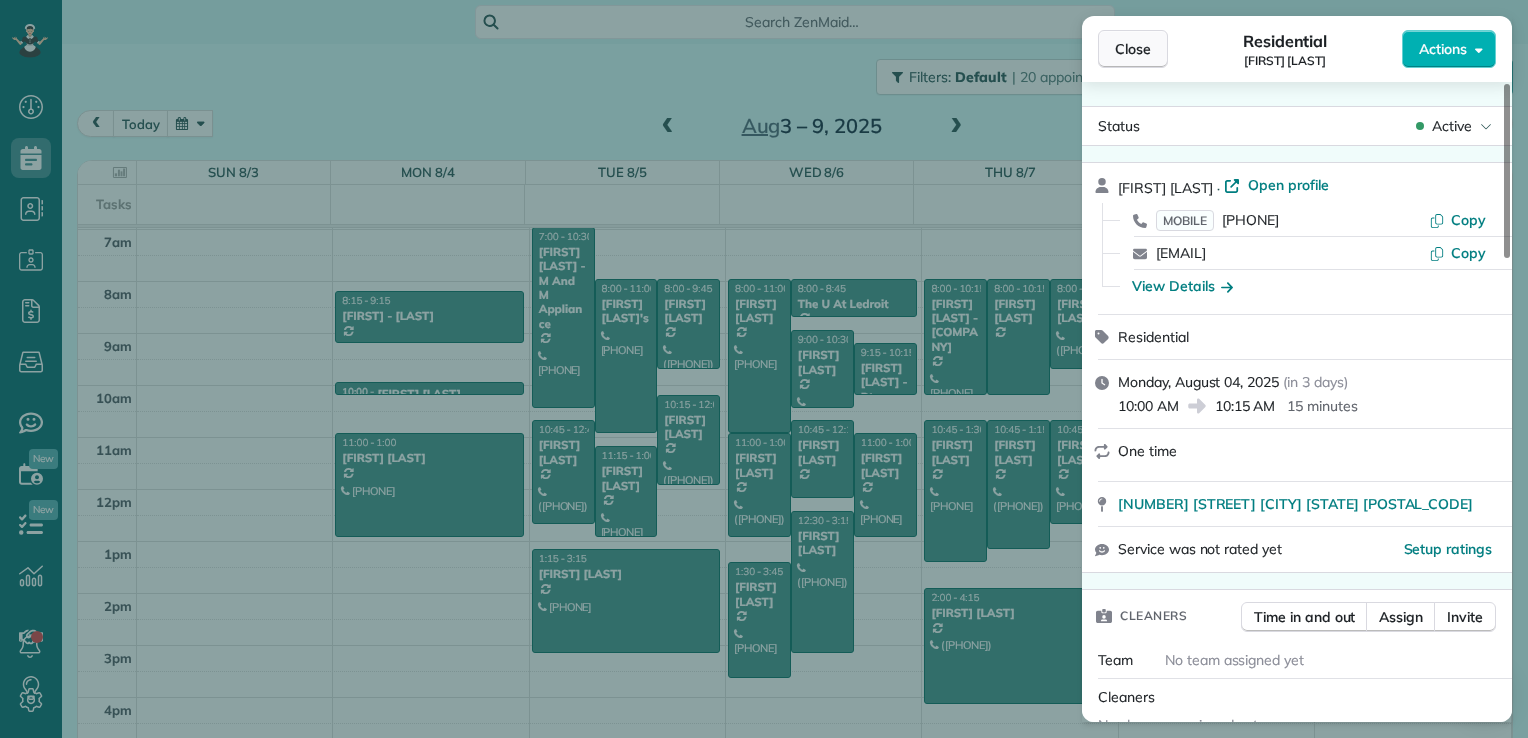 drag, startPoint x: 1126, startPoint y: 47, endPoint x: 1130, endPoint y: 59, distance: 12.649111 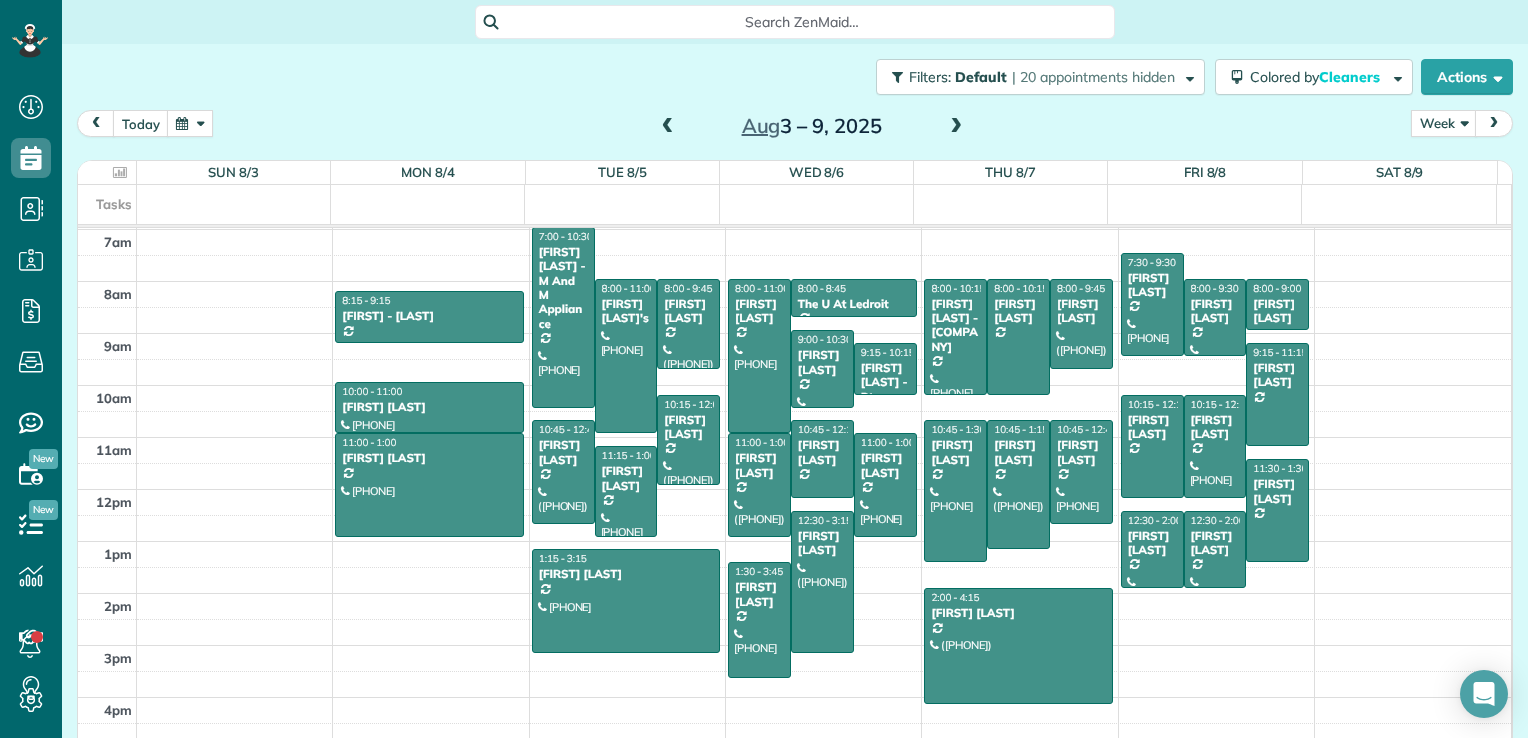 drag, startPoint x: 420, startPoint y: 395, endPoint x: 415, endPoint y: 421, distance: 26.476404 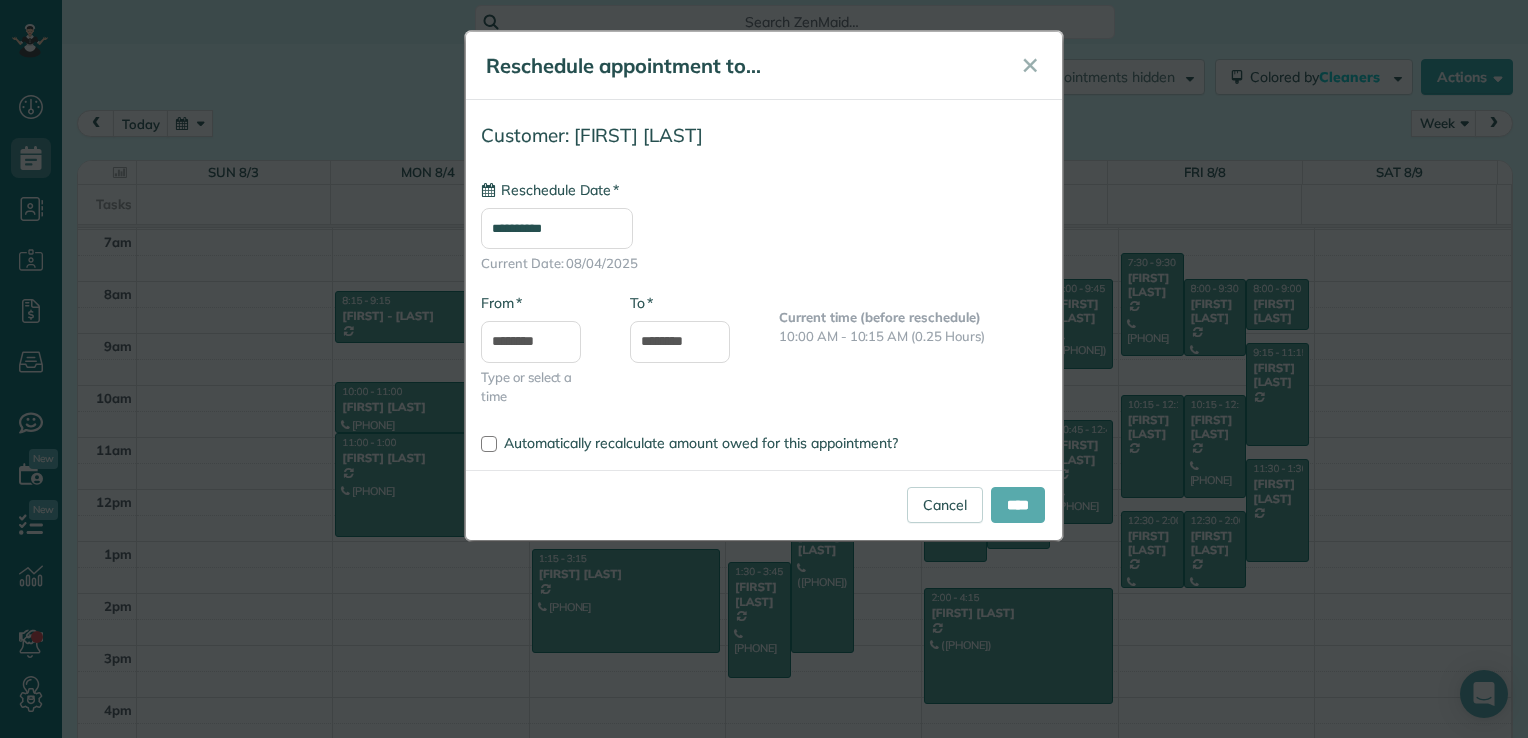 type on "**********" 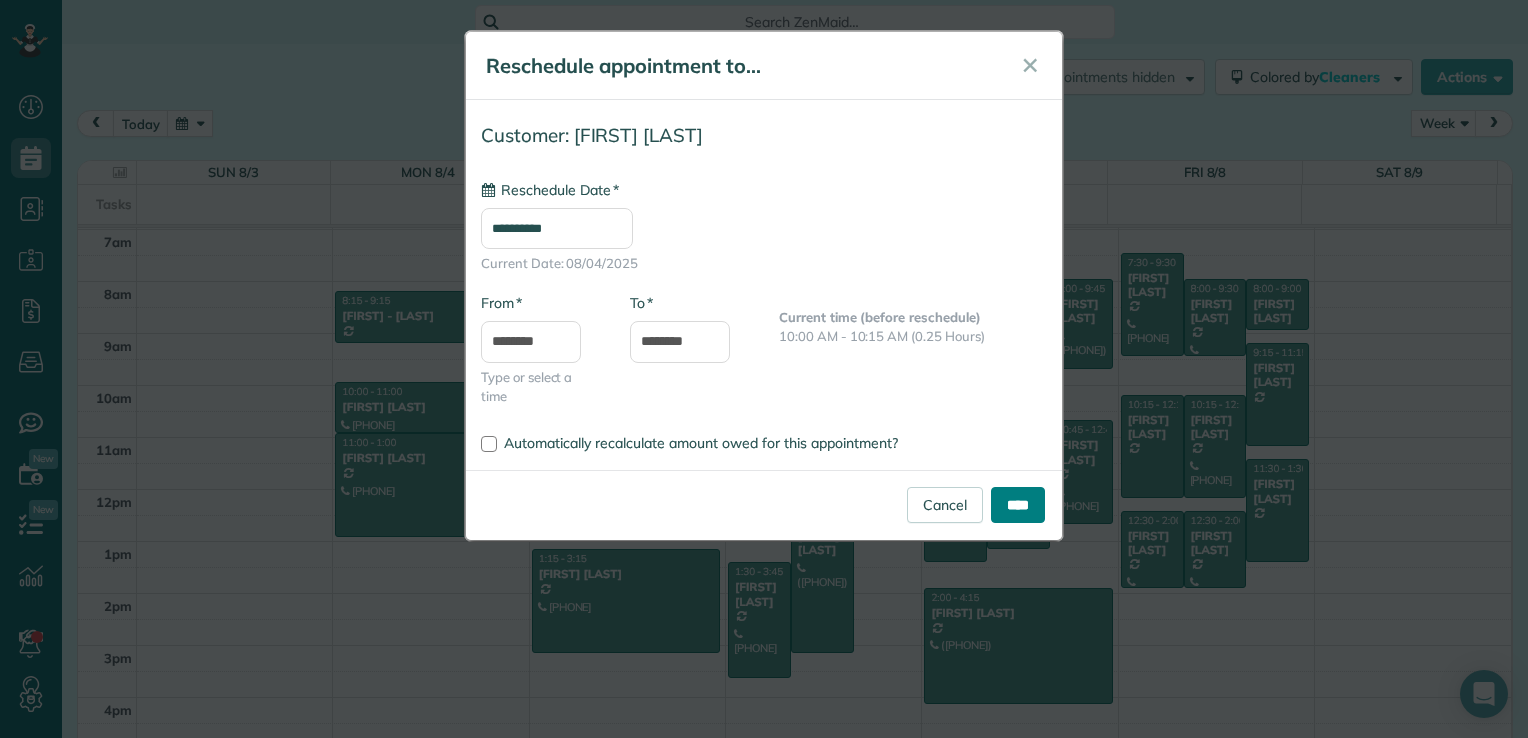 click on "****" at bounding box center [1018, 505] 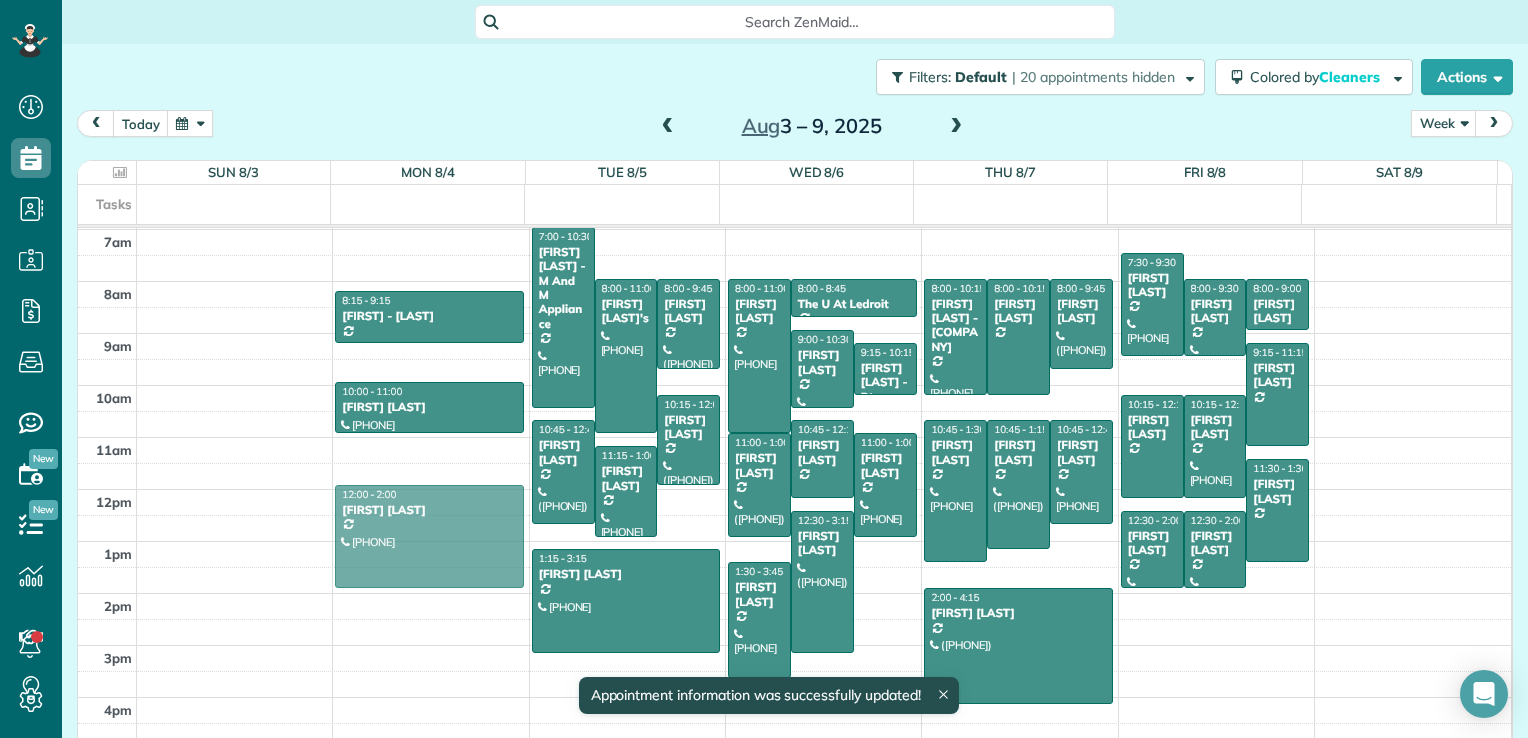 drag, startPoint x: 433, startPoint y: 492, endPoint x: 427, endPoint y: 542, distance: 50.358715 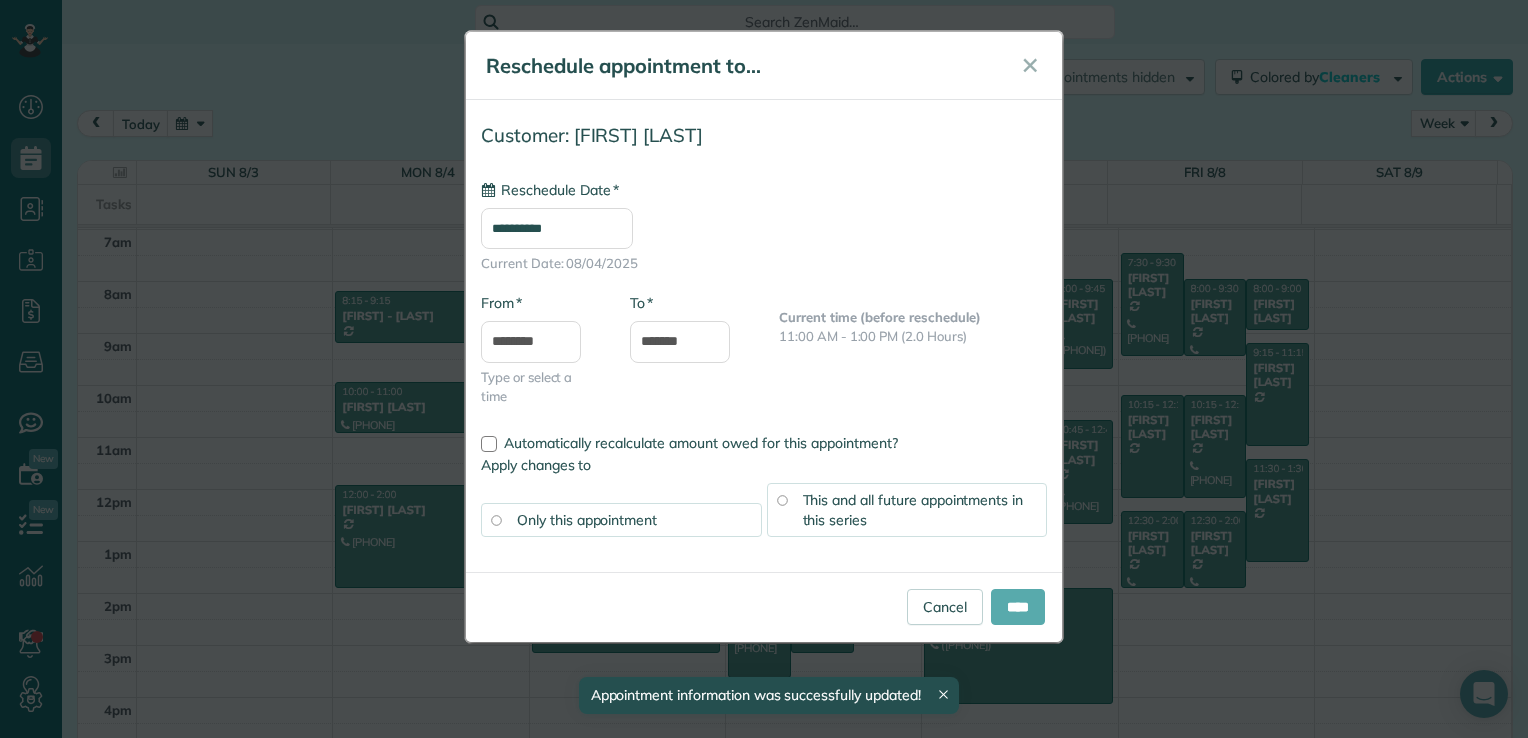 type on "**********" 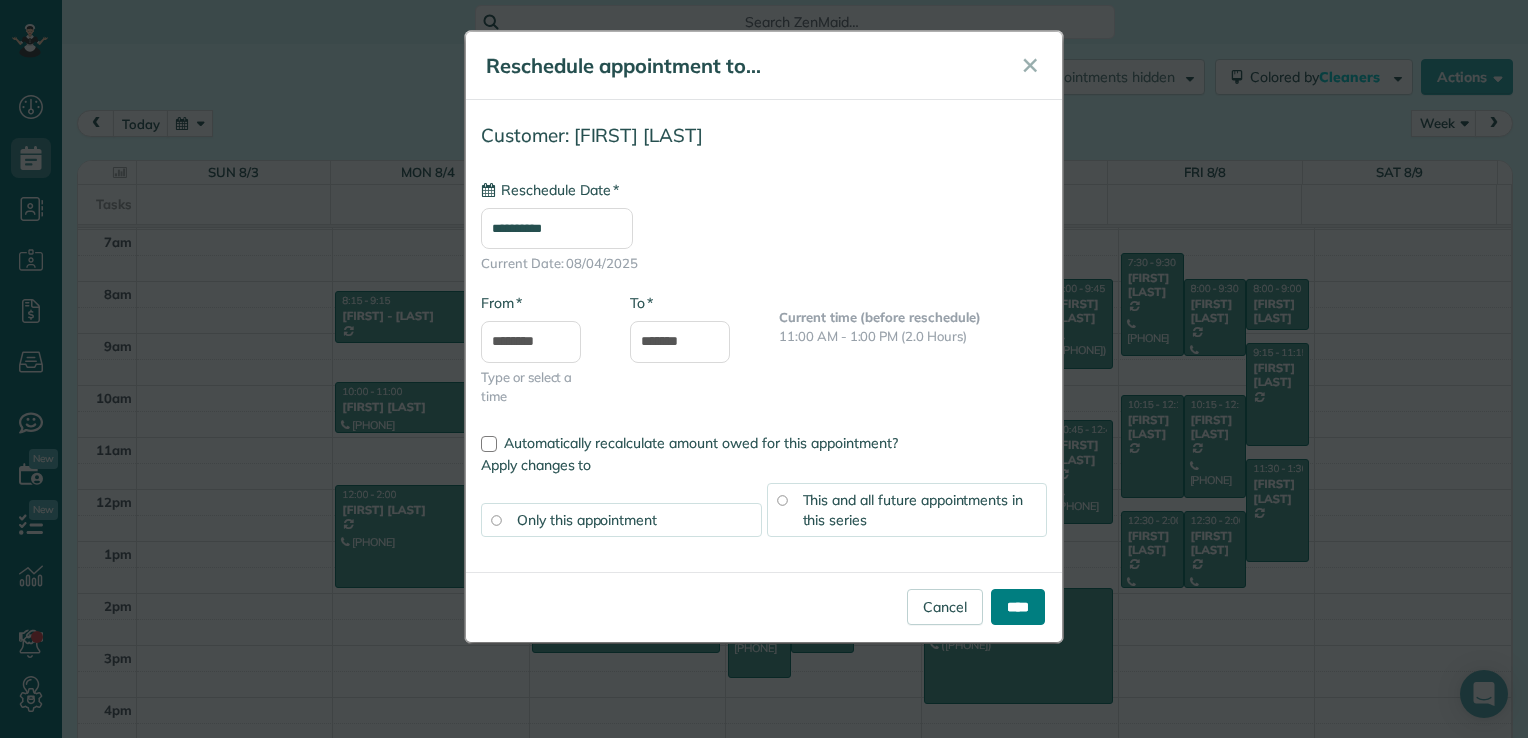 click on "****" at bounding box center [1018, 607] 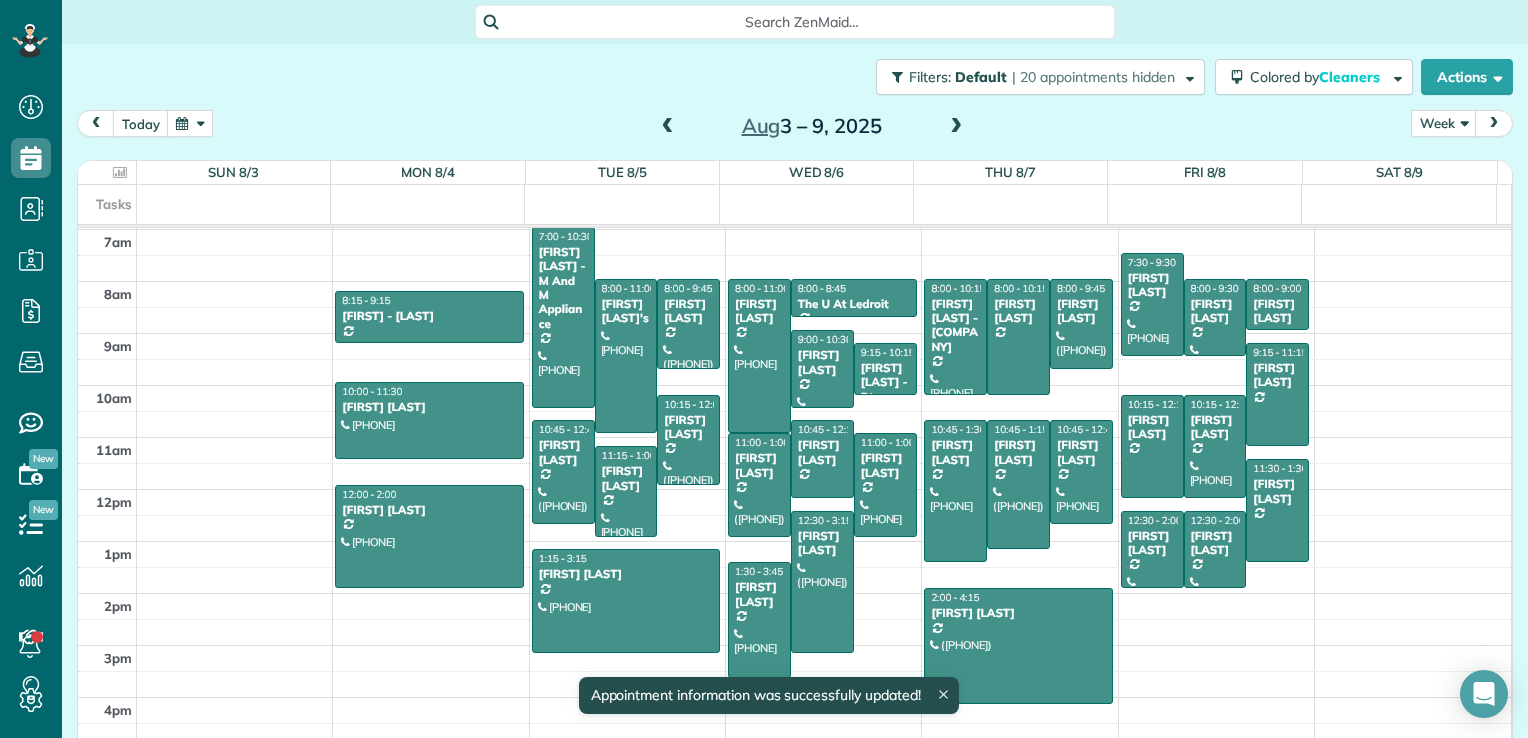 drag, startPoint x: 410, startPoint y: 427, endPoint x: 405, endPoint y: 446, distance: 19.646883 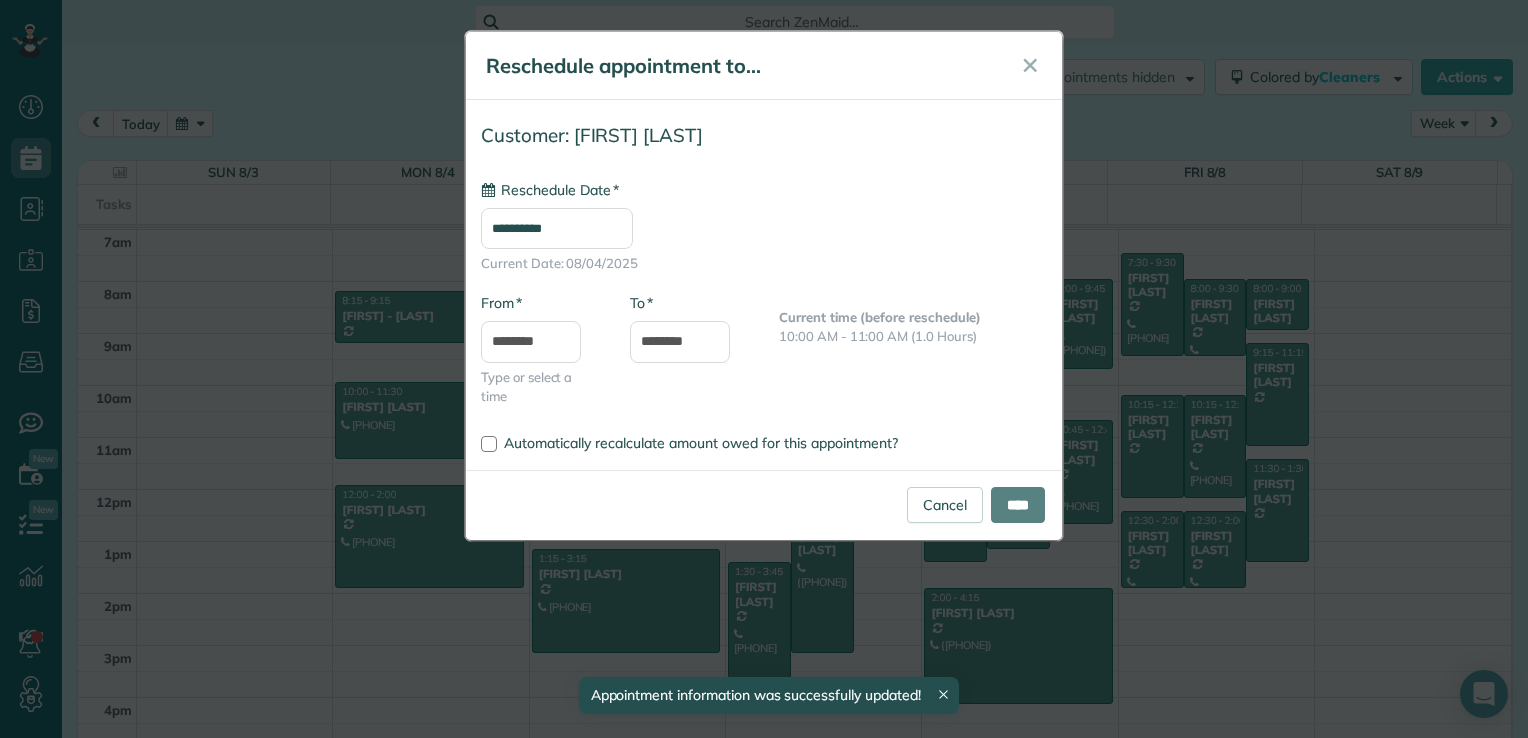 type on "**********" 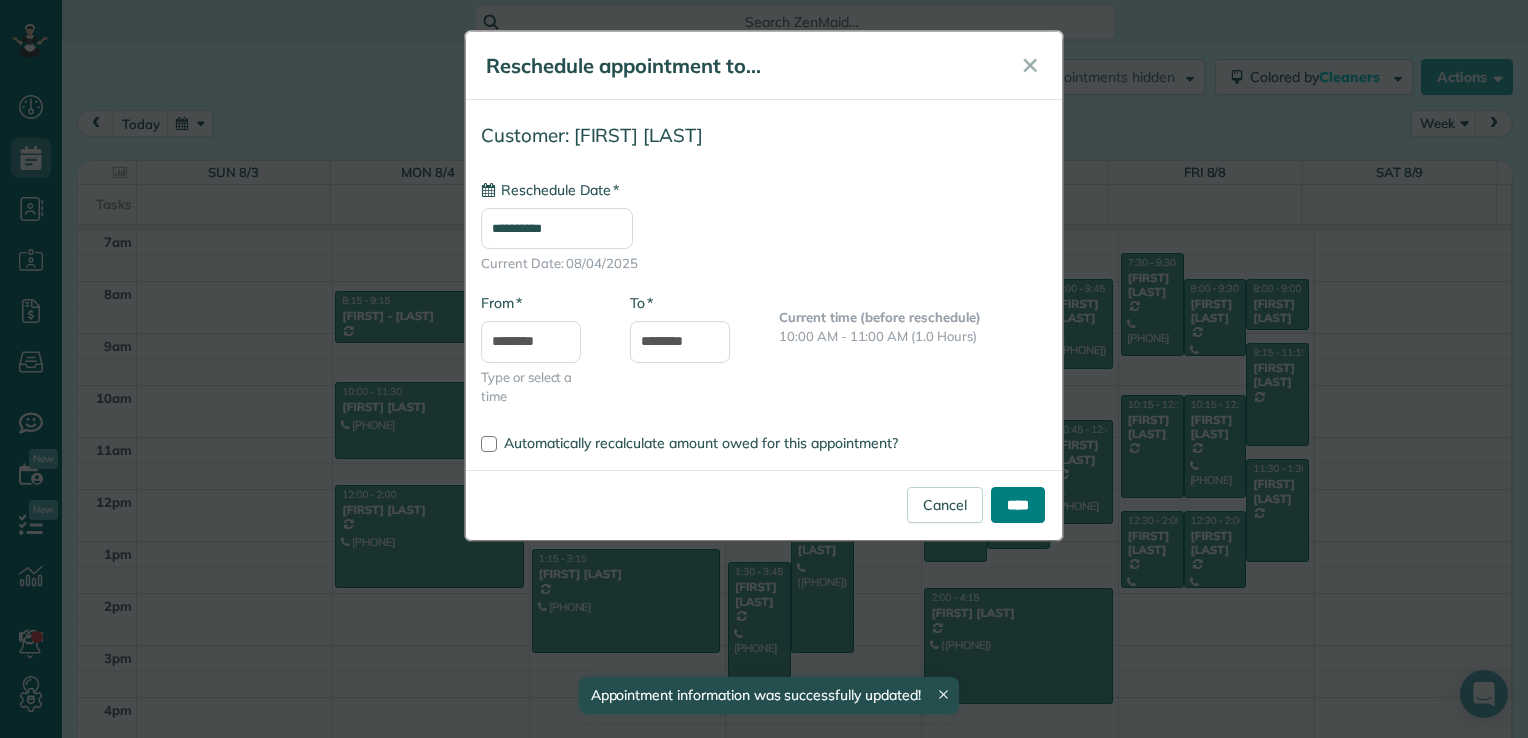 click on "****" at bounding box center [1018, 505] 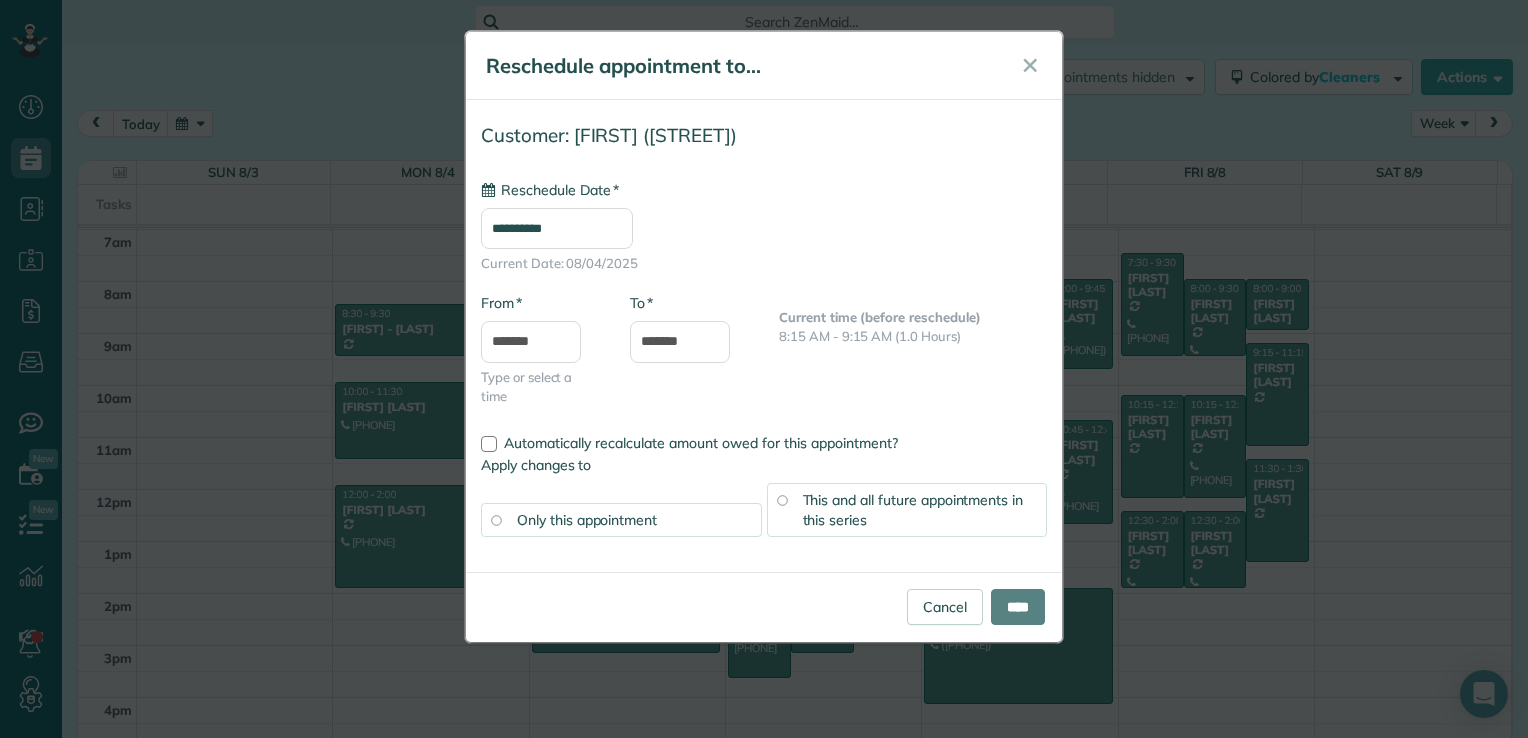 type on "**********" 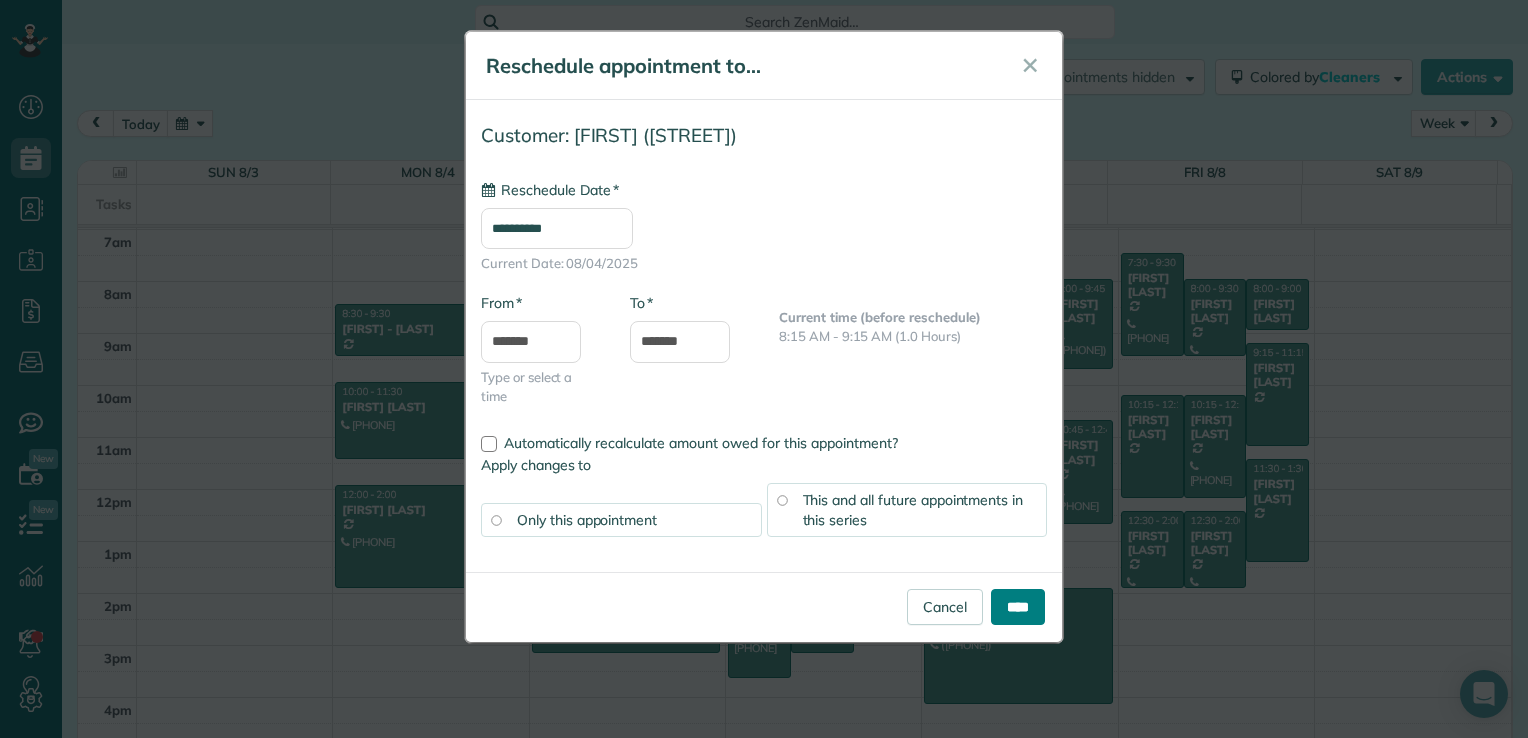 click on "****" at bounding box center [1018, 607] 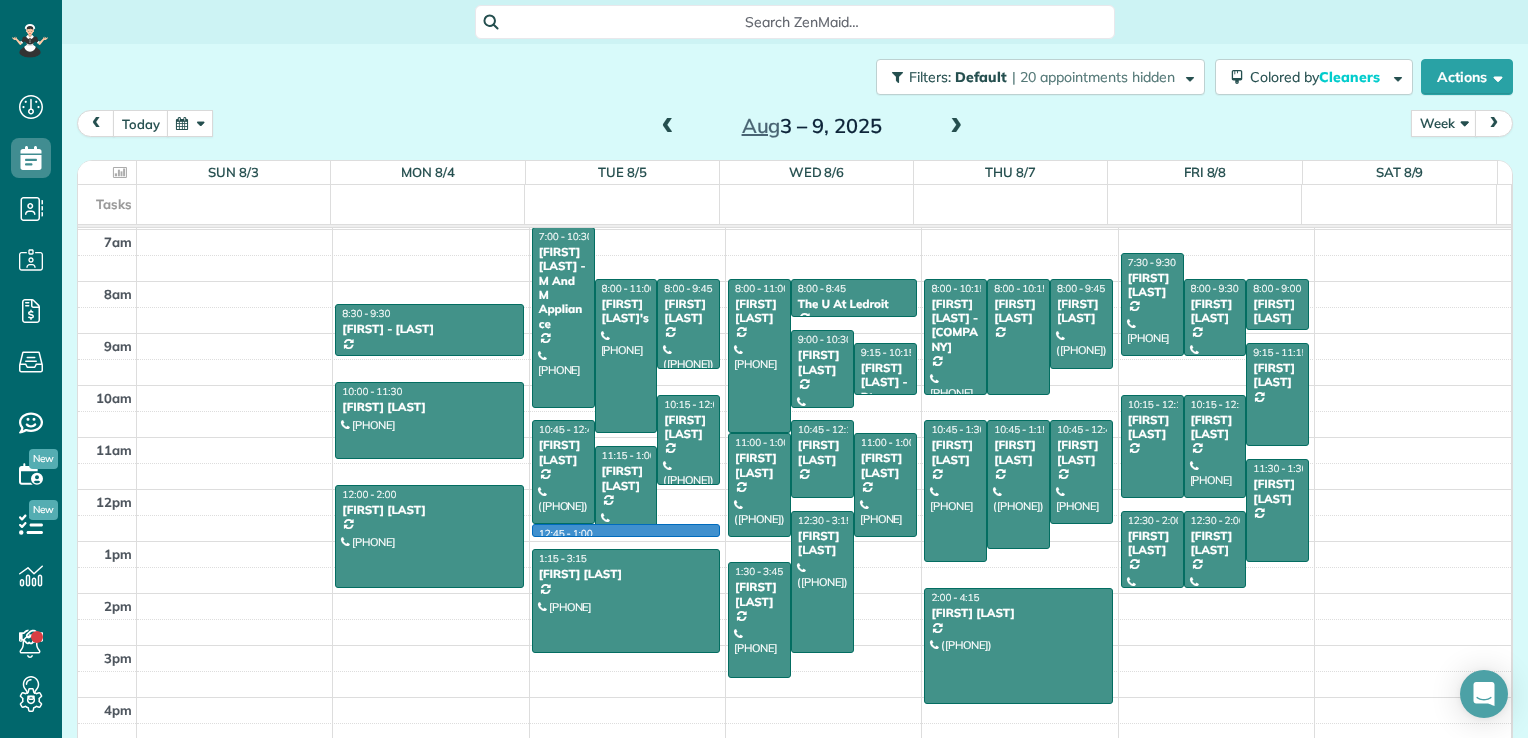 click at bounding box center (824, 555) 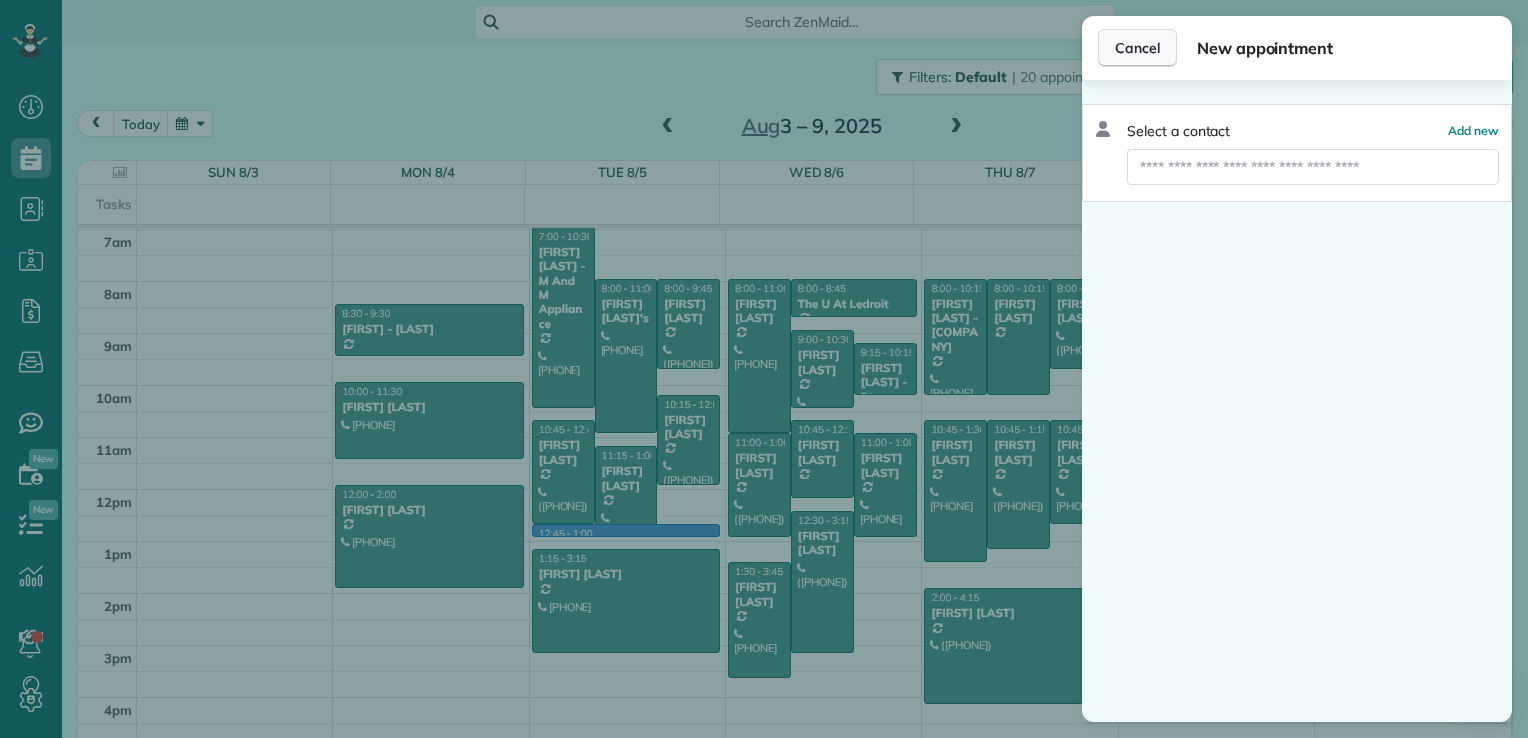 drag, startPoint x: 1108, startPoint y: 46, endPoint x: 1120, endPoint y: 63, distance: 20.808653 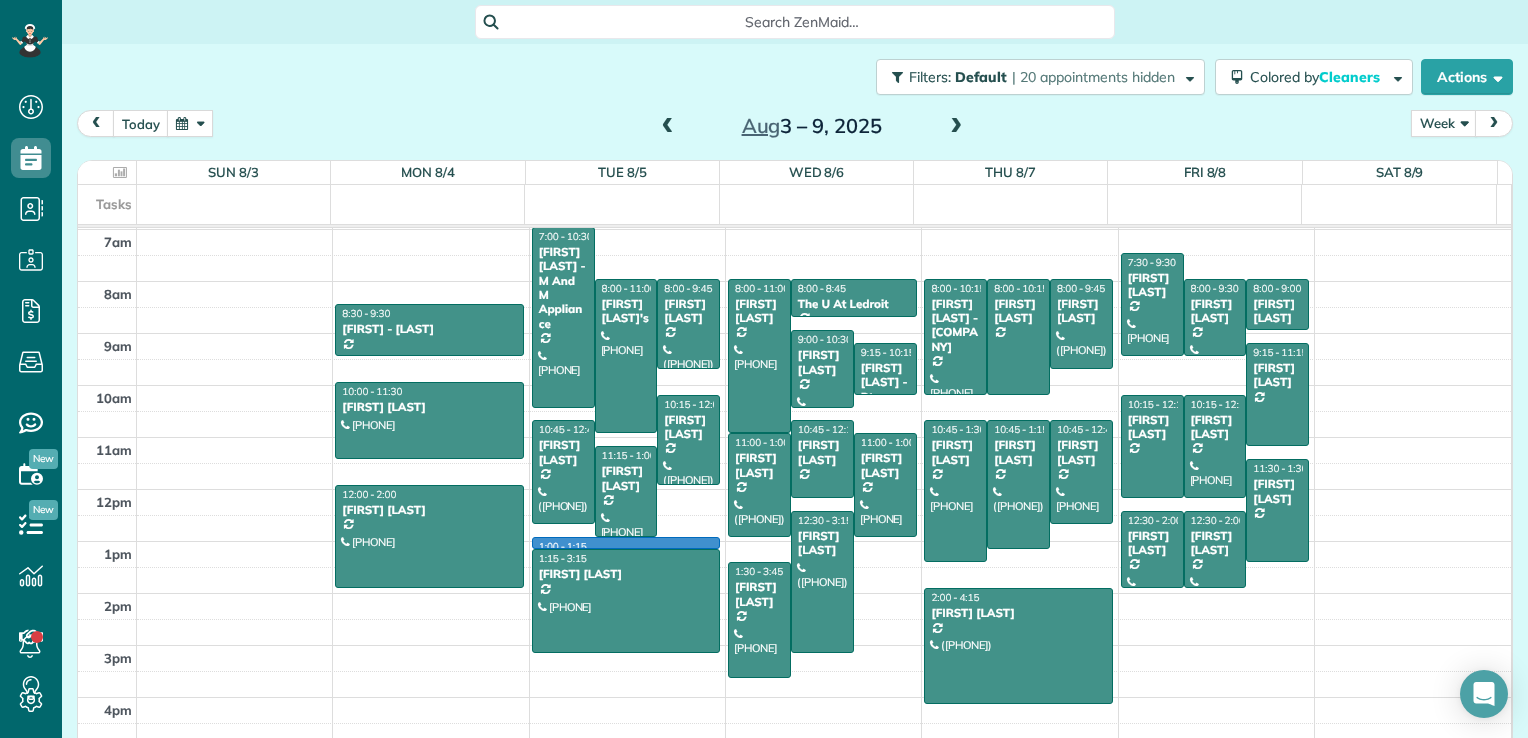 click on "12am 1am 2am 3am 4am 5am 6am 7am 8am 9am 10am 11am 12pm 1pm 2pm 3pm 4pm 5pm 8:15 - 9:15 [FIRST] - [STREET] ([PHONE]) [NUMBER] [STREET] [CITY], [STATE] [POSTAL_CODE] 11:00 - 1:00 [FIRST] [LAST] ([PHONE]) [NUMBER] [STREET] [CITY], [STATE] [POSTAL_CODE] 12:00 - 2:00 [FIRST] [LAST] ([PHONE]) [NUMBER] [STREET] [CITY], [STATE] [POSTAL_CODE] 1:00 - 1:15 7:00 - 10:30 [FIRST] [LAST] - M And M Appliance ([PHONE]) [NUMBER] [STREET] [CITY], [STATE] [POSTAL_CODE] 8:00 - 11:00 [FIRST] [LAST]'s ([PHONE]) [NUMBER] [STREET] [CITY], [STATE] [POSTAL_CODE] 8:00 - 9:45 [FIRST] [LAST] ([PHONE]) [NUMBER] [STREET] [CITY], [STATE] [POSTAL_CODE] 10:15 - 12:00 [FIRST] [LAST] ([PHONE]) [NUMBER] [STREET] [CITY], [STATE] [POSTAL_CODE] 10:45 - 12:45 [FIRST] [LAST] ([PHONE]) [NUMBER] [STREET] [CITY], [STATE] [POSTAL_CODE] 11:15 - 1:00 [FIRST] [LAST] ([PHONE]) [NUMBER] [STREET] [CITY], [STATE] [POSTAL_CODE] 1:15 - 3:15 [FIRST] [LAST] ([PHONE]) [NUMBER] [STREET] [CITY], [STATE] [POSTAL_CODE] 8:00 - 11:00 [FIRST] [LAST]" at bounding box center (794, 333) 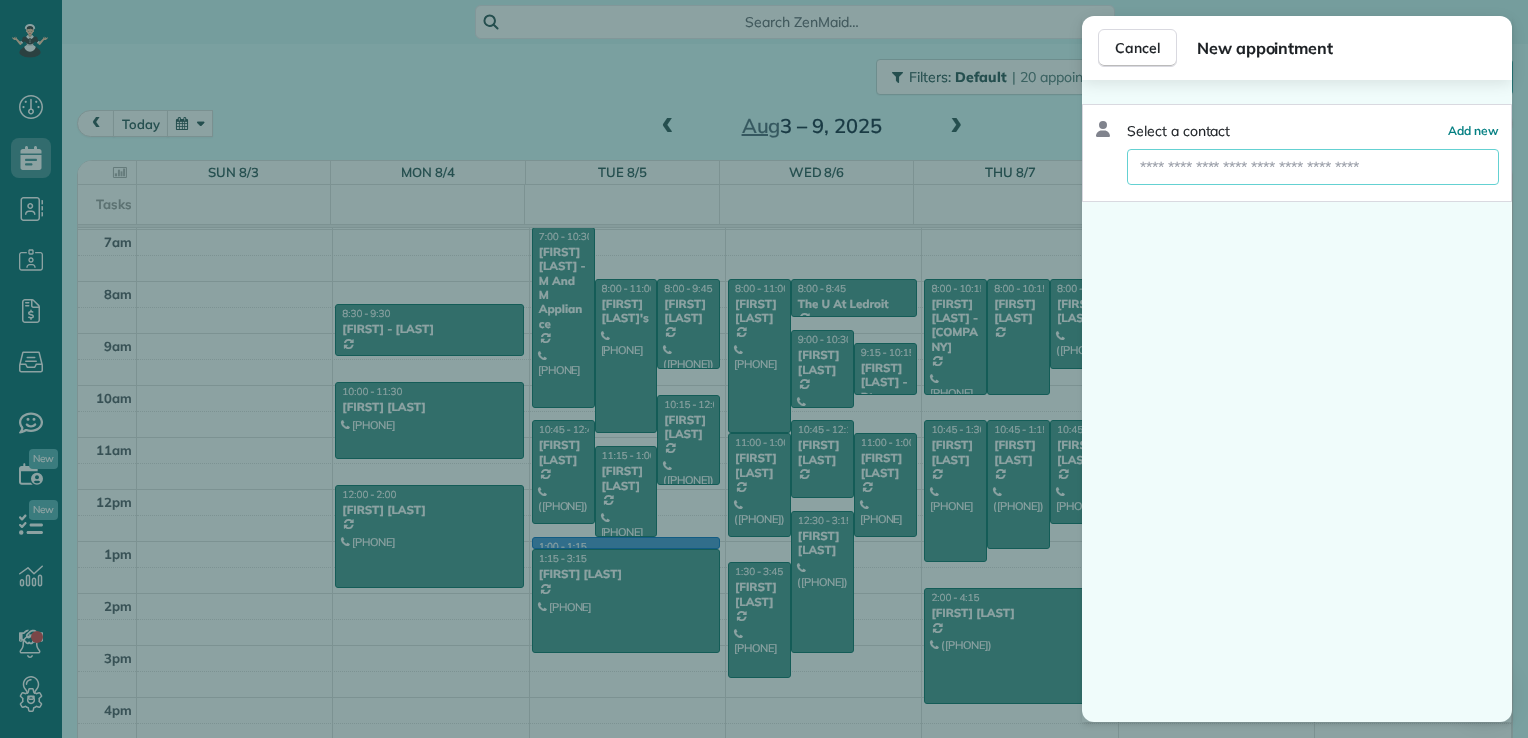 click at bounding box center (1313, 167) 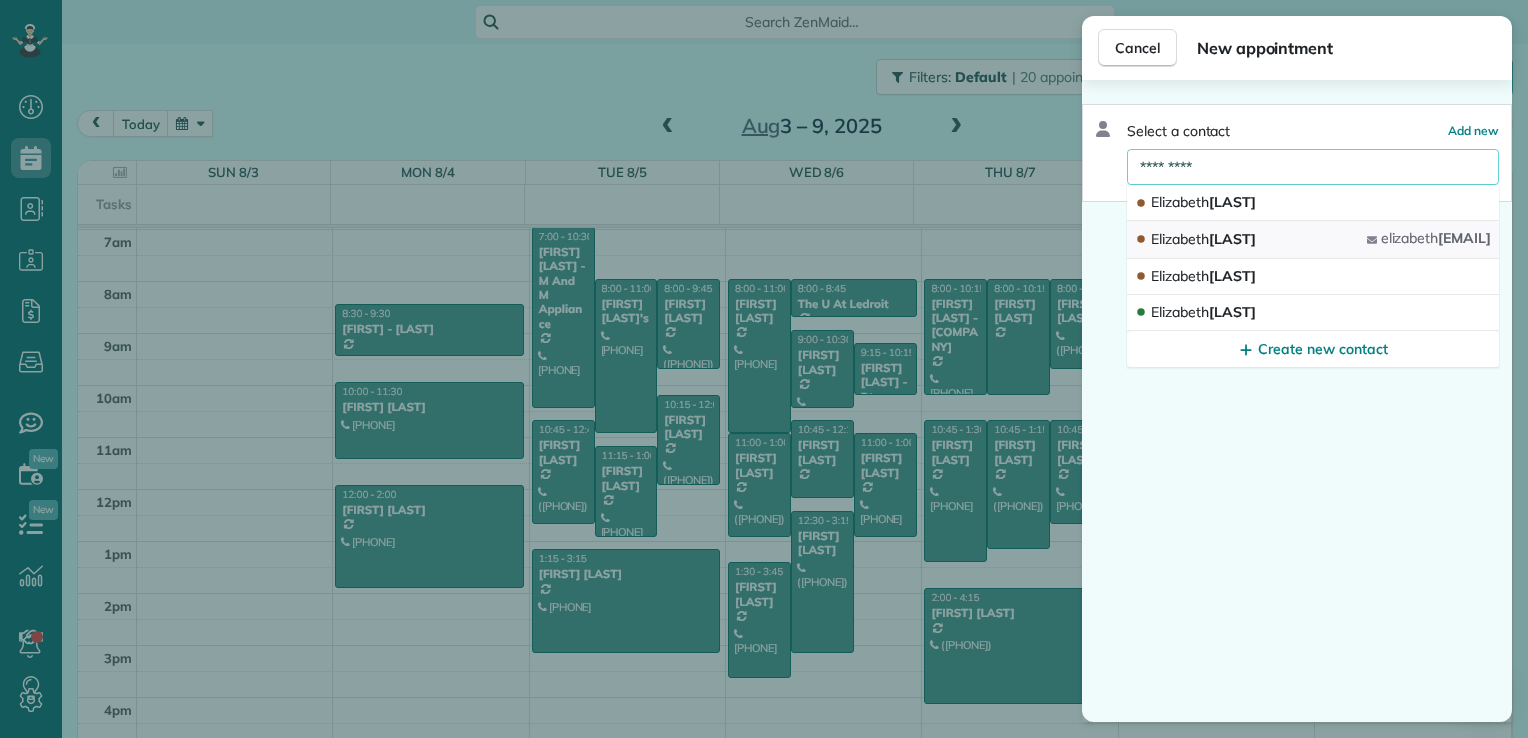 type on "*********" 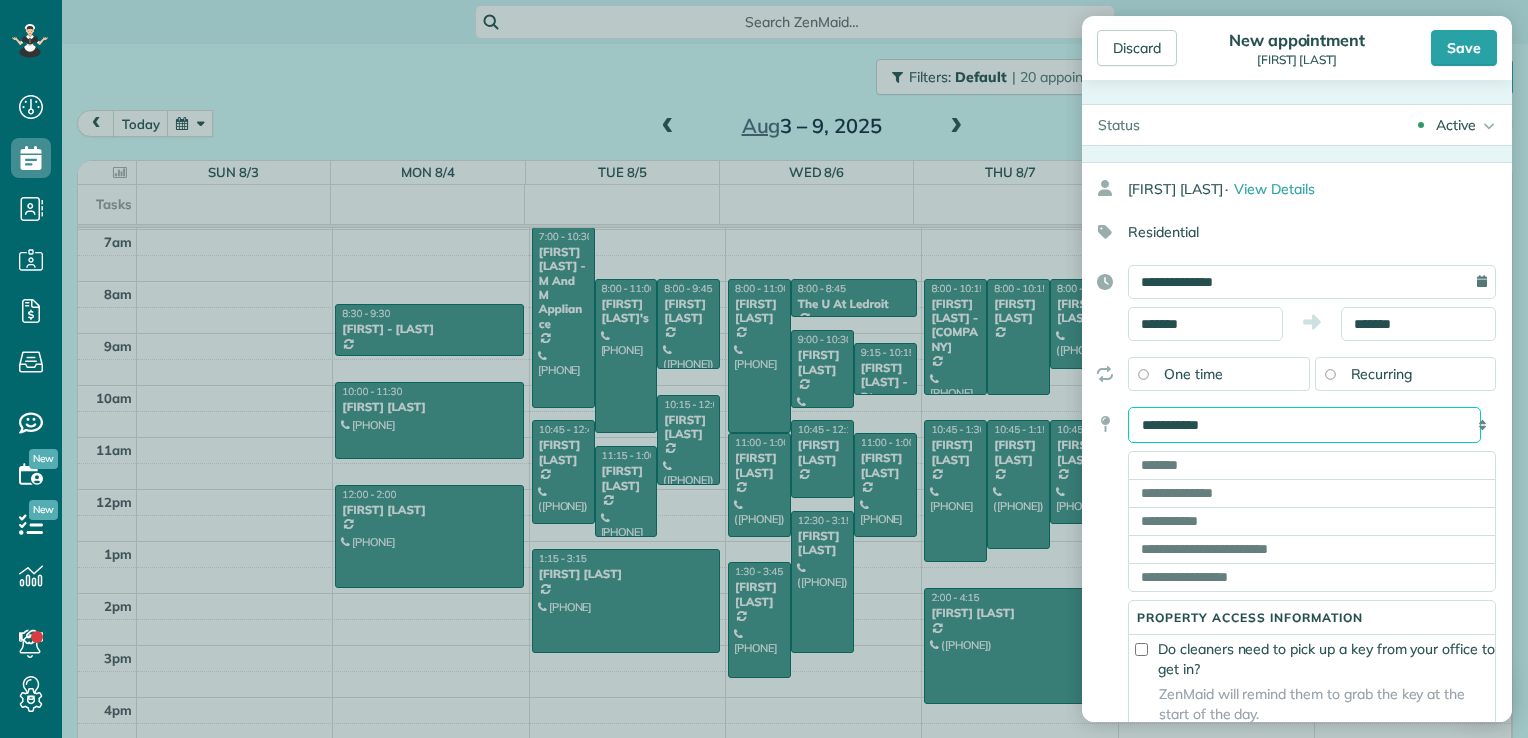 click on "**********" at bounding box center (1304, 425) 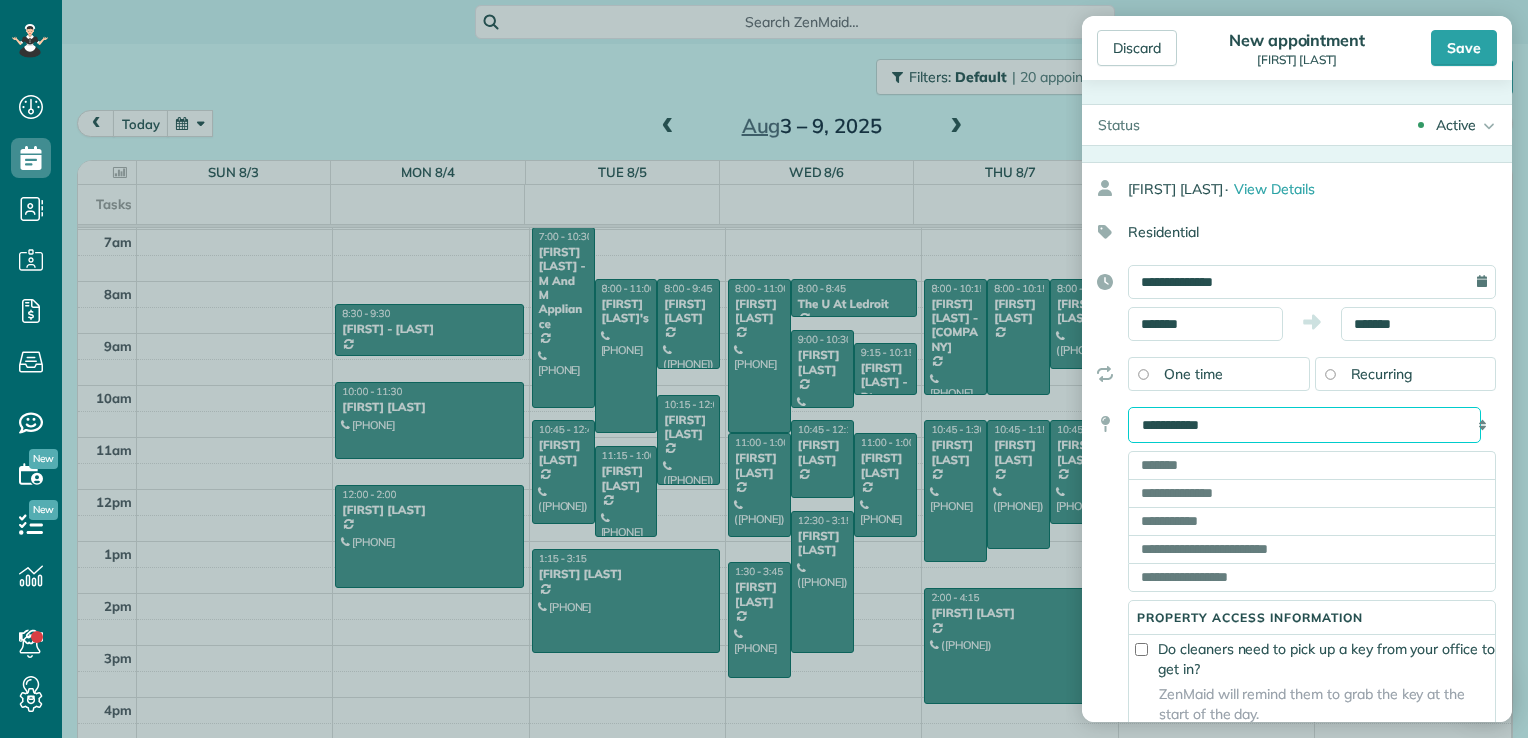 select on "*******" 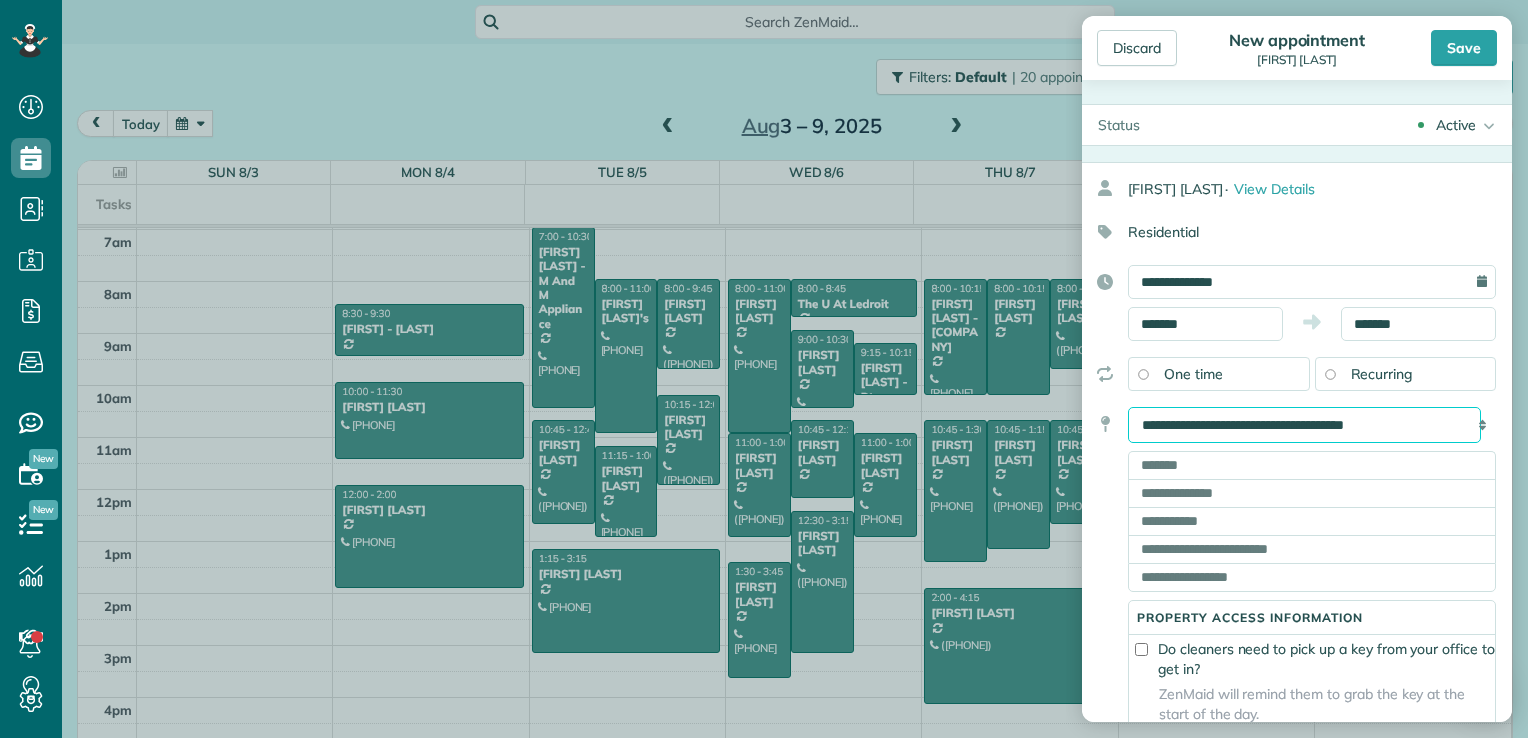 click on "**********" at bounding box center [1304, 425] 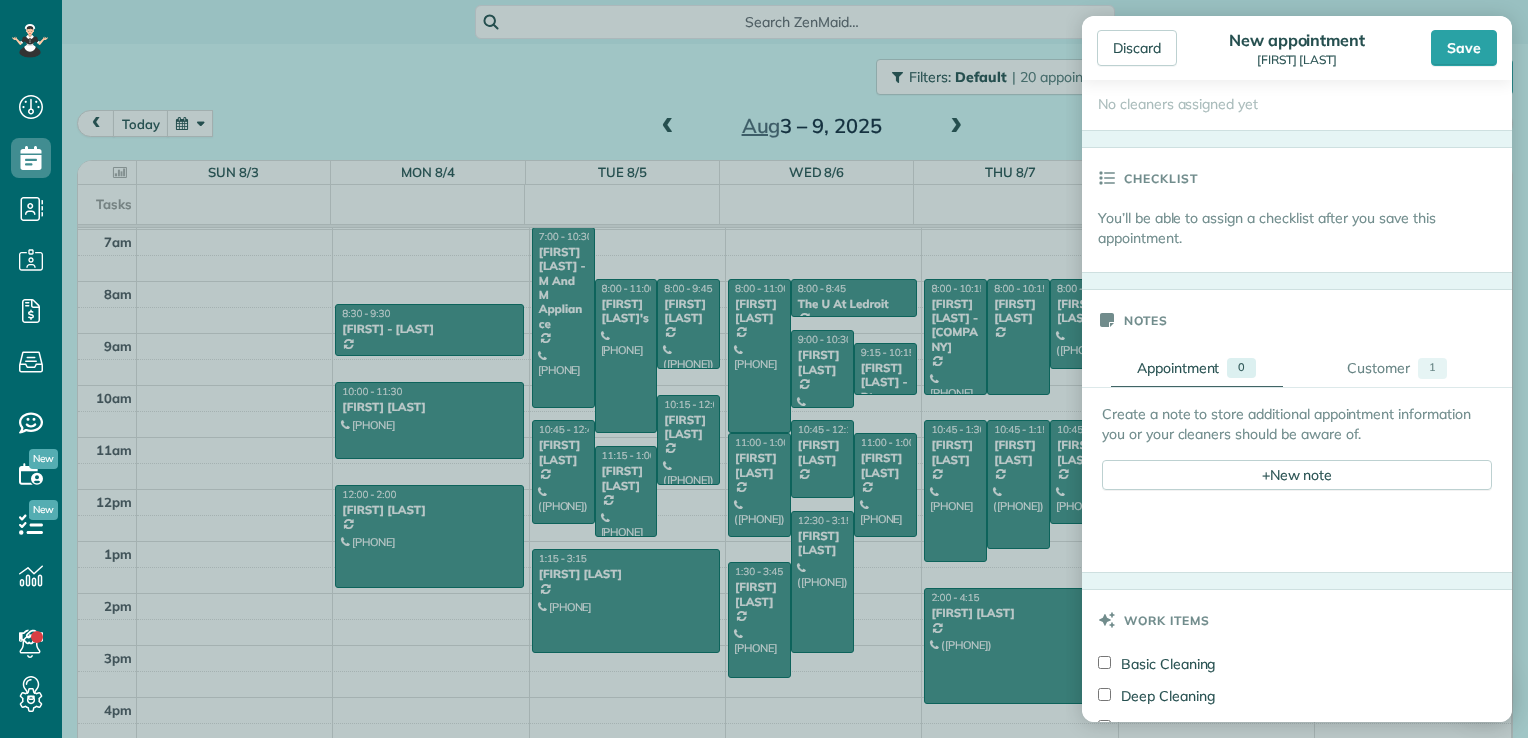 scroll, scrollTop: 700, scrollLeft: 0, axis: vertical 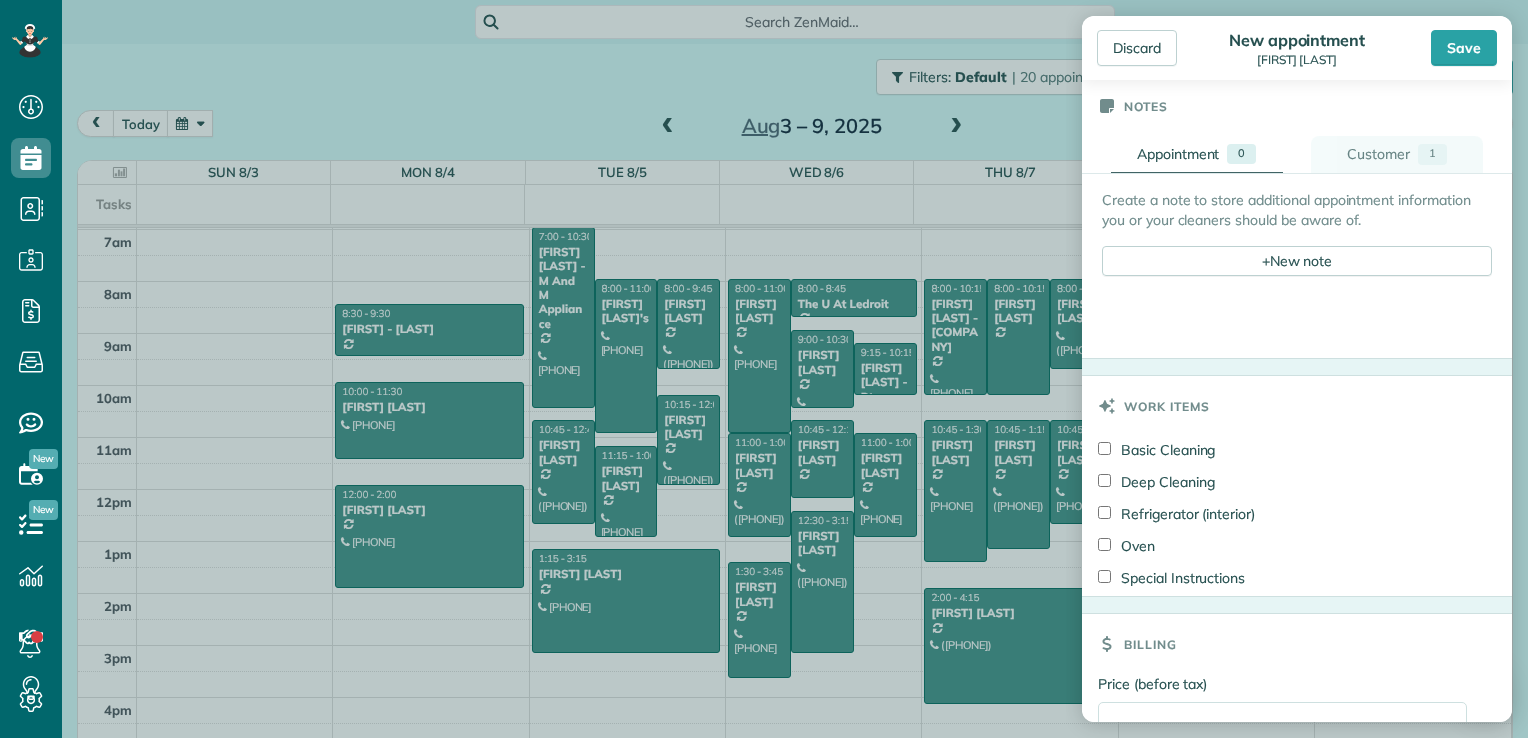 click on "Customer" at bounding box center [1378, 154] 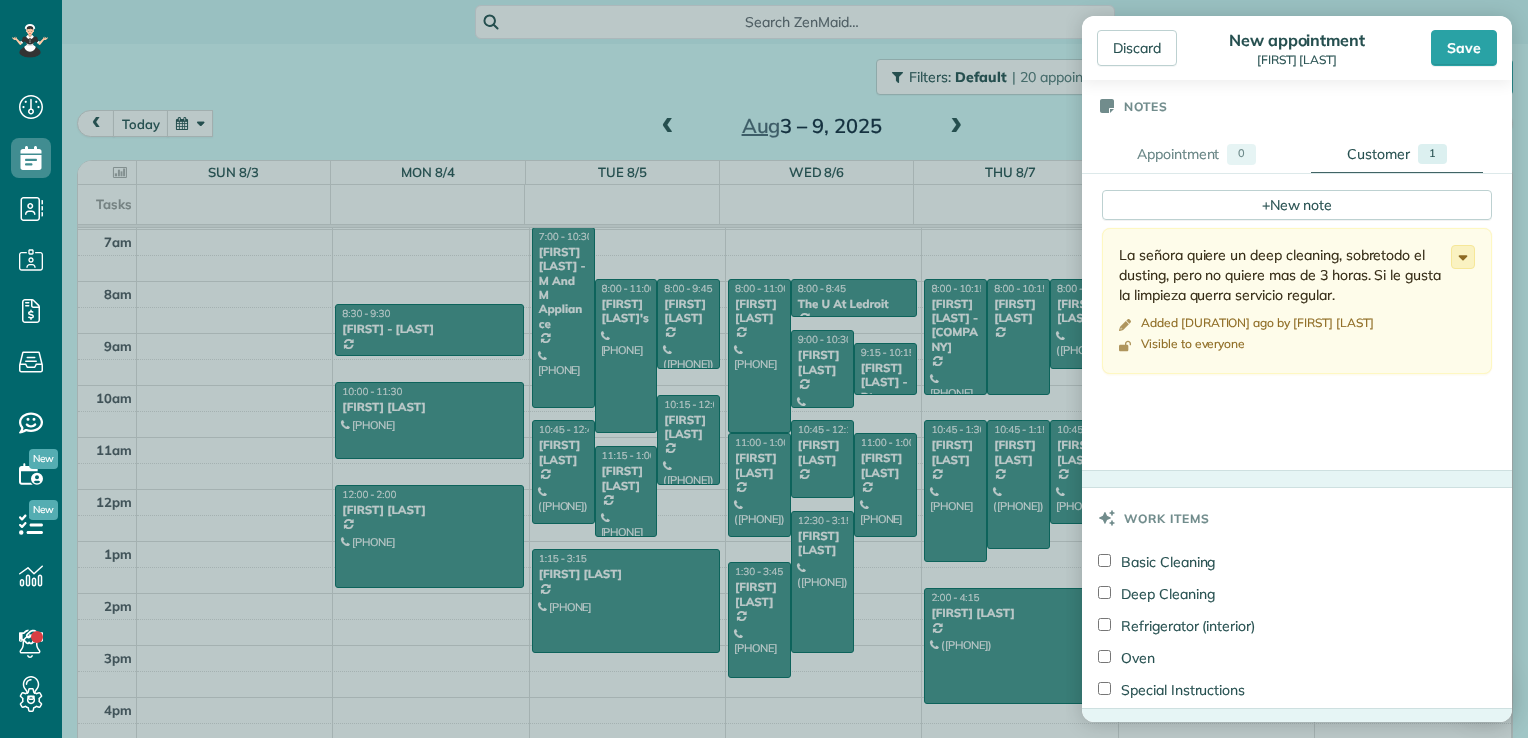 click 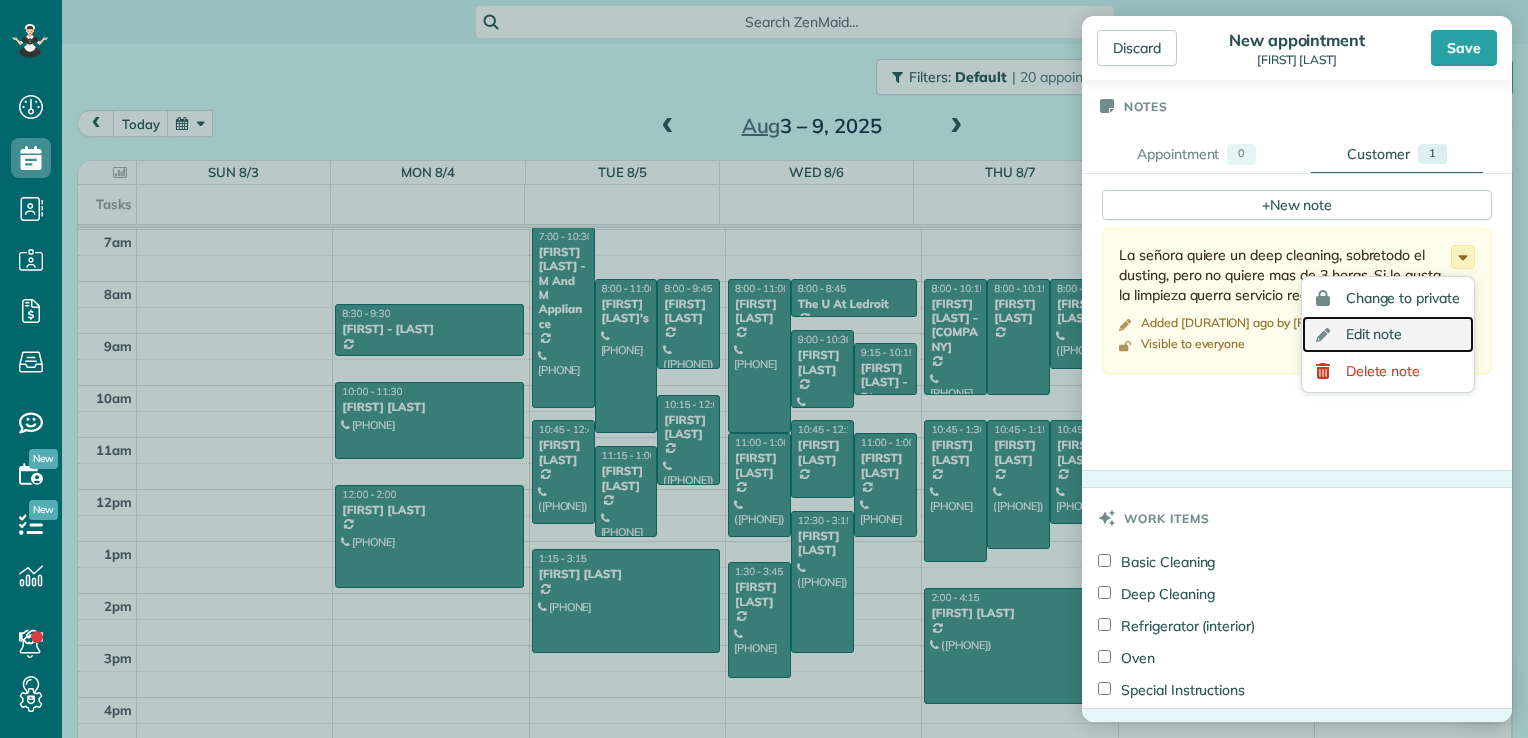 click on "Edit note" at bounding box center (1388, 334) 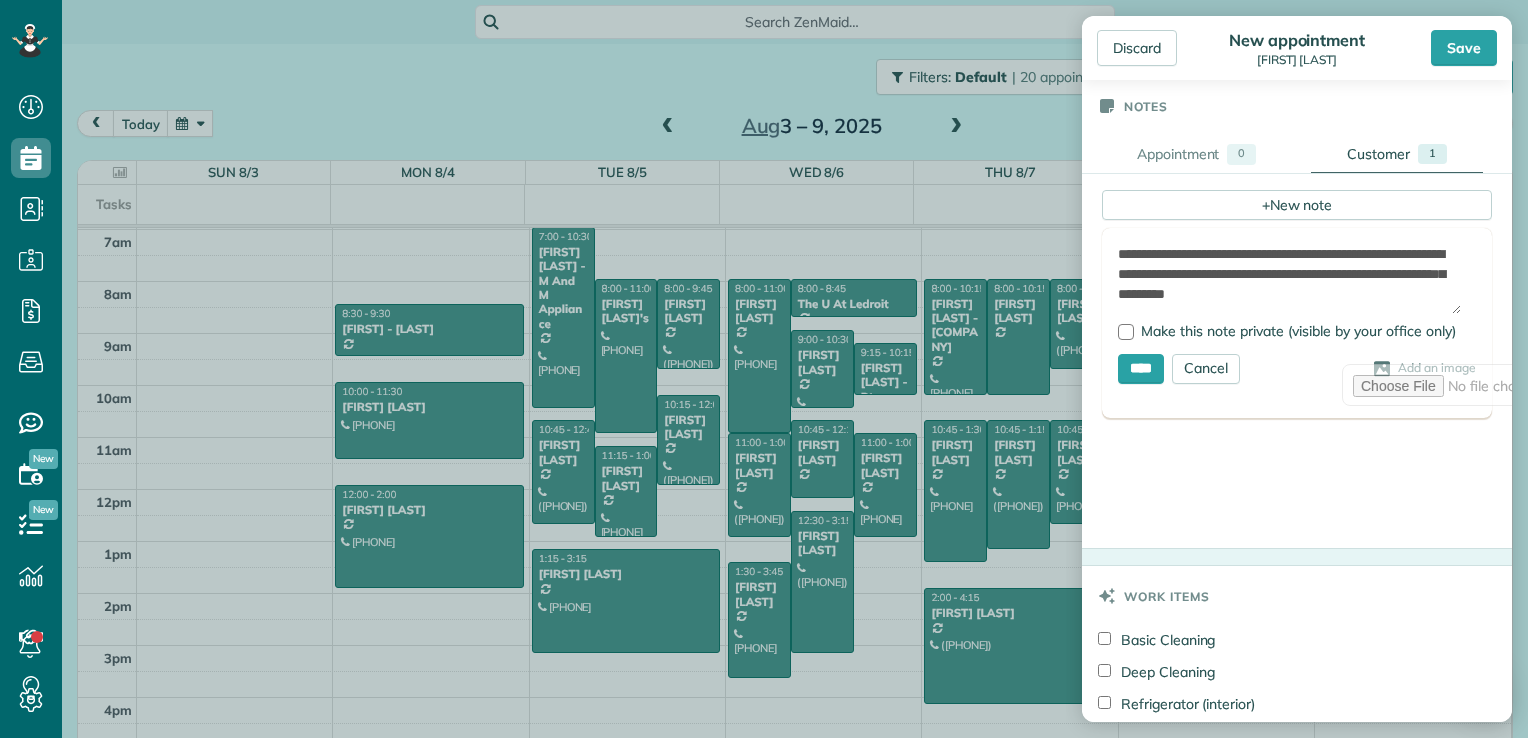 drag, startPoint x: 1345, startPoint y: 287, endPoint x: 1104, endPoint y: 254, distance: 243.24884 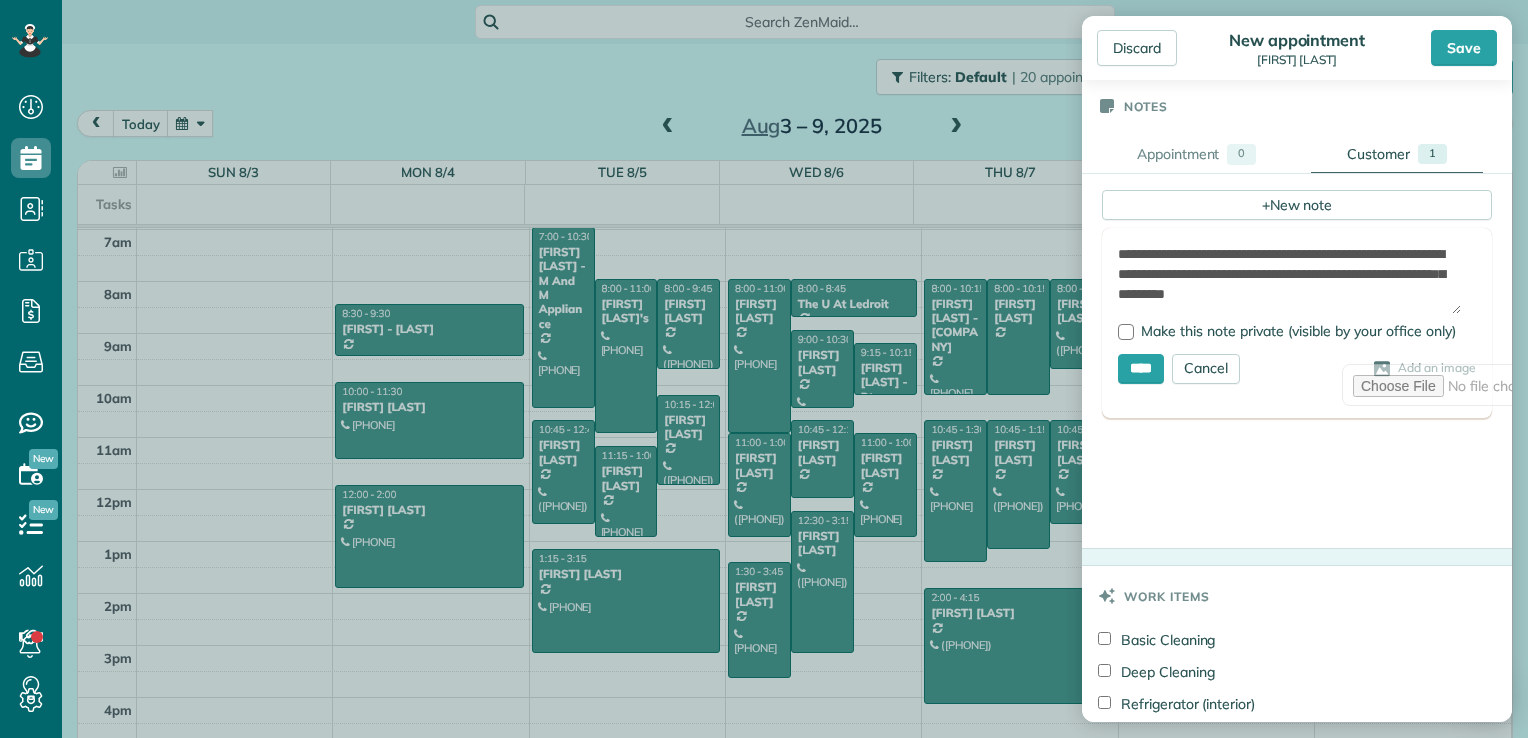 click on "**********" at bounding box center (1297, 323) 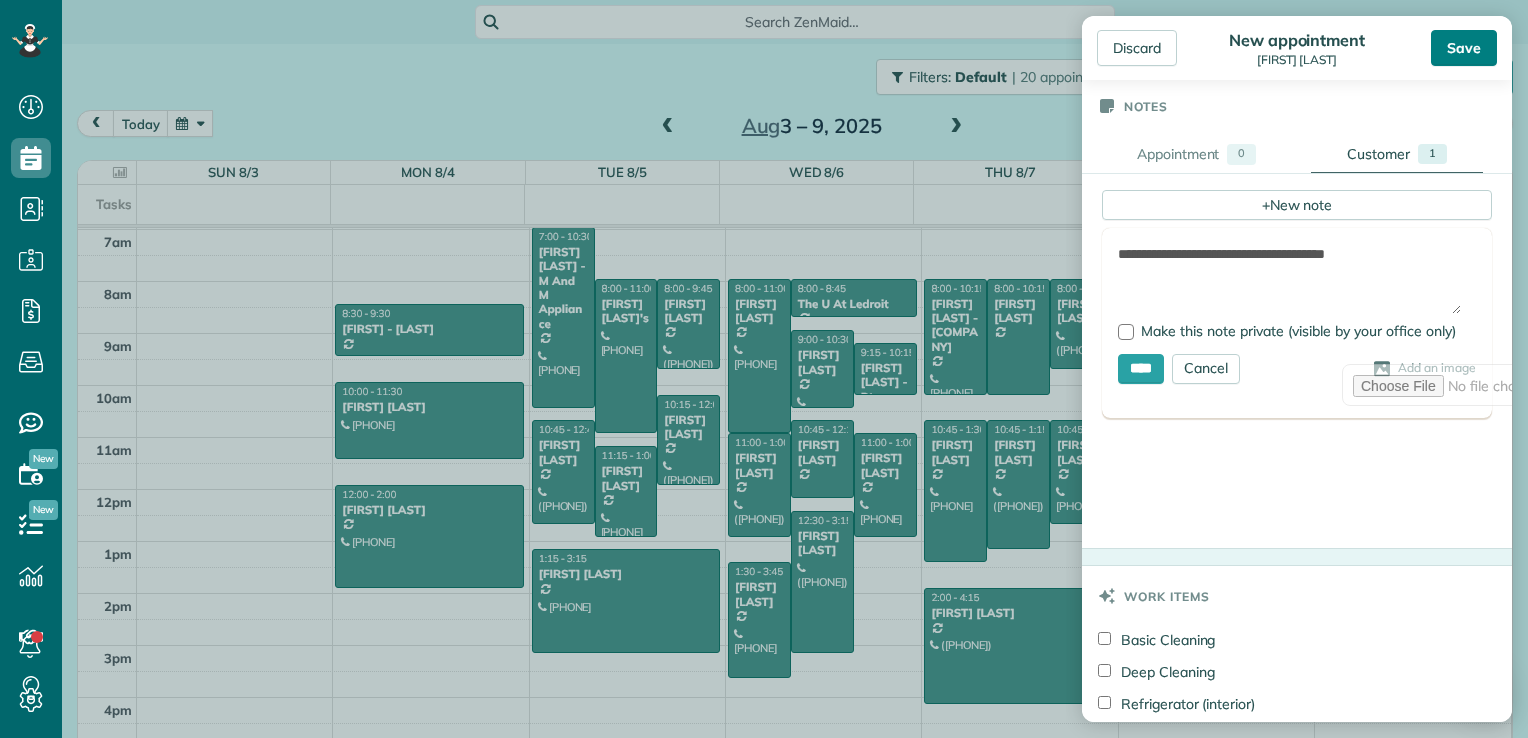 type on "**********" 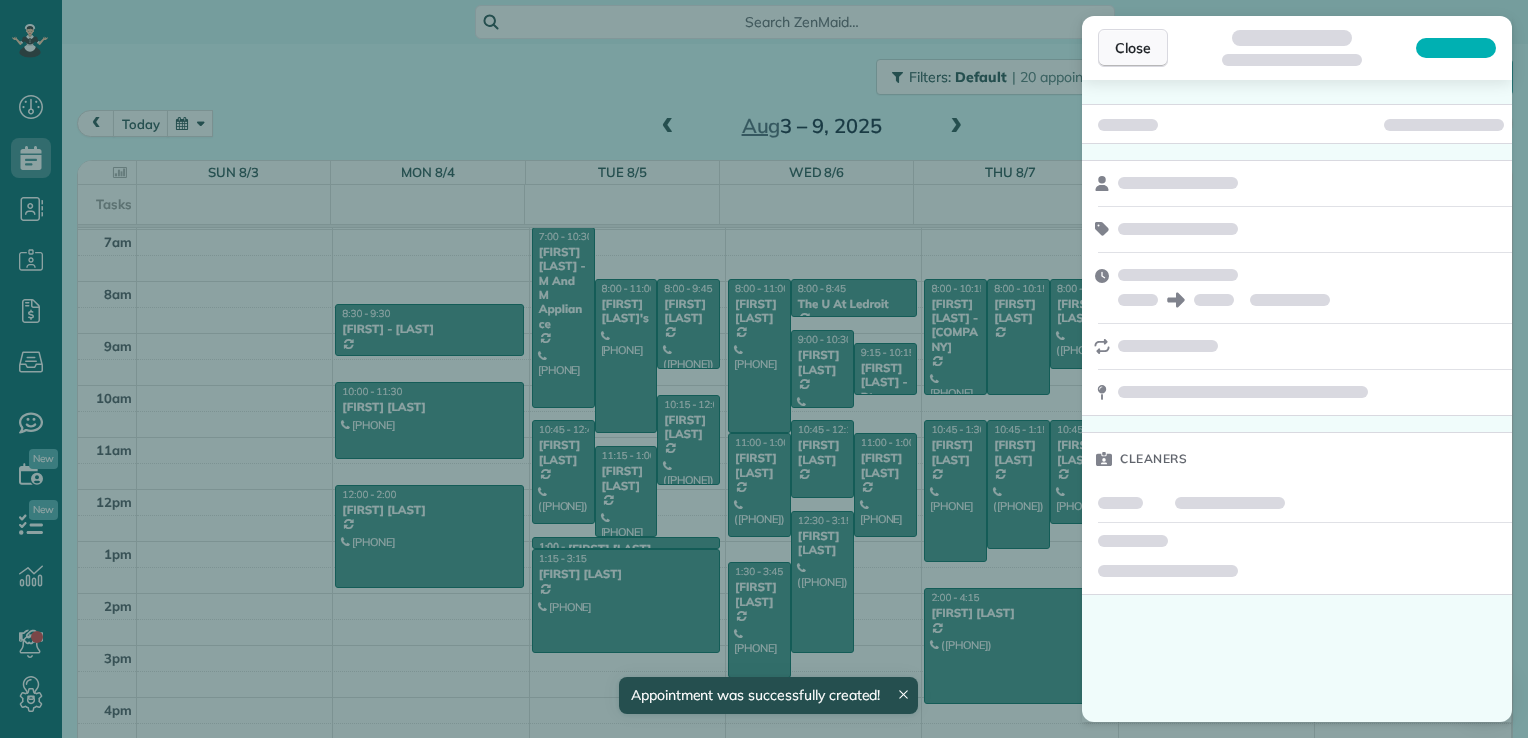 click on "Close" at bounding box center [1133, 48] 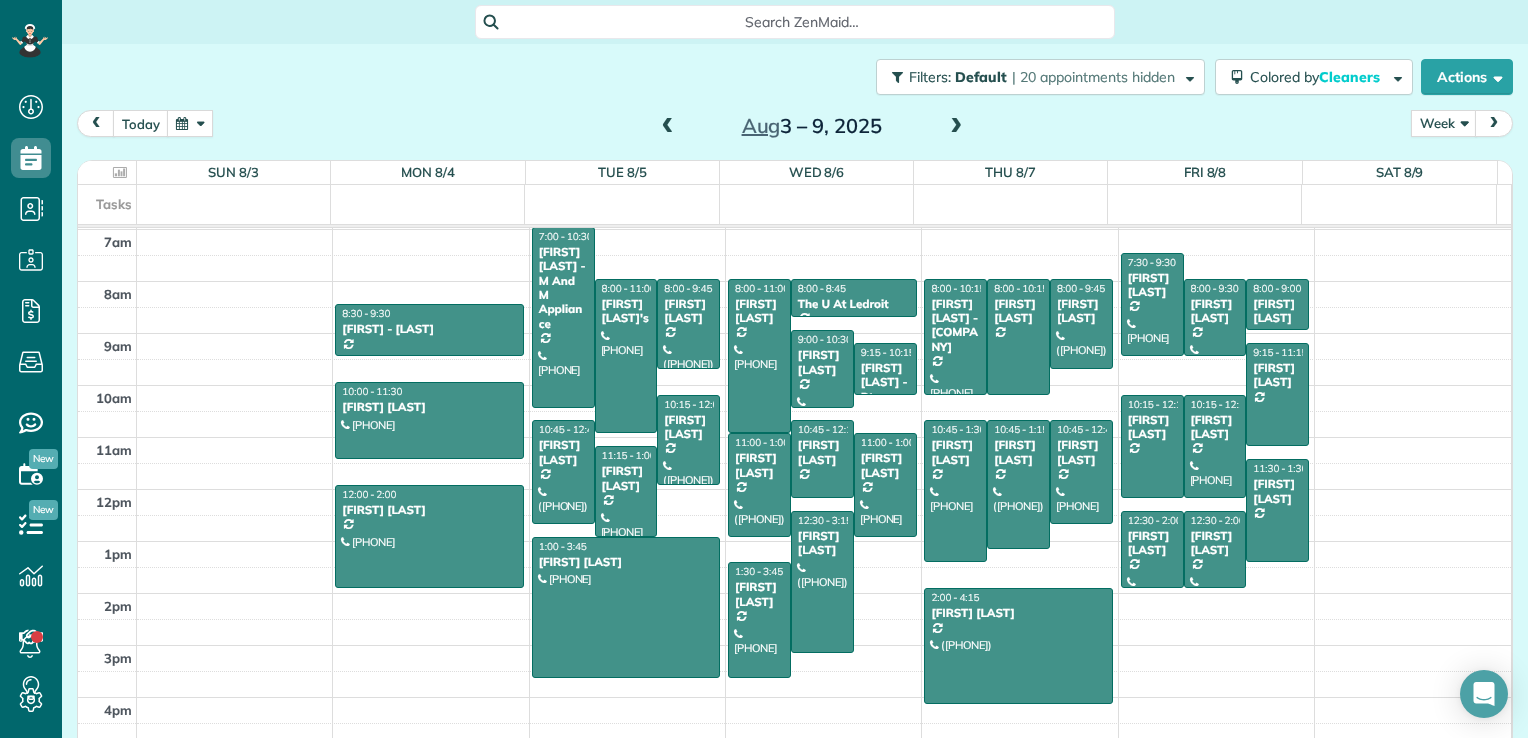drag, startPoint x: 657, startPoint y: 544, endPoint x: 666, endPoint y: 676, distance: 132.30646 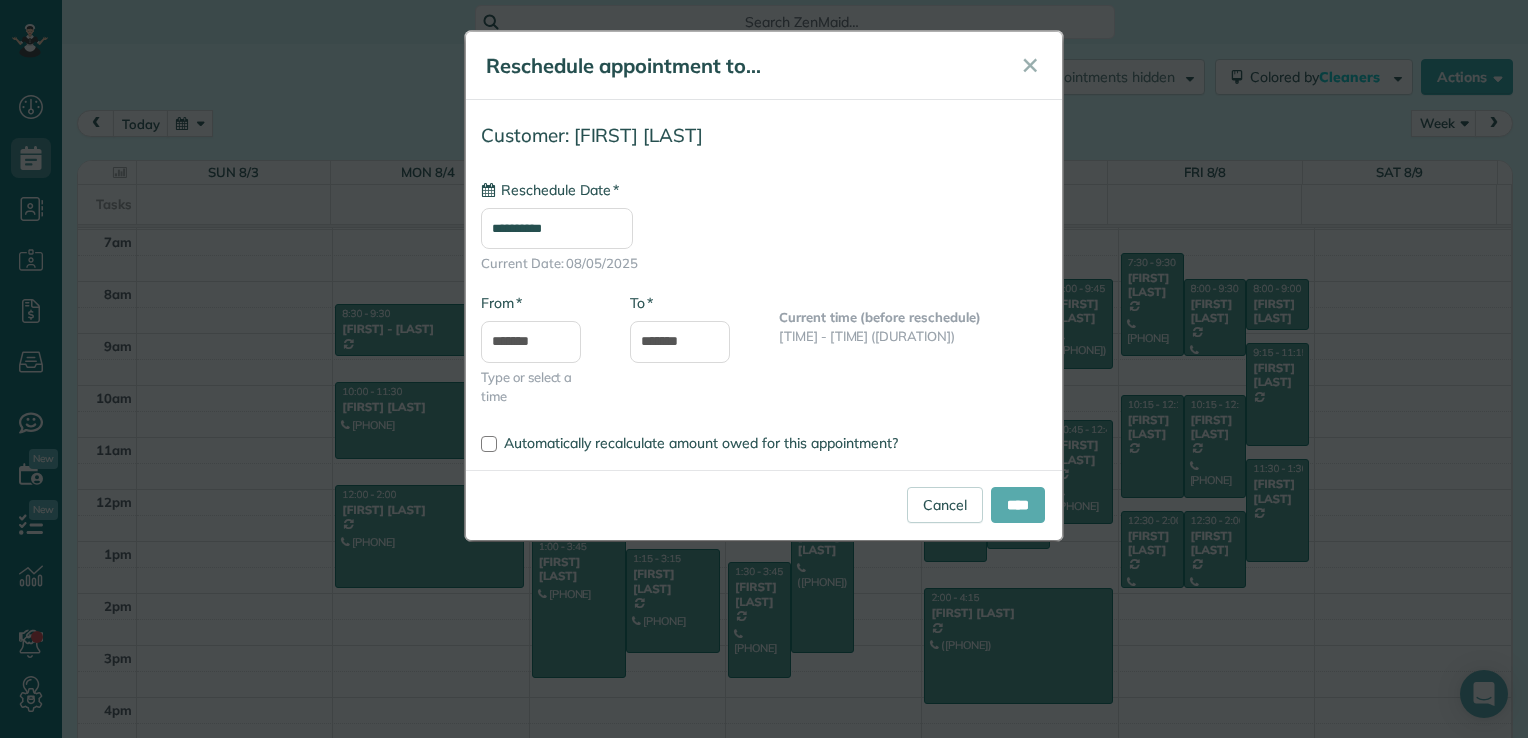type on "**********" 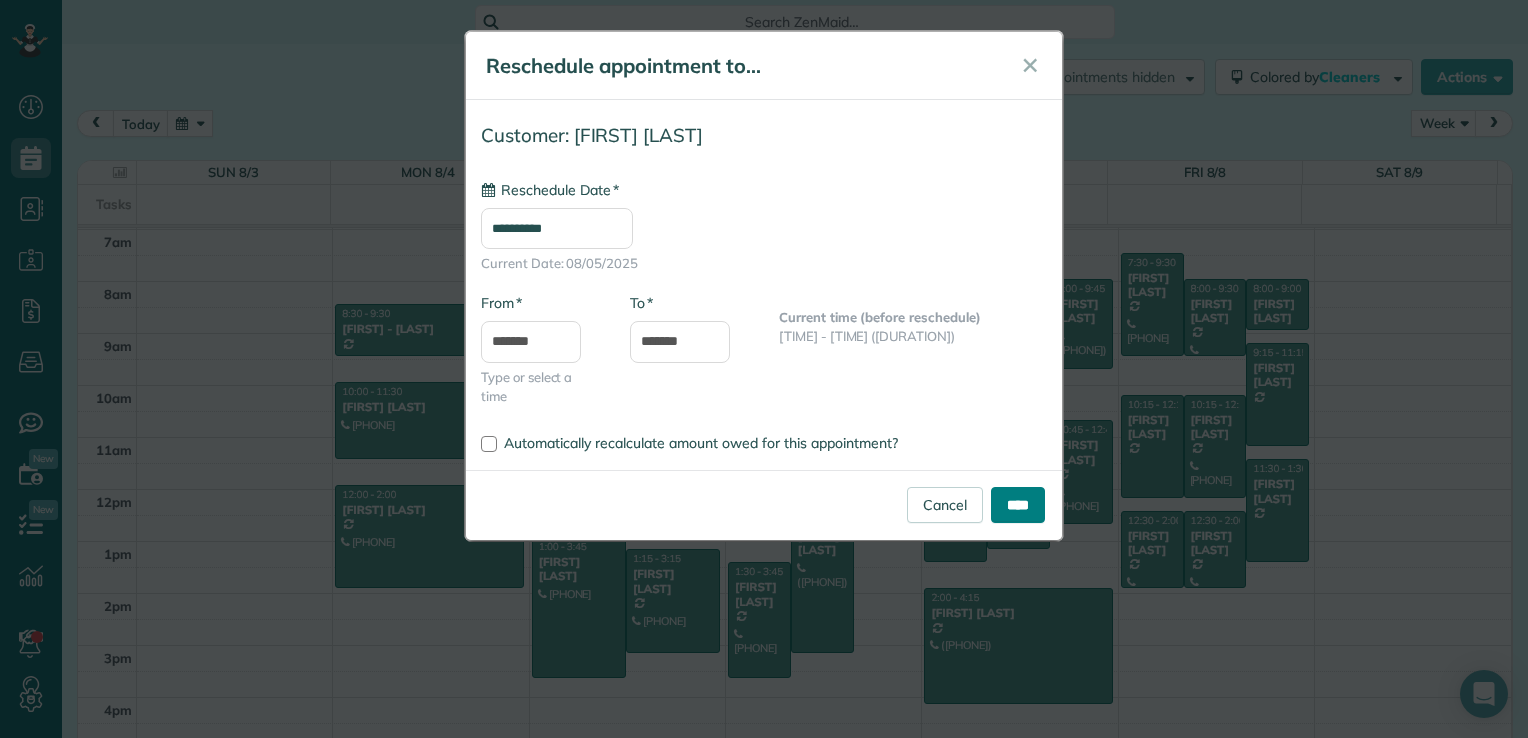 click on "****" at bounding box center (1018, 505) 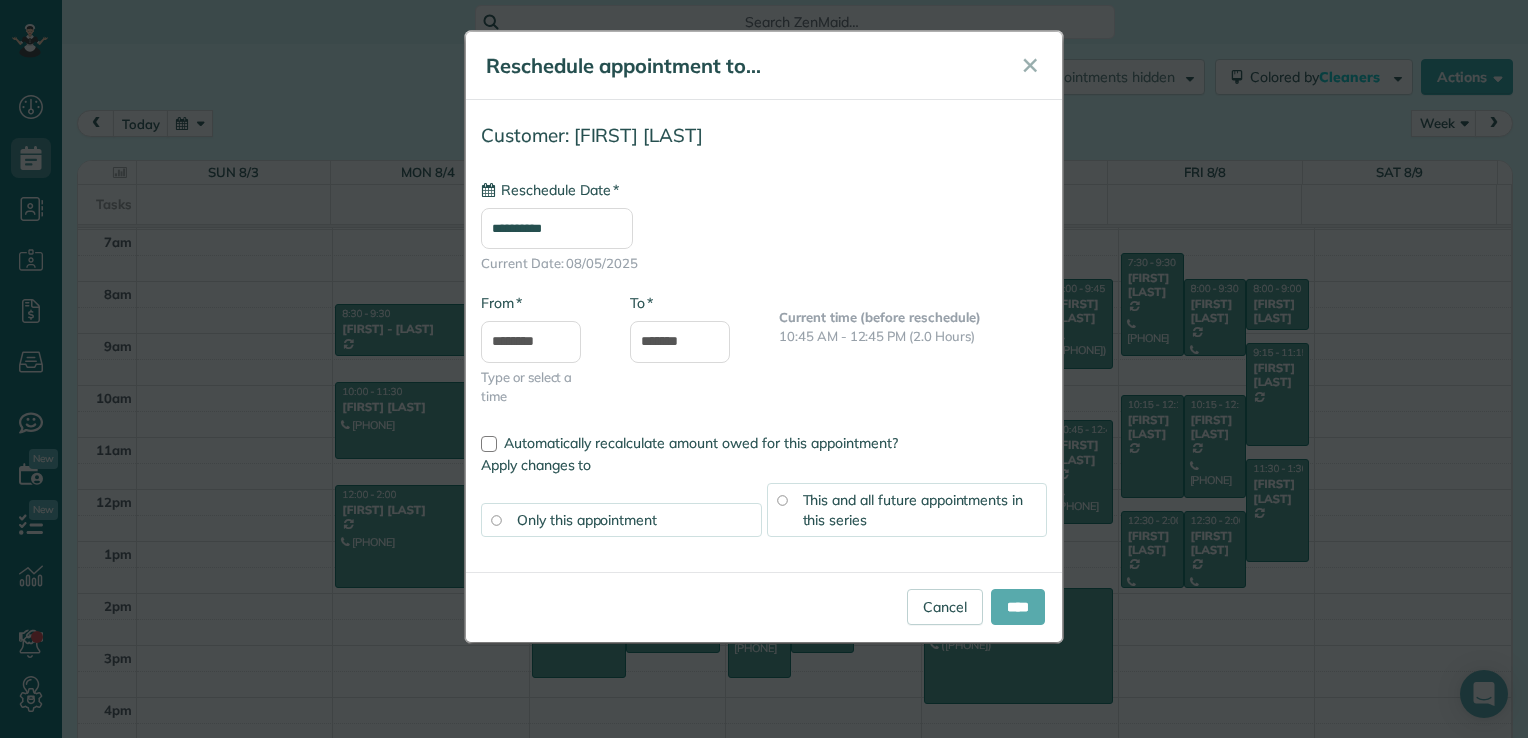 type on "**********" 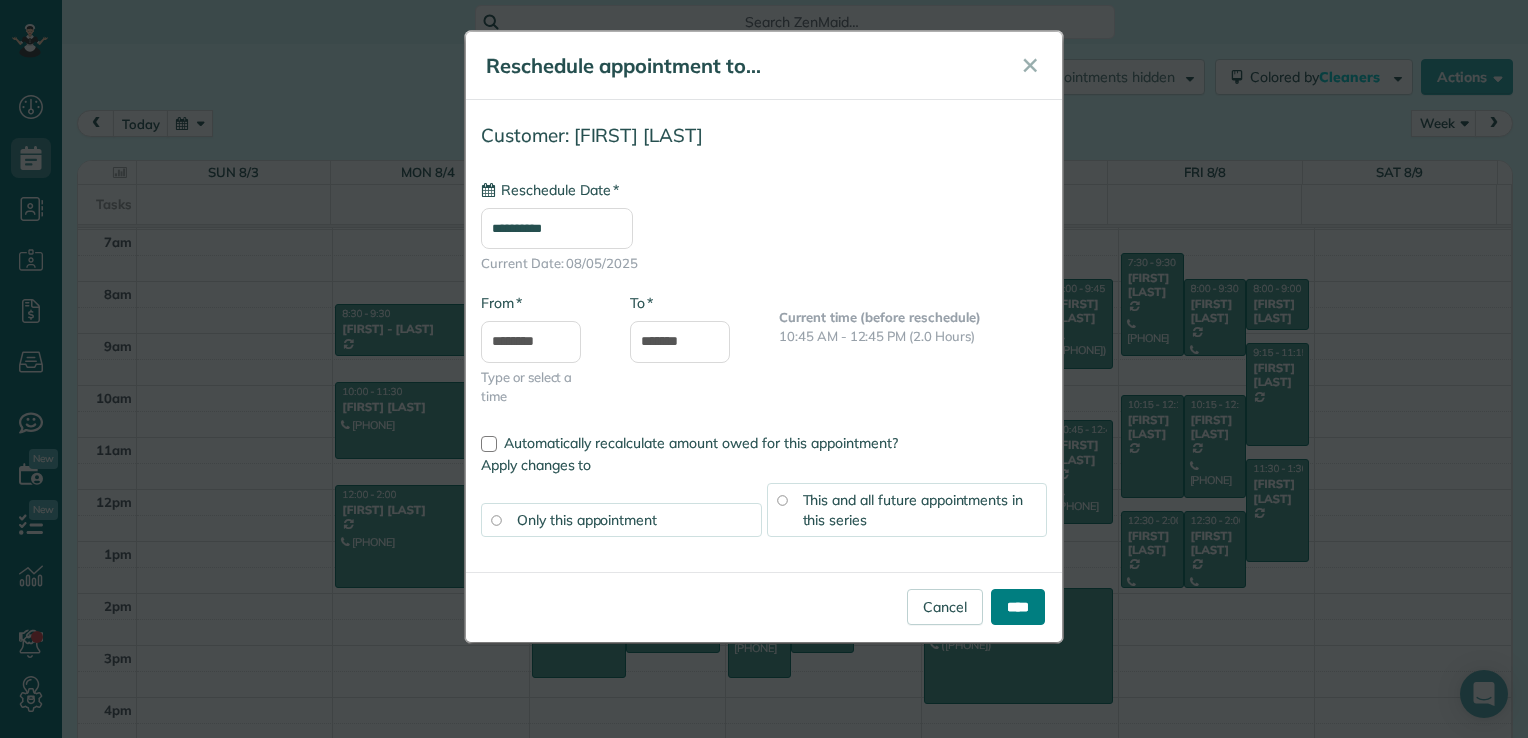 click on "****" at bounding box center (1018, 607) 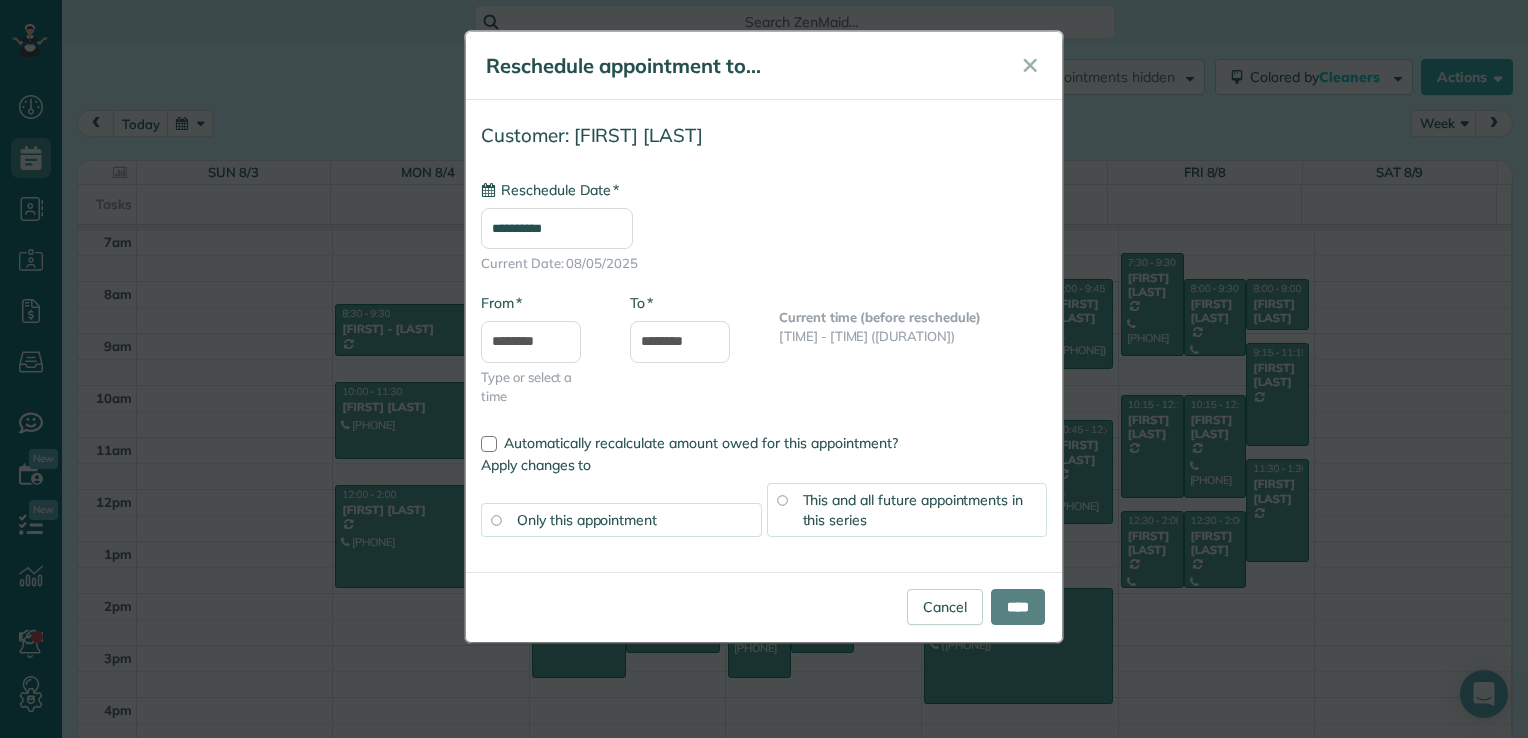 type on "**********" 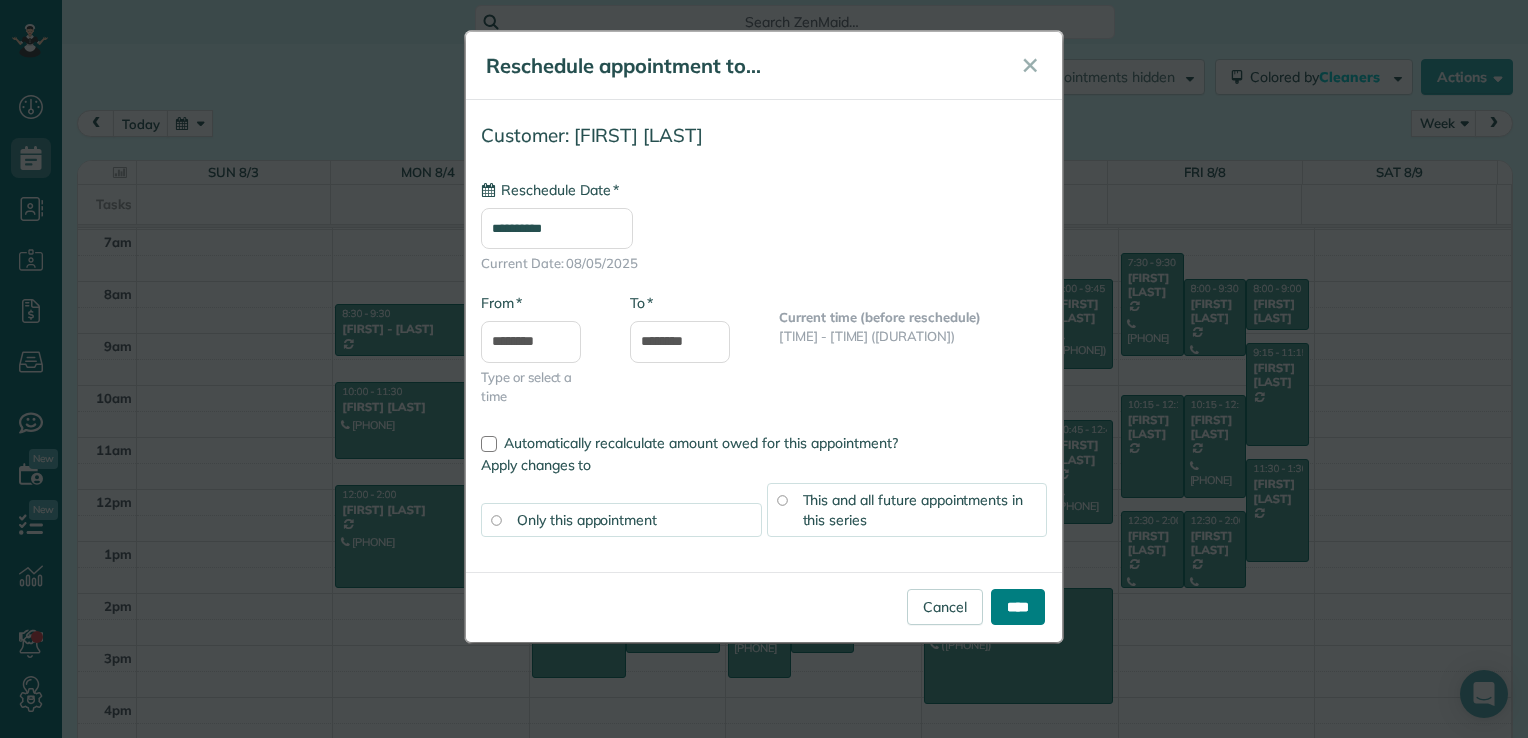 click on "****" at bounding box center [1018, 607] 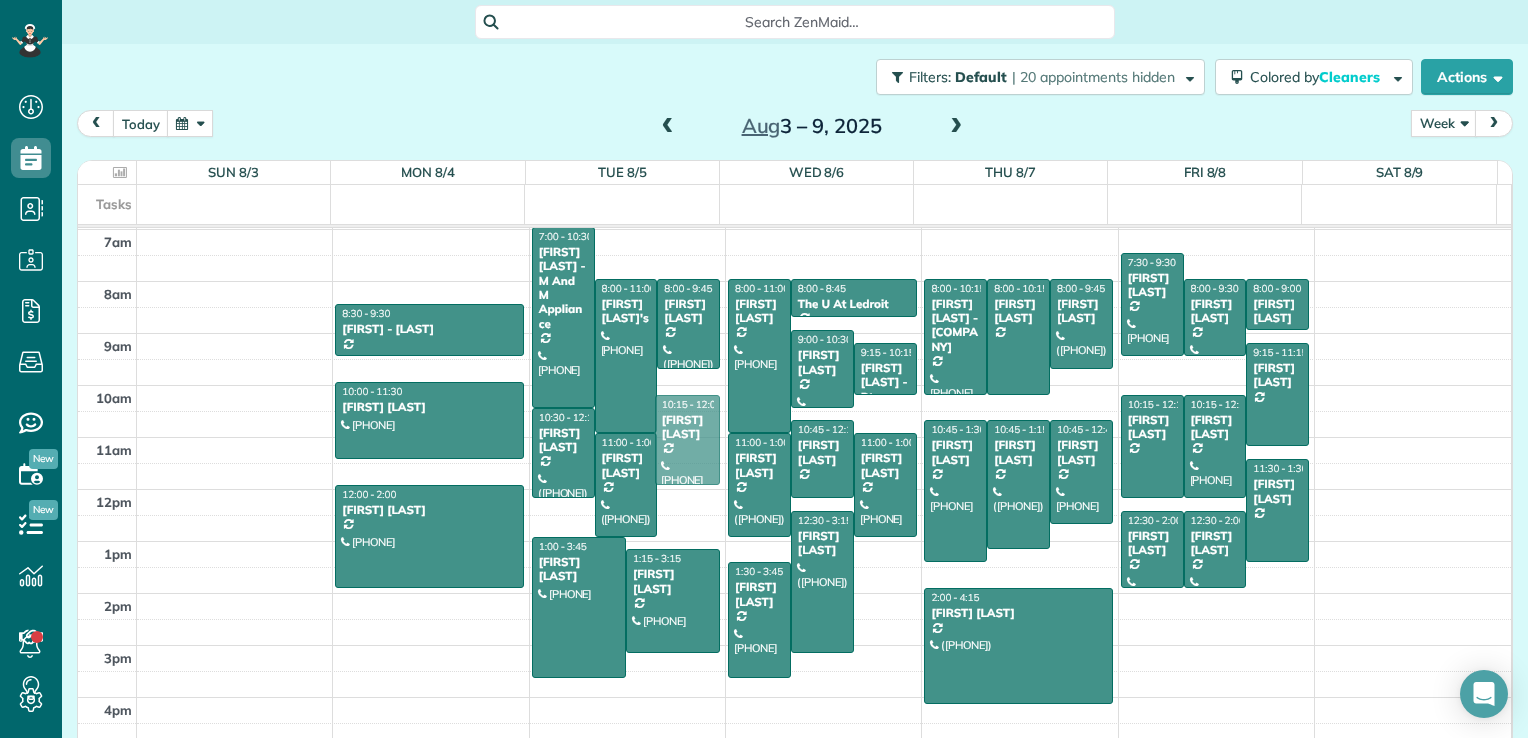 drag, startPoint x: 673, startPoint y: 499, endPoint x: 670, endPoint y: 452, distance: 47.095646 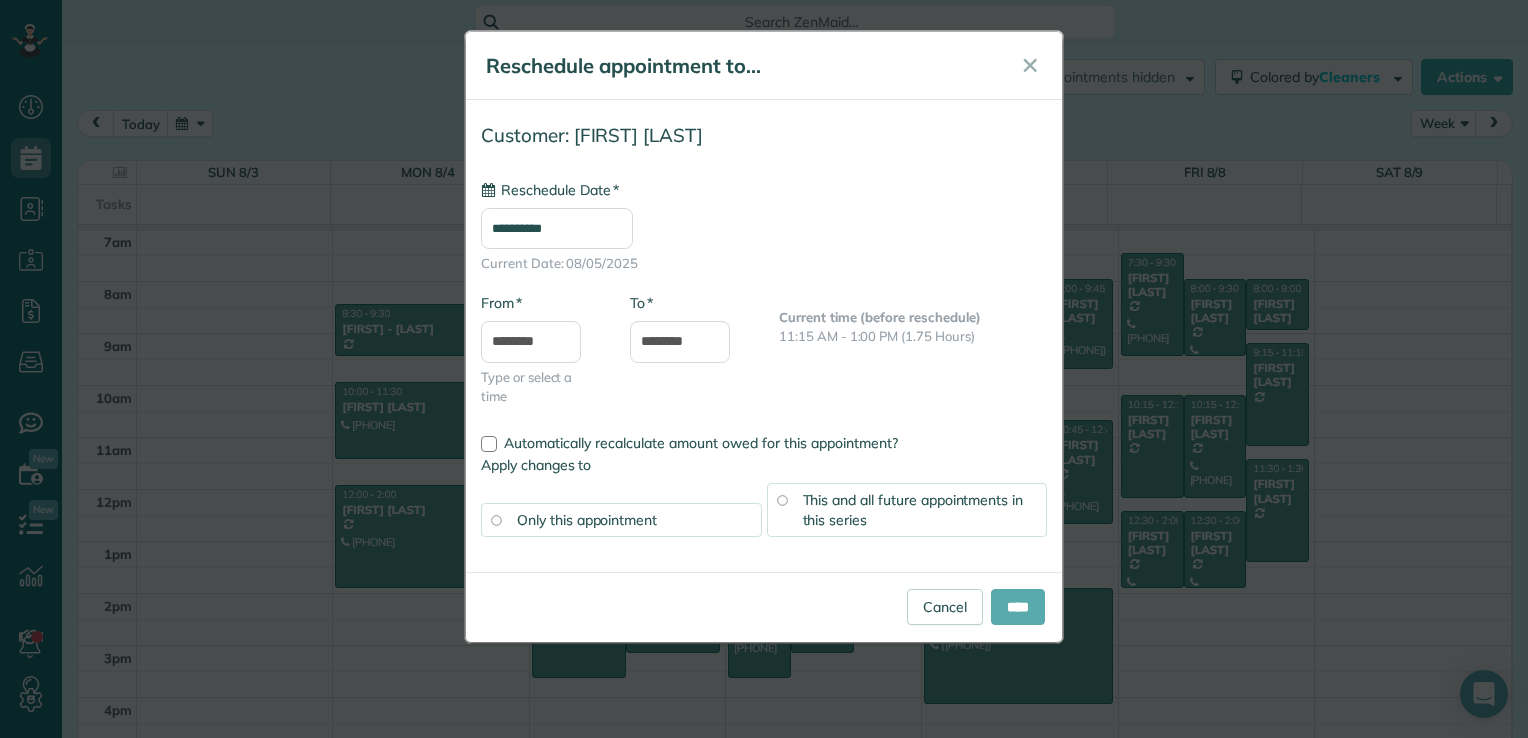 type on "**********" 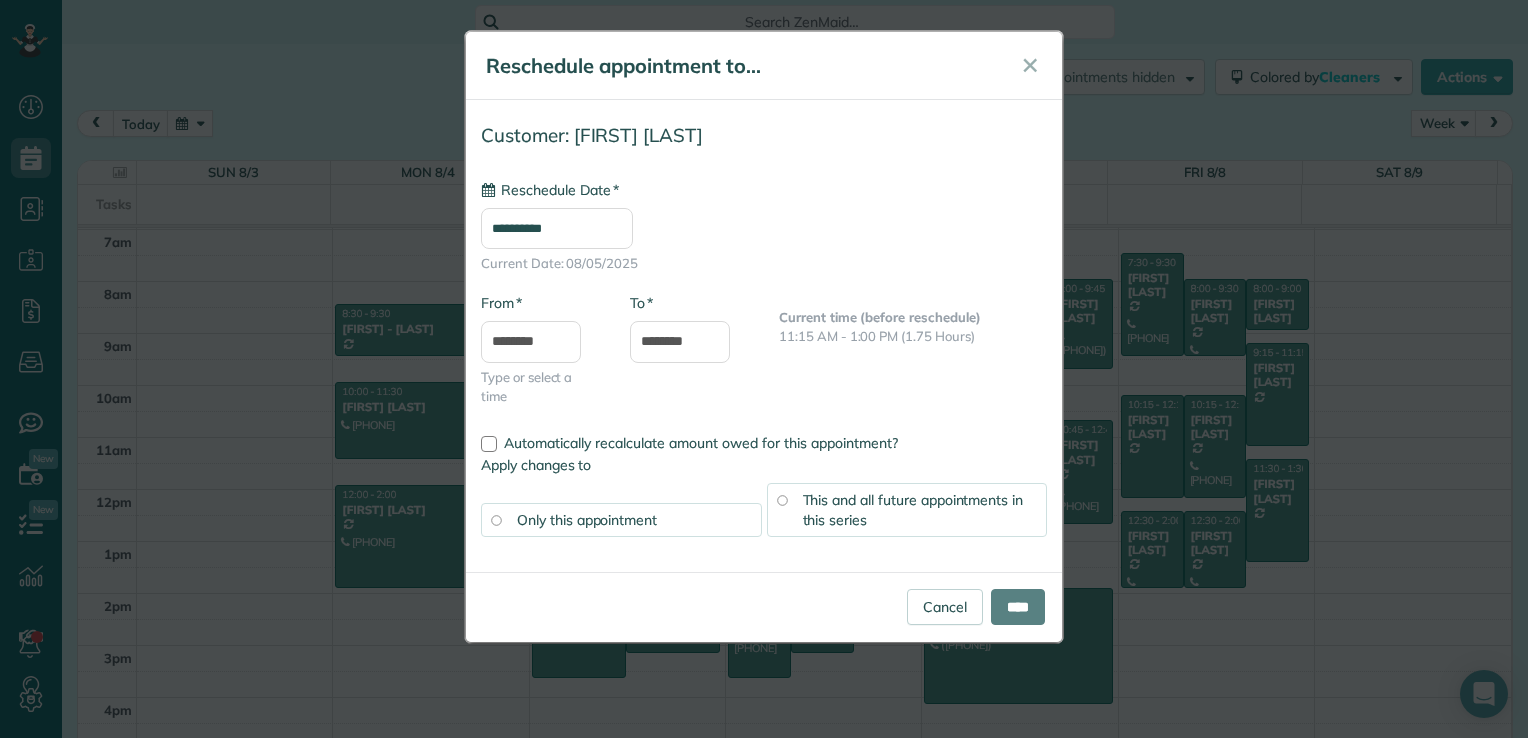 click on "****" at bounding box center [1018, 607] 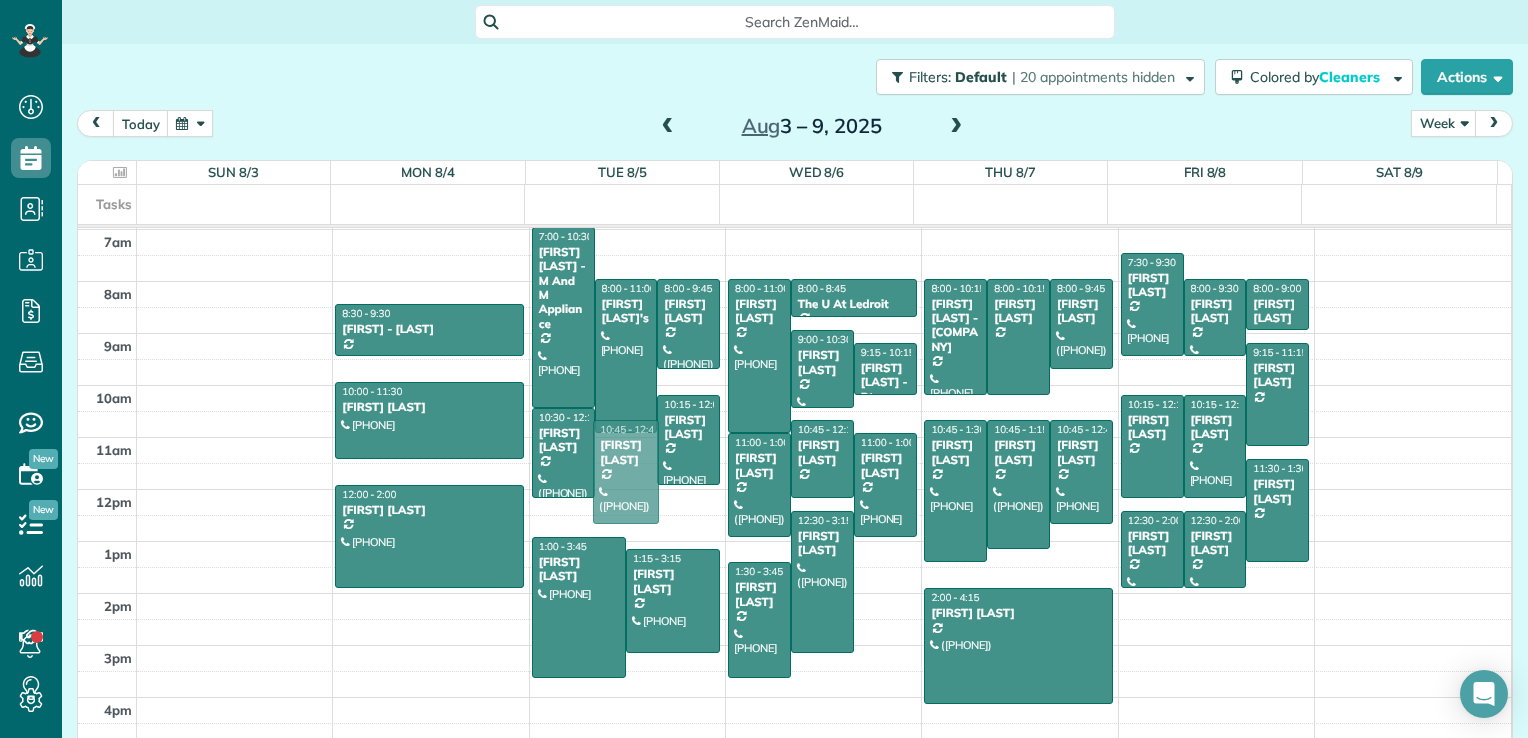 drag, startPoint x: 618, startPoint y: 474, endPoint x: 607, endPoint y: 458, distance: 19.416489 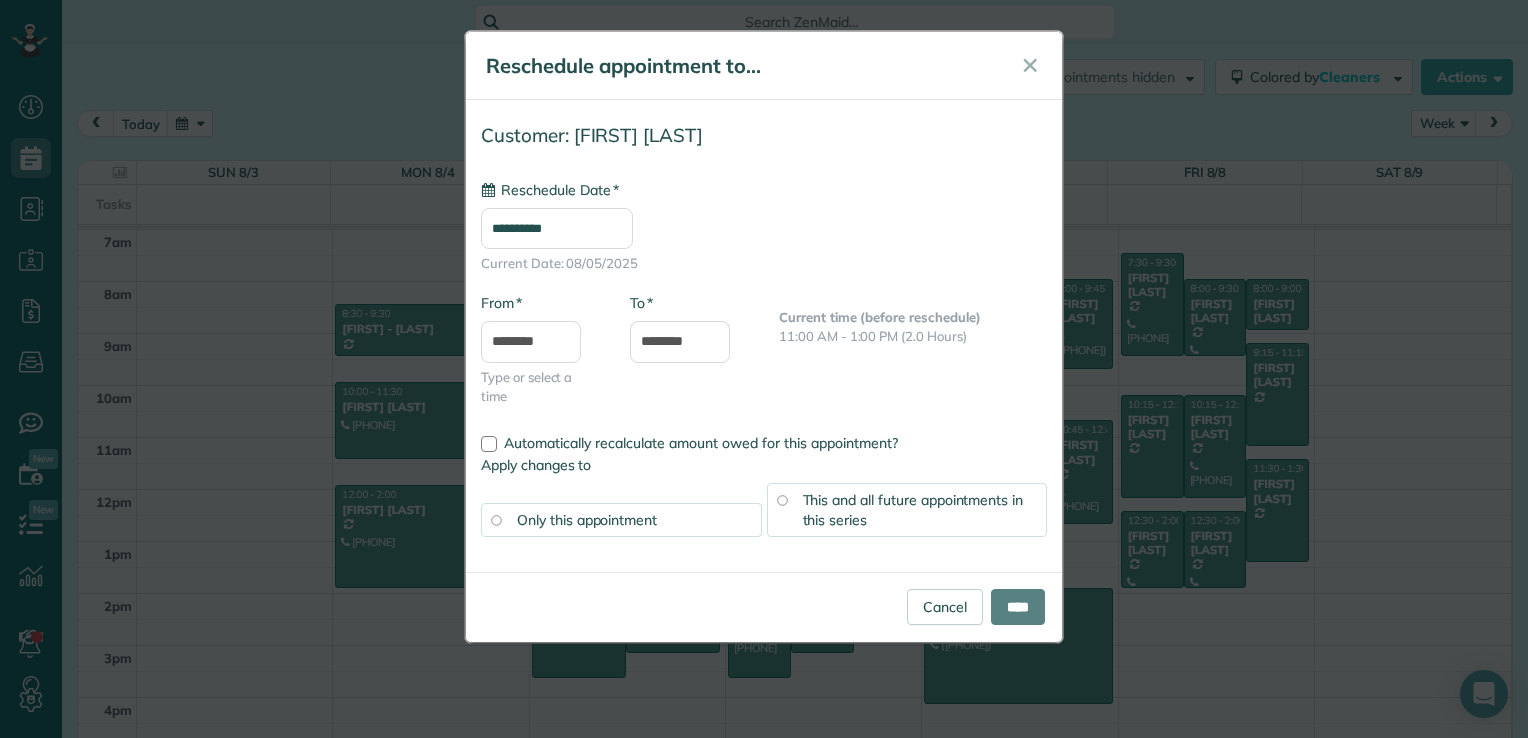type on "**********" 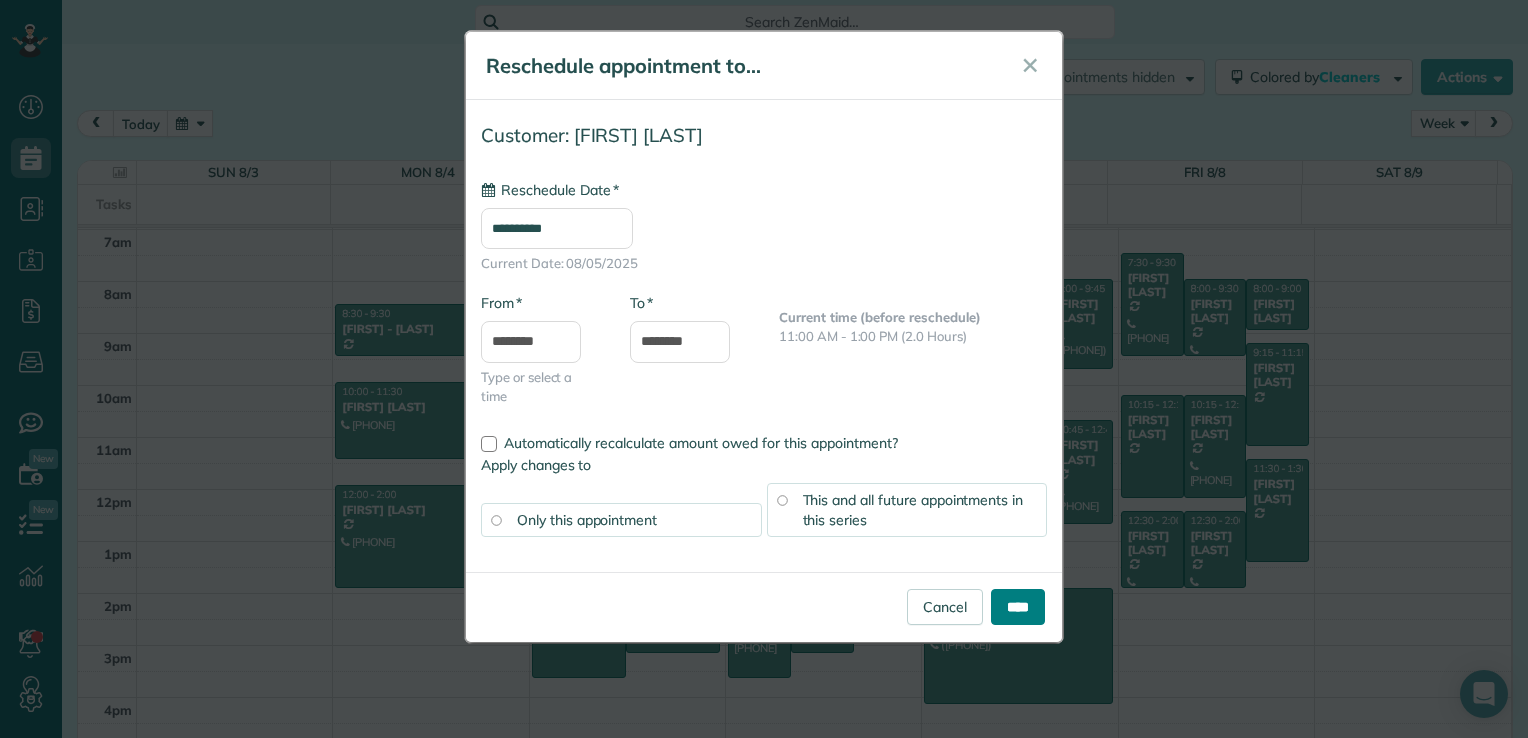 drag, startPoint x: 990, startPoint y: 597, endPoint x: 977, endPoint y: 597, distance: 13 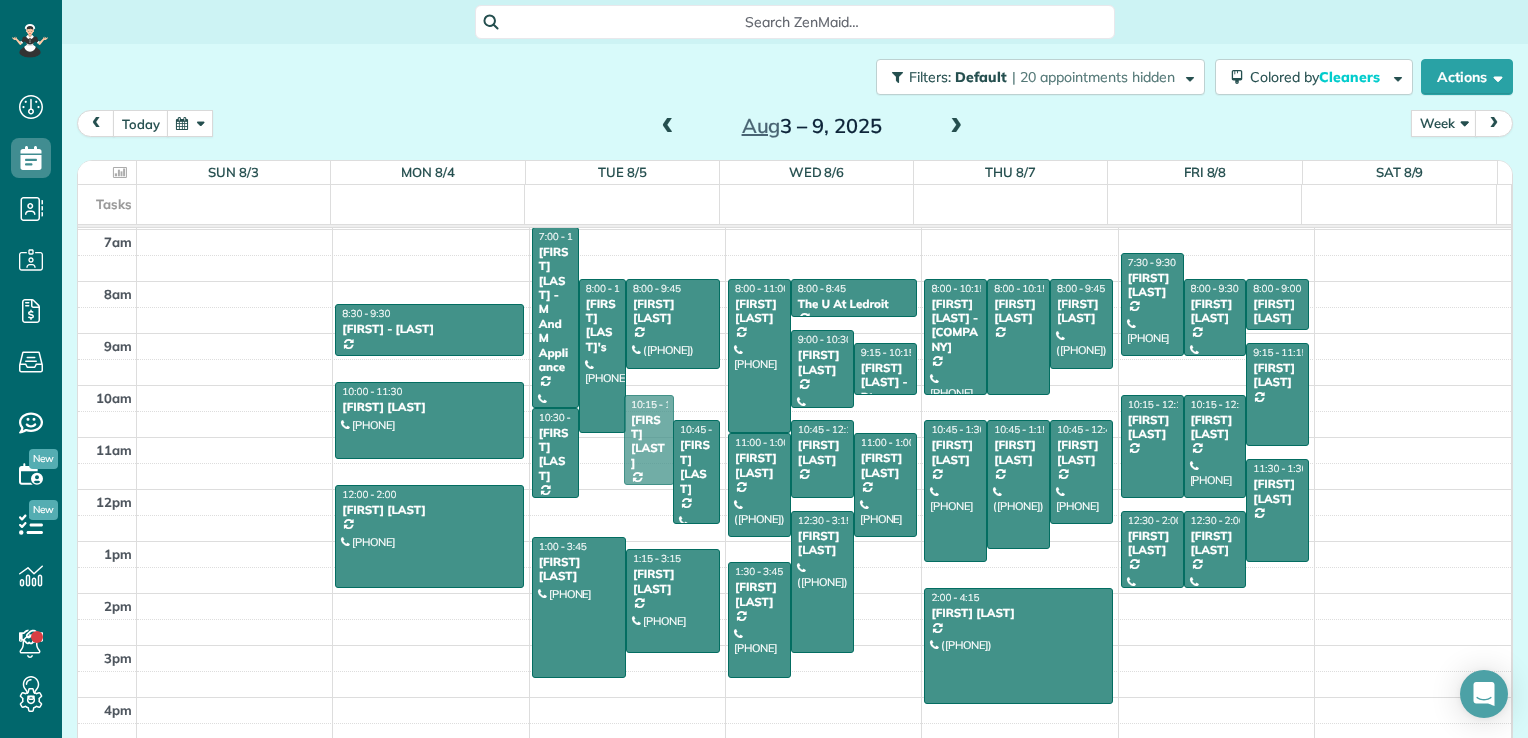 drag, startPoint x: 635, startPoint y: 438, endPoint x: 620, endPoint y: 456, distance: 23.43075 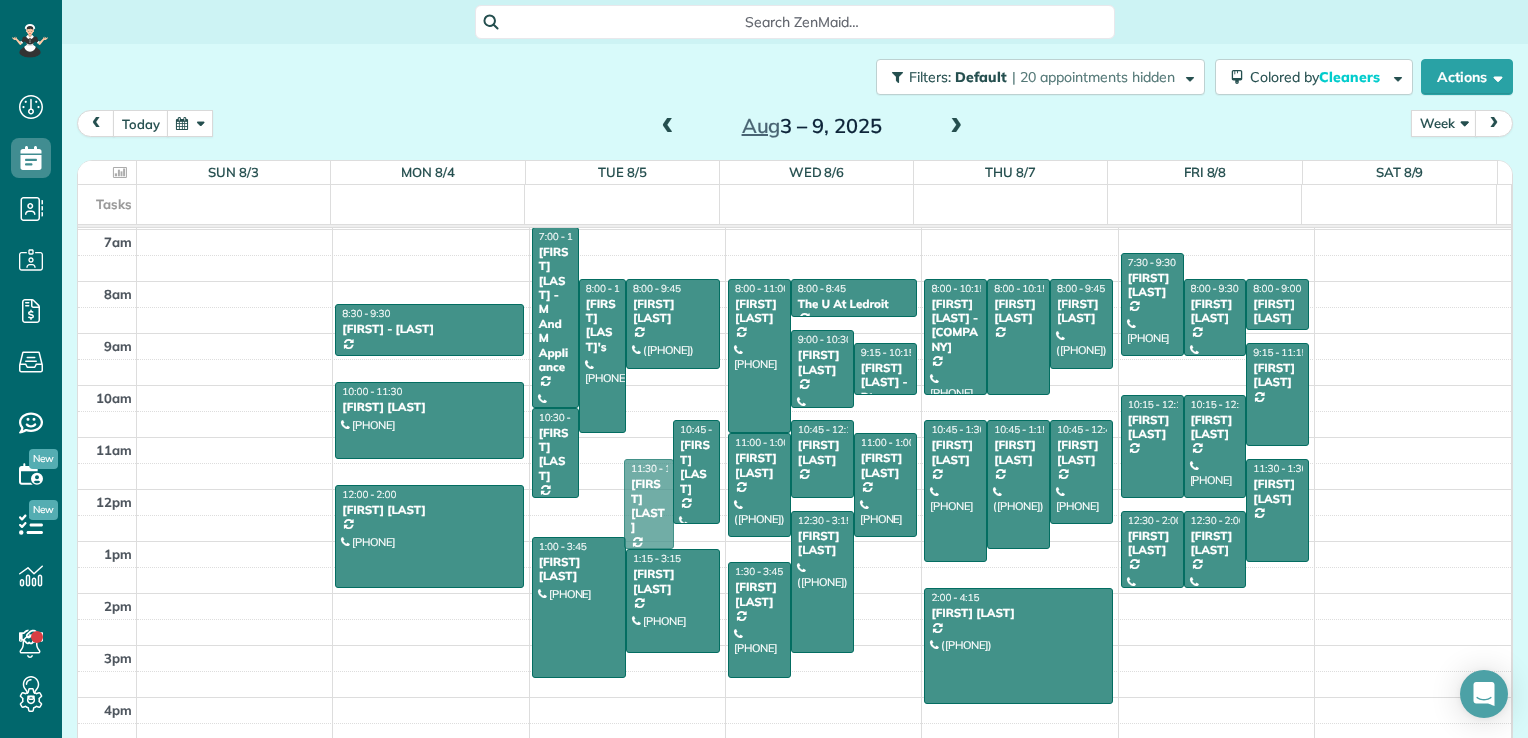 drag, startPoint x: 634, startPoint y: 446, endPoint x: 608, endPoint y: 511, distance: 70.00714 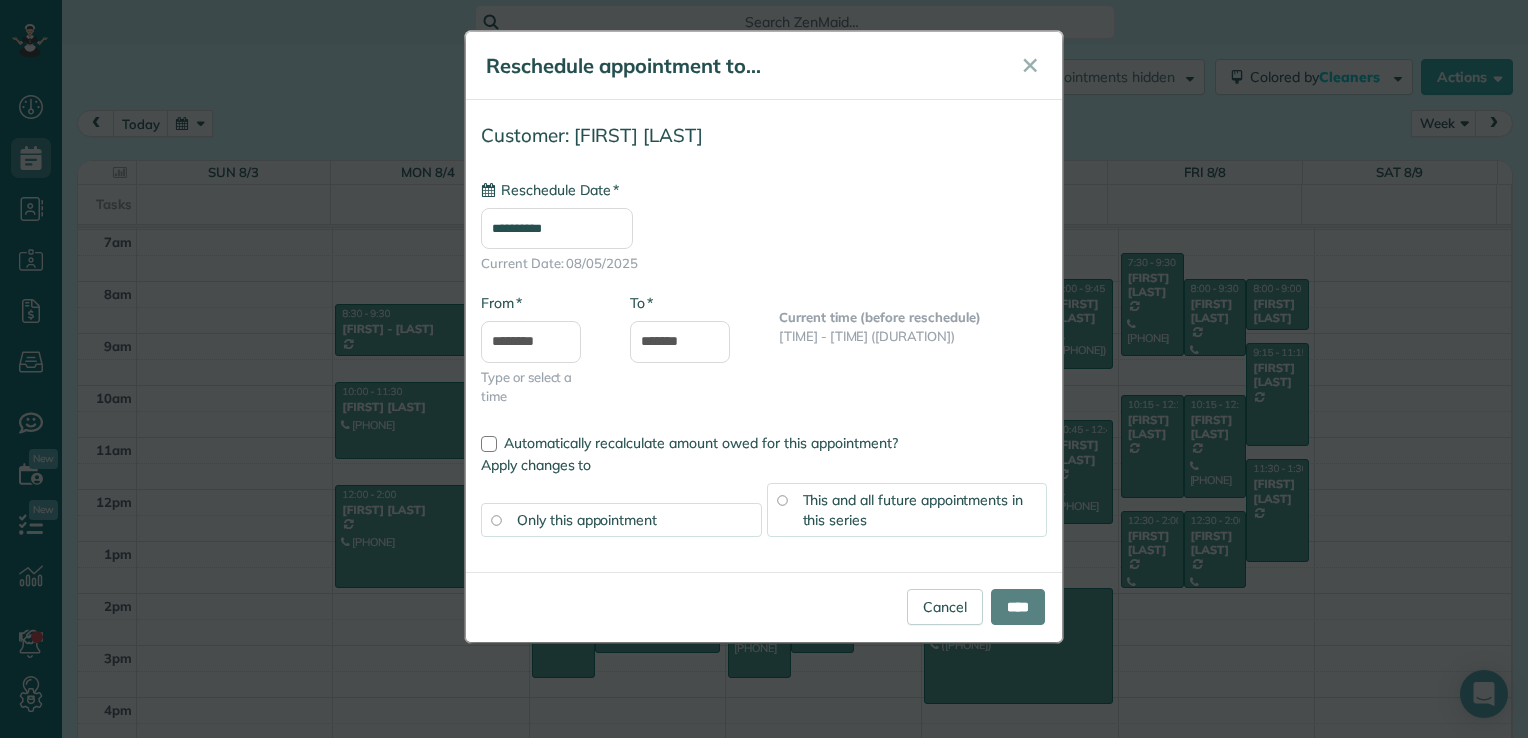 type on "**********" 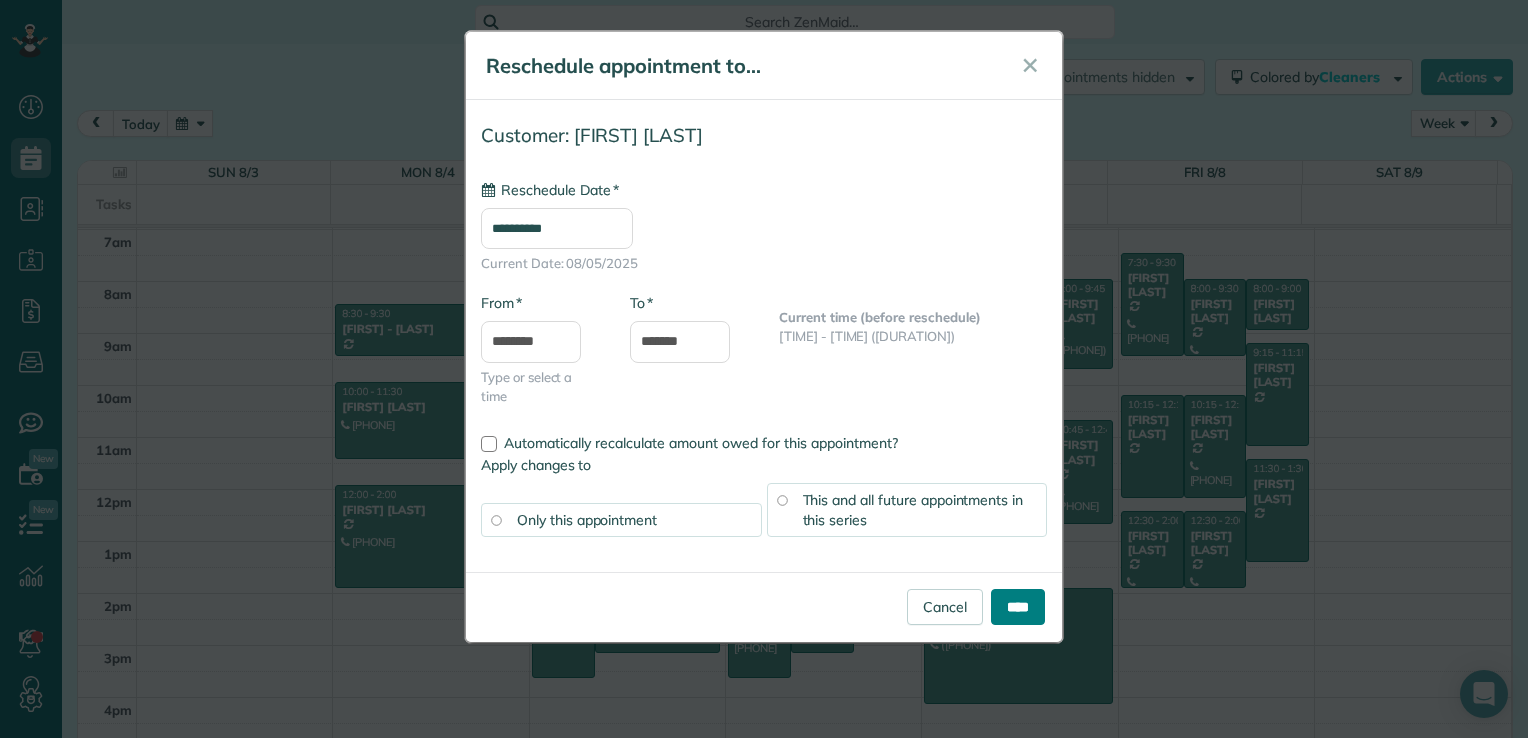 click on "****" at bounding box center (1018, 607) 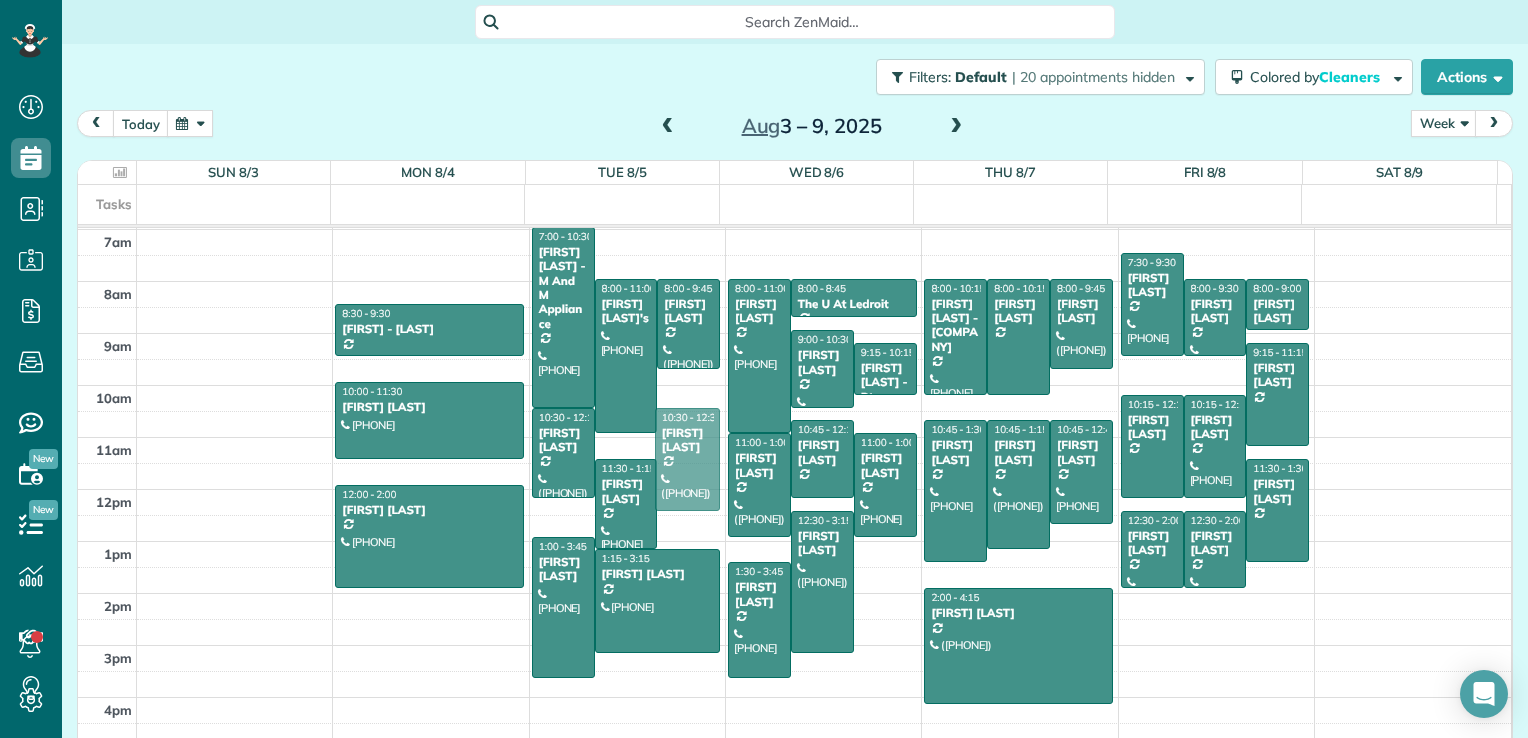 drag, startPoint x: 684, startPoint y: 483, endPoint x: 684, endPoint y: 471, distance: 12 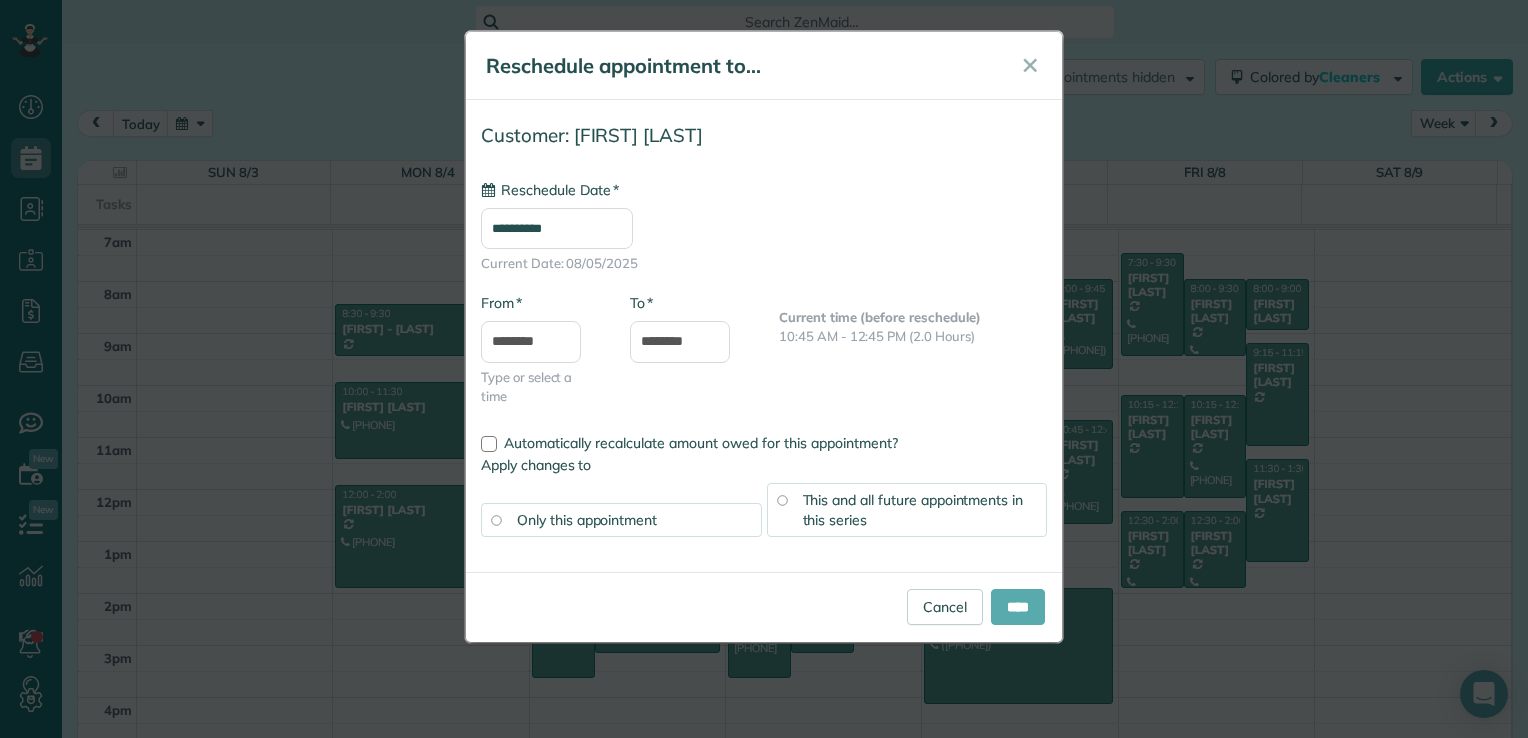 type on "**********" 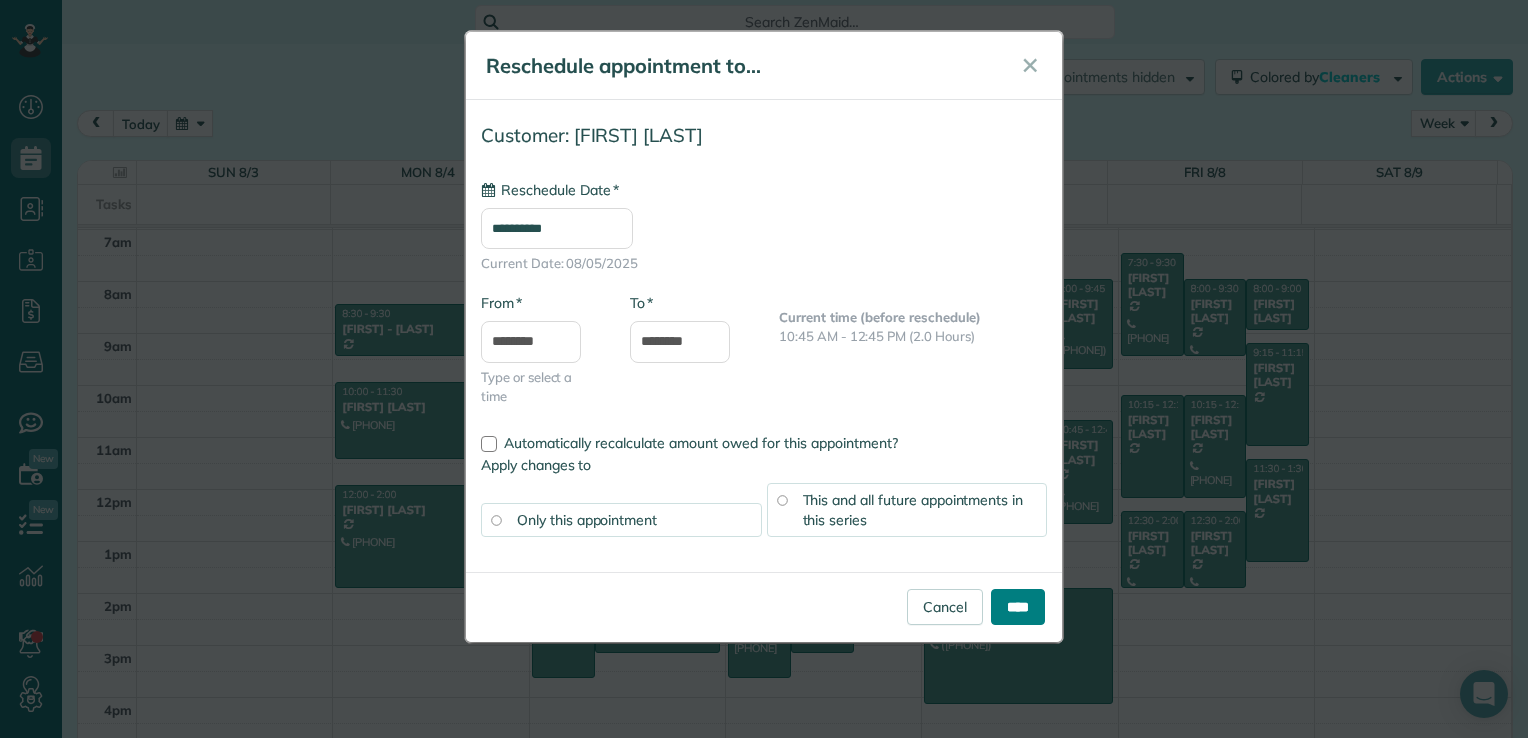 click on "****" at bounding box center [1018, 607] 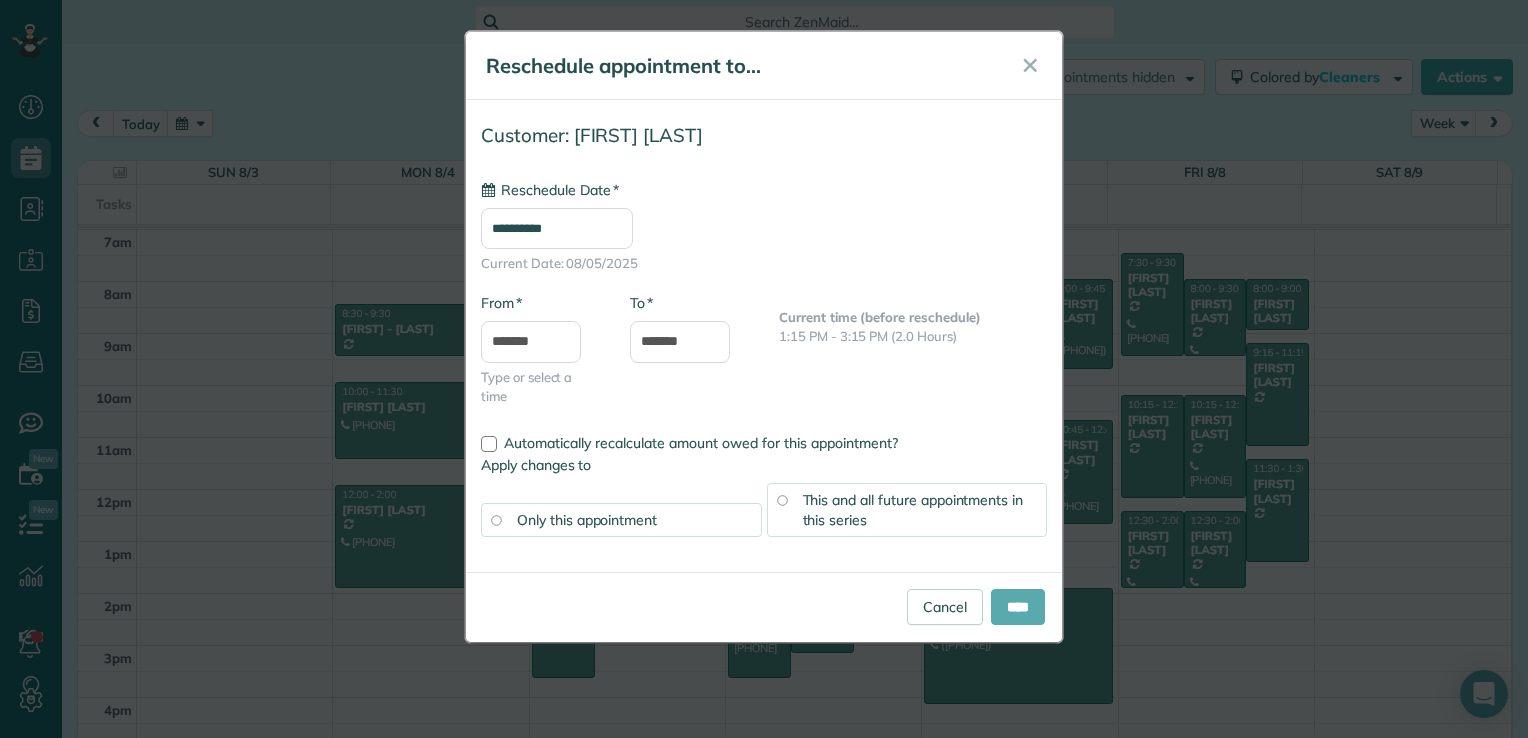 type on "**********" 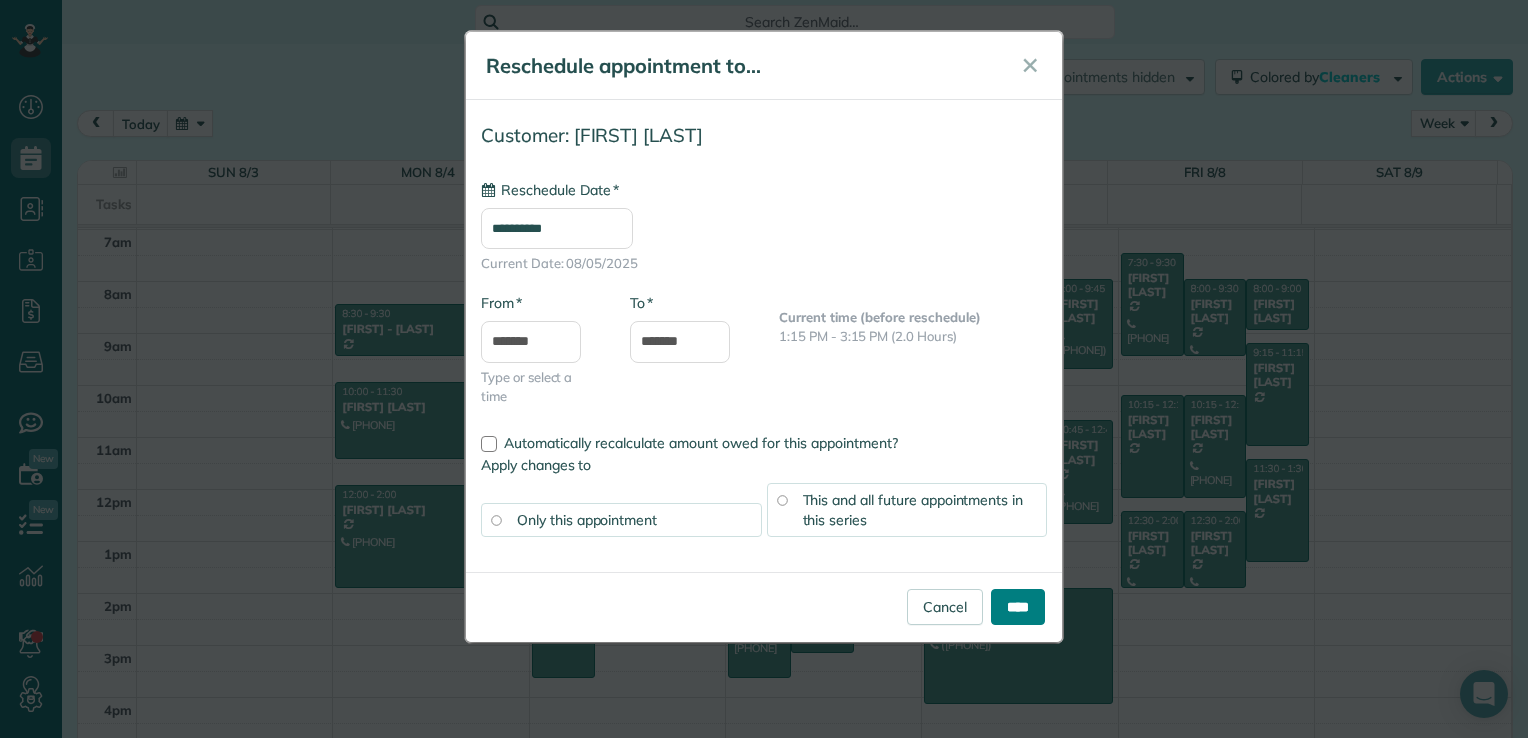 click on "****" at bounding box center (1018, 607) 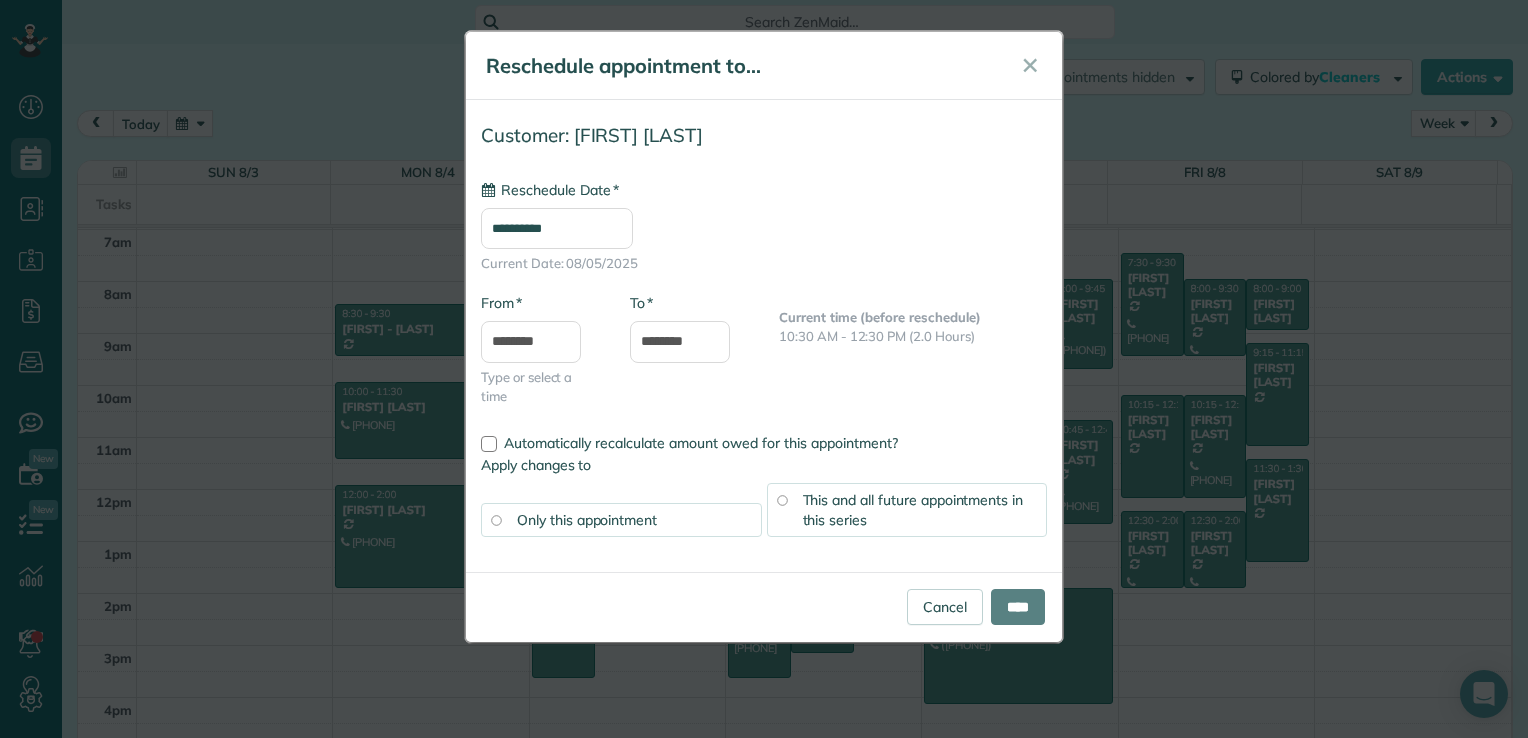 type on "**********" 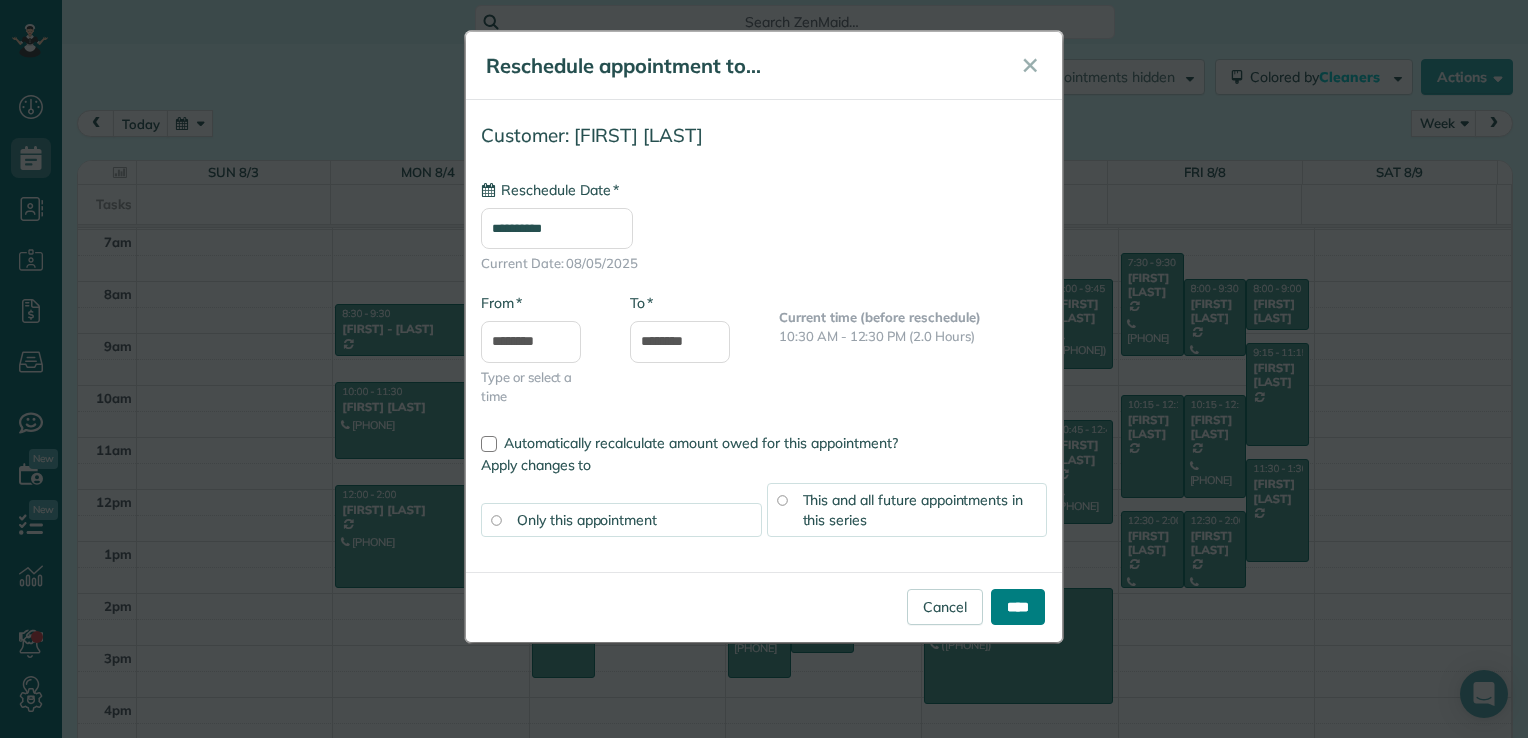 click on "****" at bounding box center (1018, 607) 